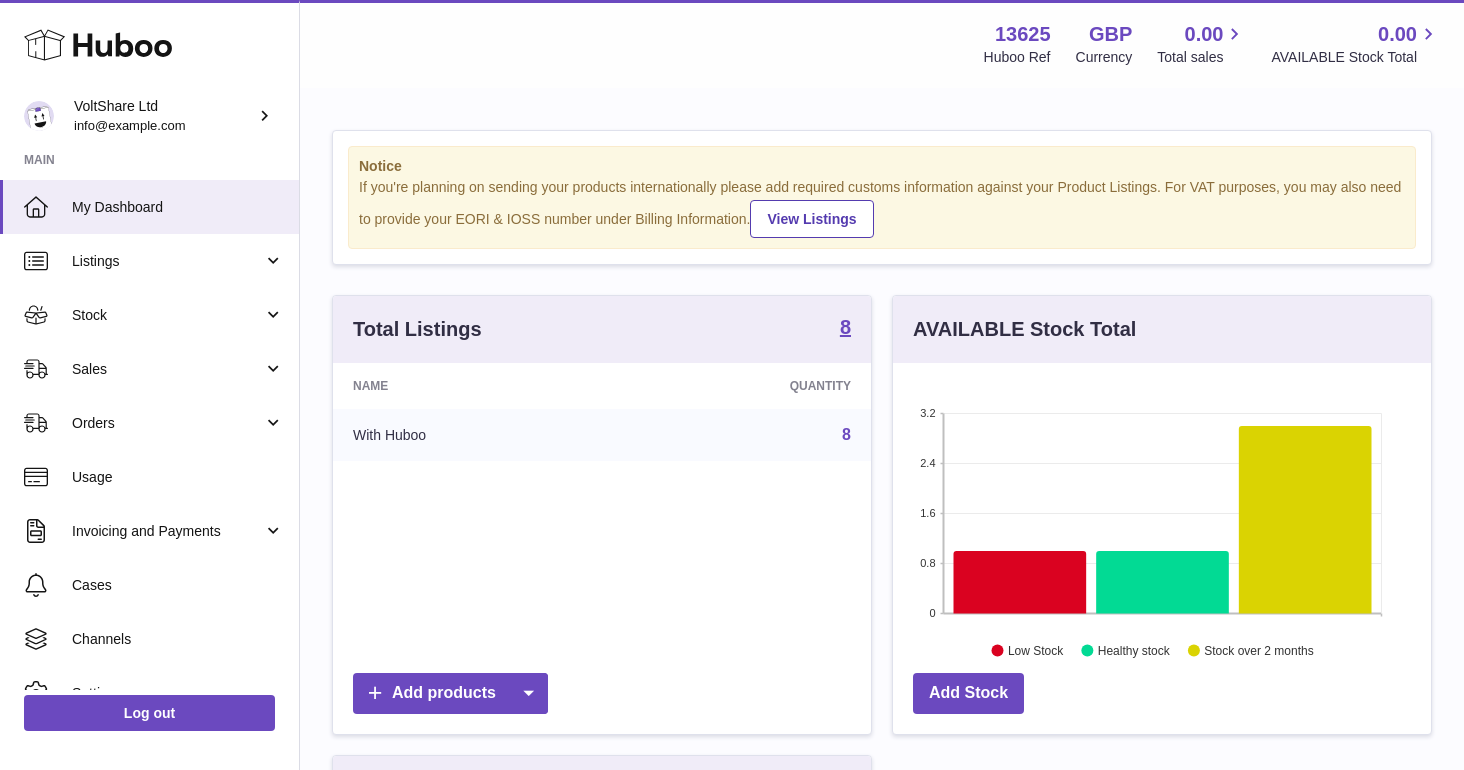 scroll, scrollTop: 0, scrollLeft: 0, axis: both 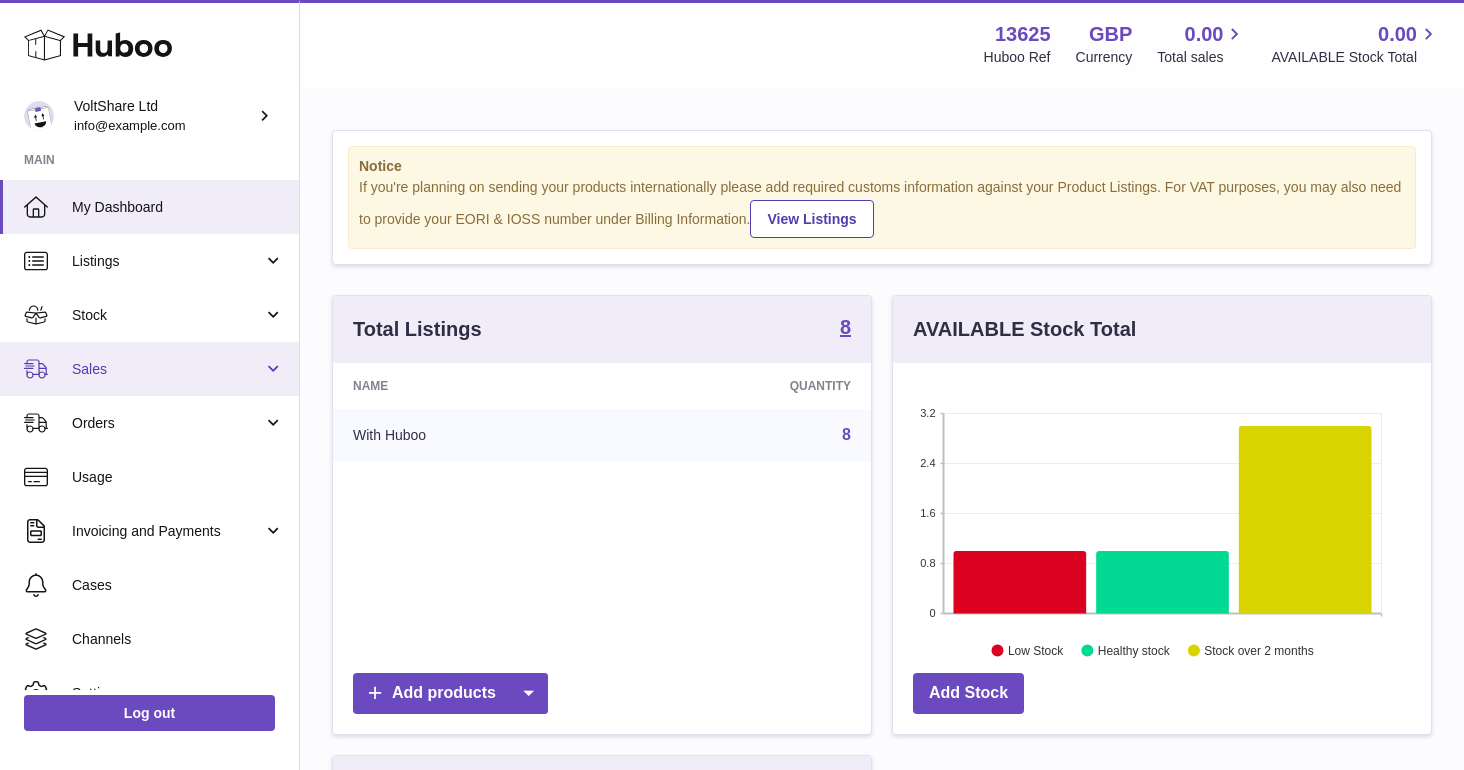 click on "Sales" at bounding box center [167, 369] 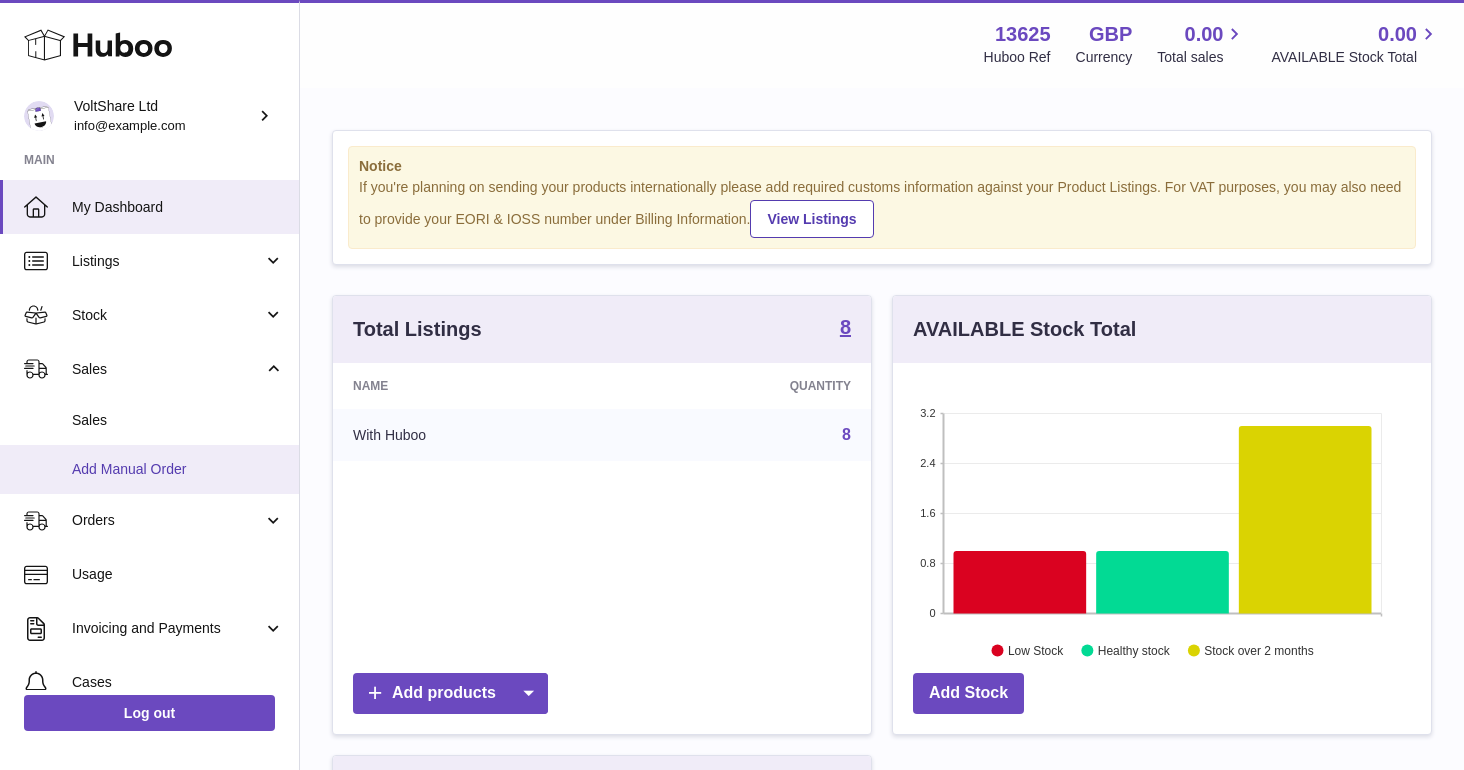 click on "Add Manual Order" at bounding box center (178, 469) 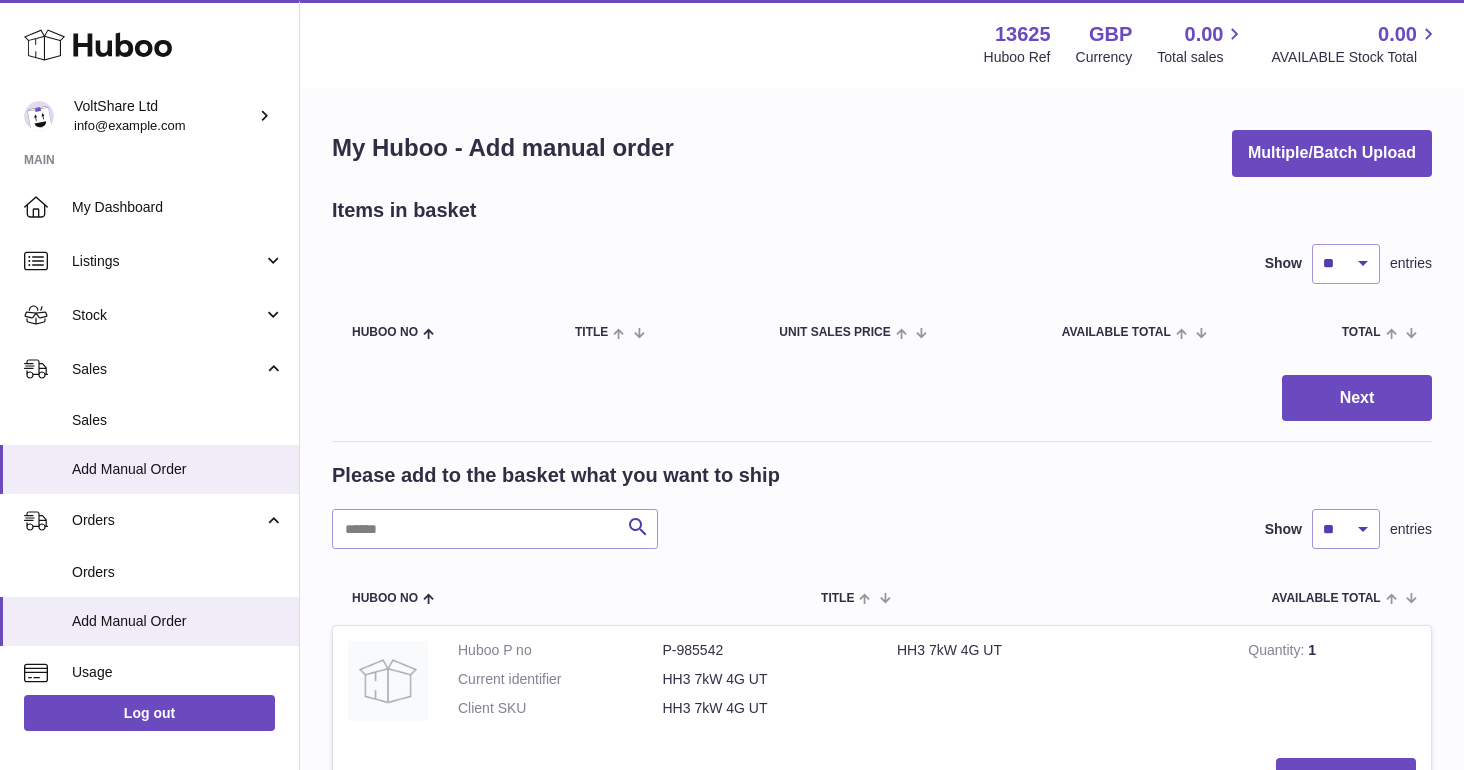 scroll, scrollTop: 0, scrollLeft: 0, axis: both 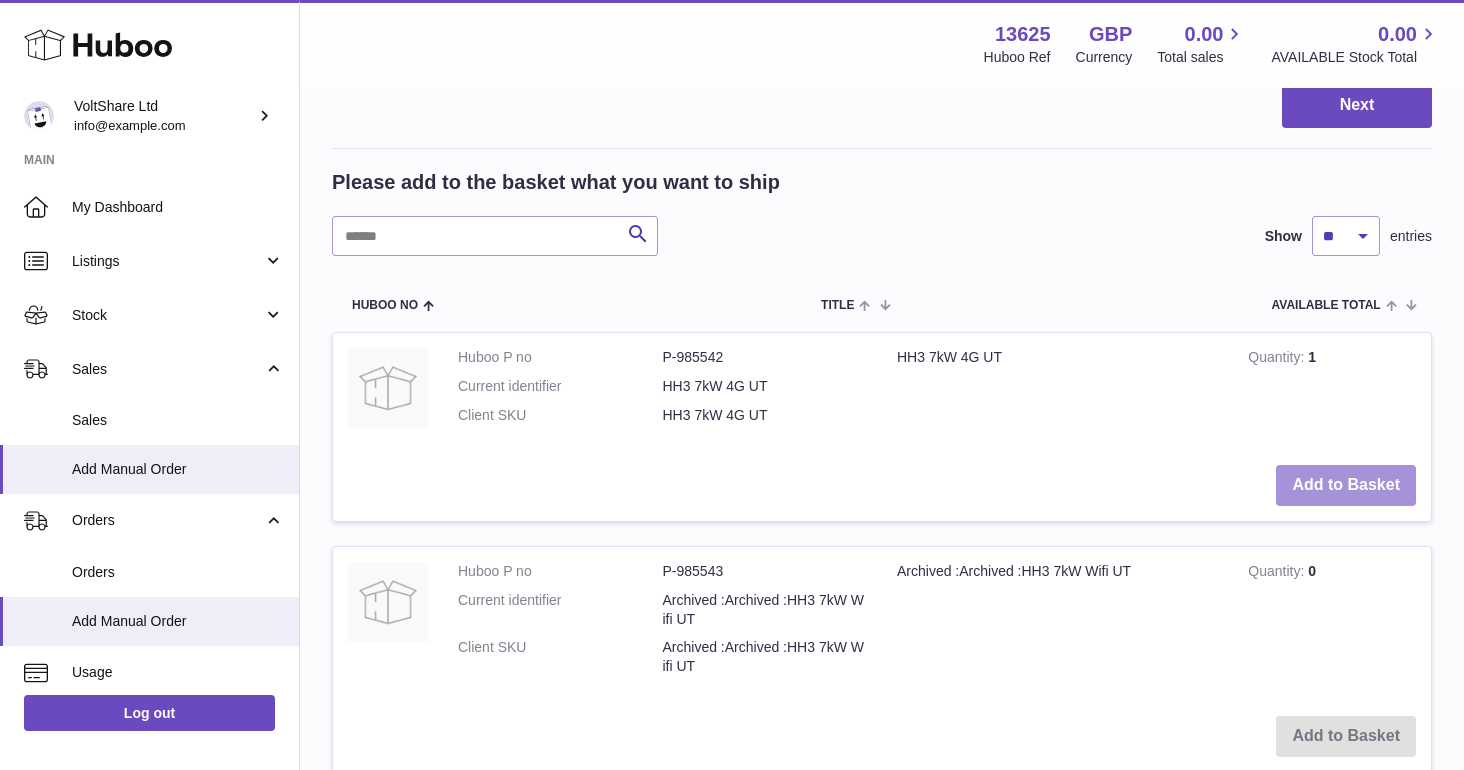 click on "Add to Basket" at bounding box center [1346, 485] 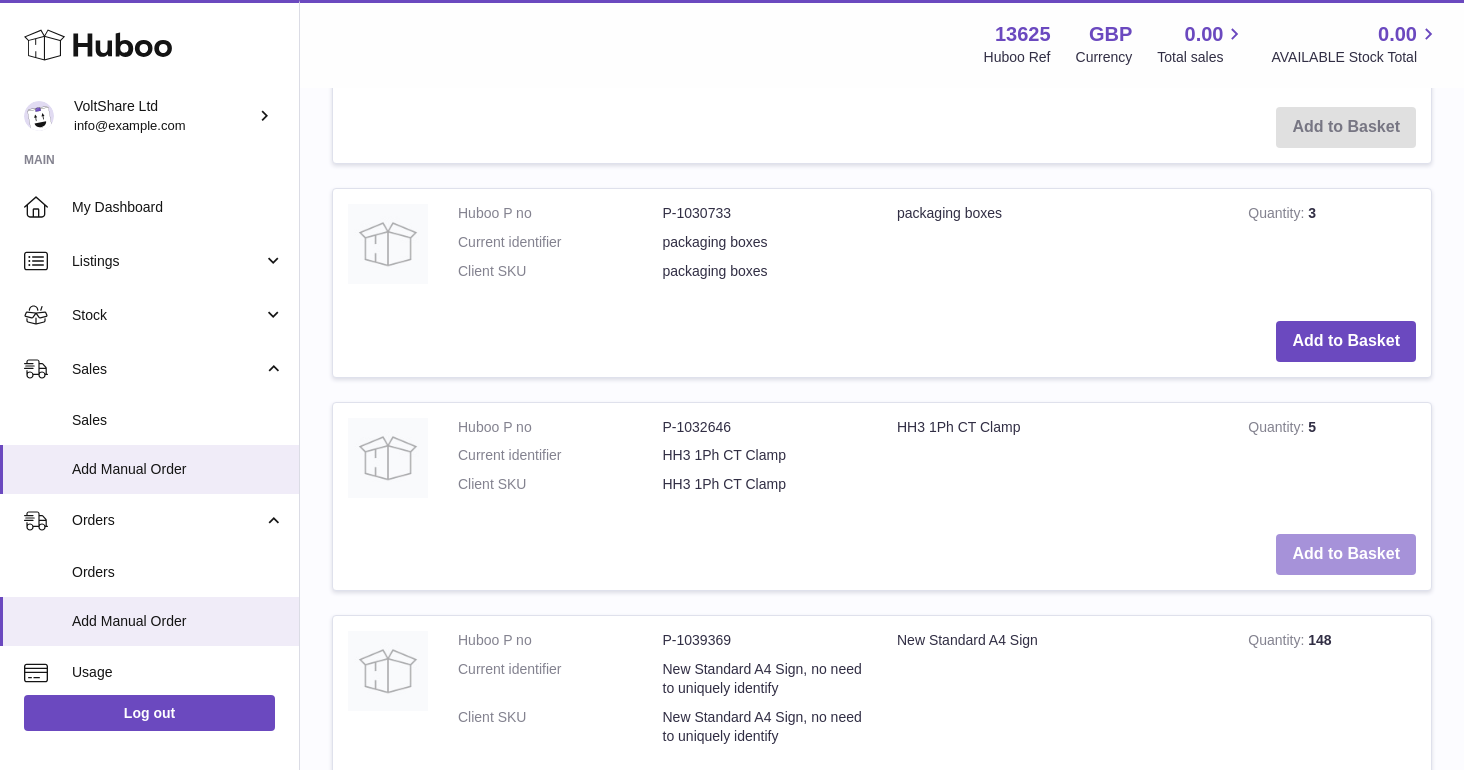 scroll, scrollTop: 2077, scrollLeft: 0, axis: vertical 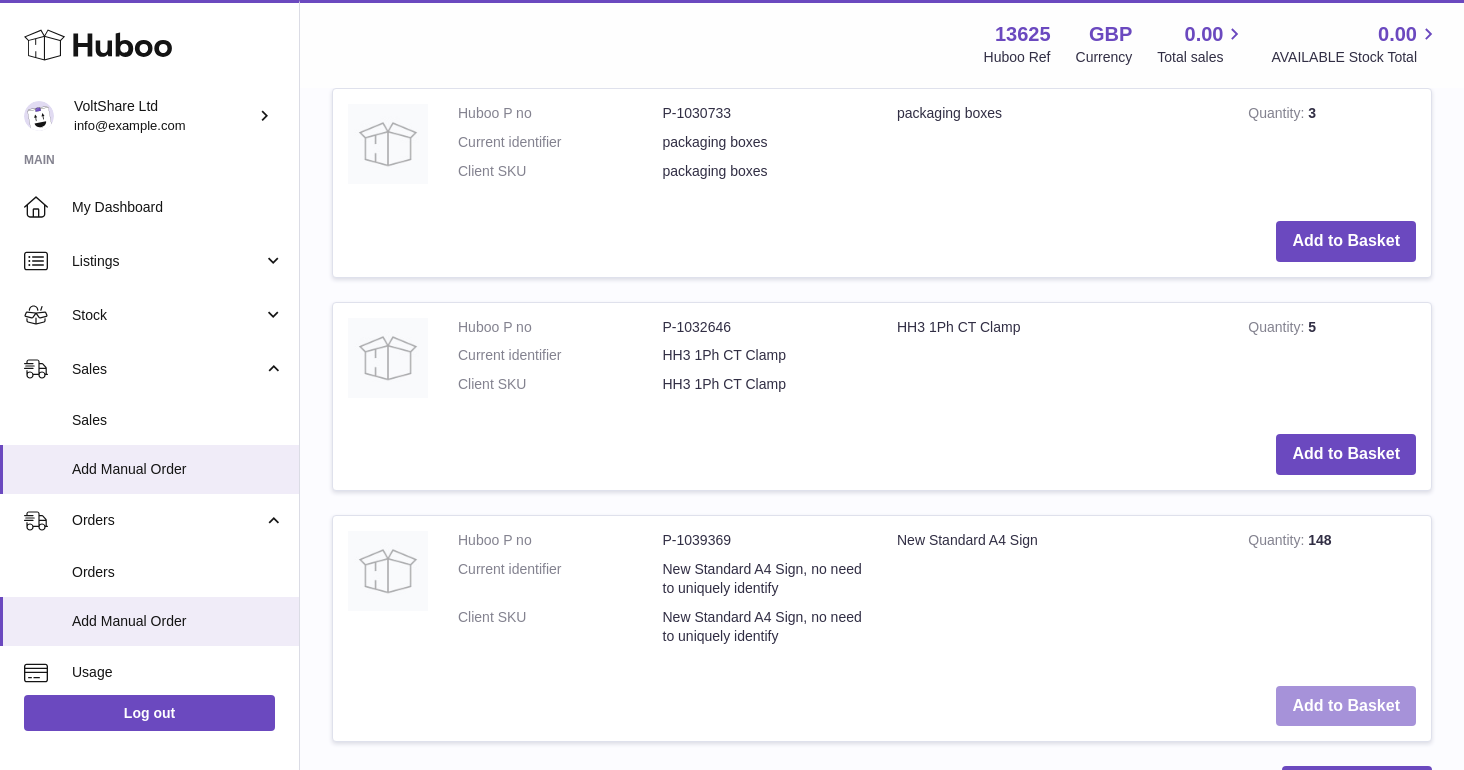 click on "Add to Basket" at bounding box center [1346, 706] 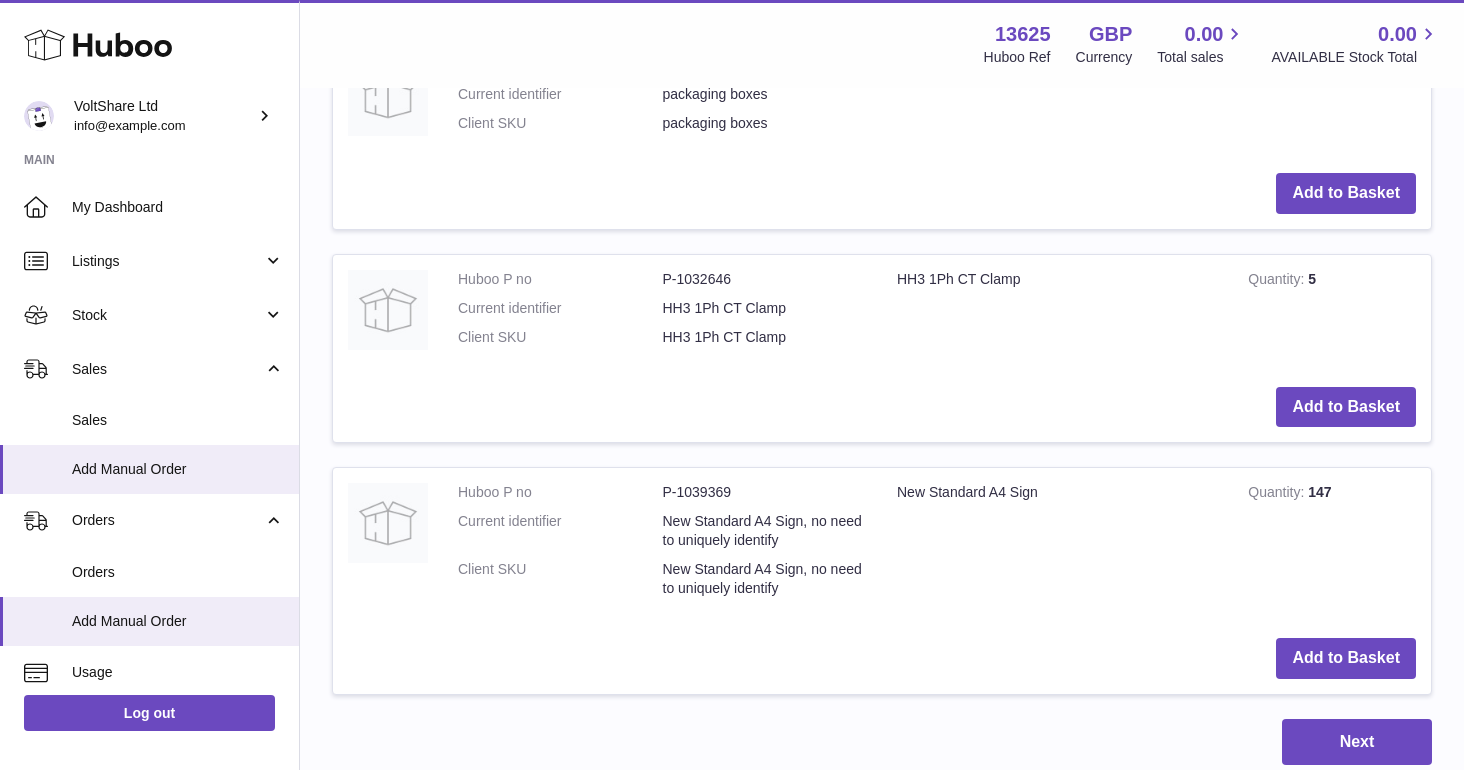 scroll, scrollTop: 2349, scrollLeft: 0, axis: vertical 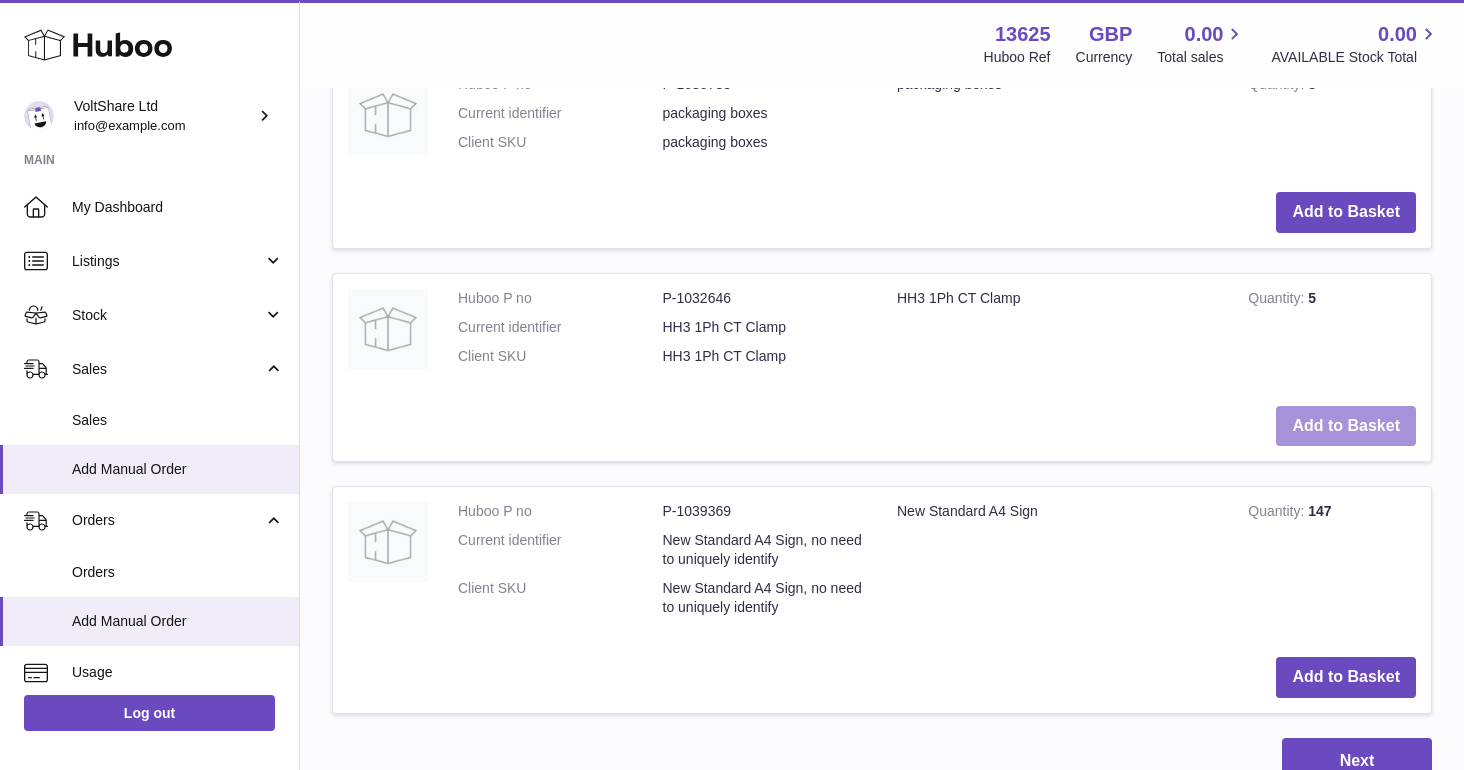 click on "Add to Basket" at bounding box center [1346, 426] 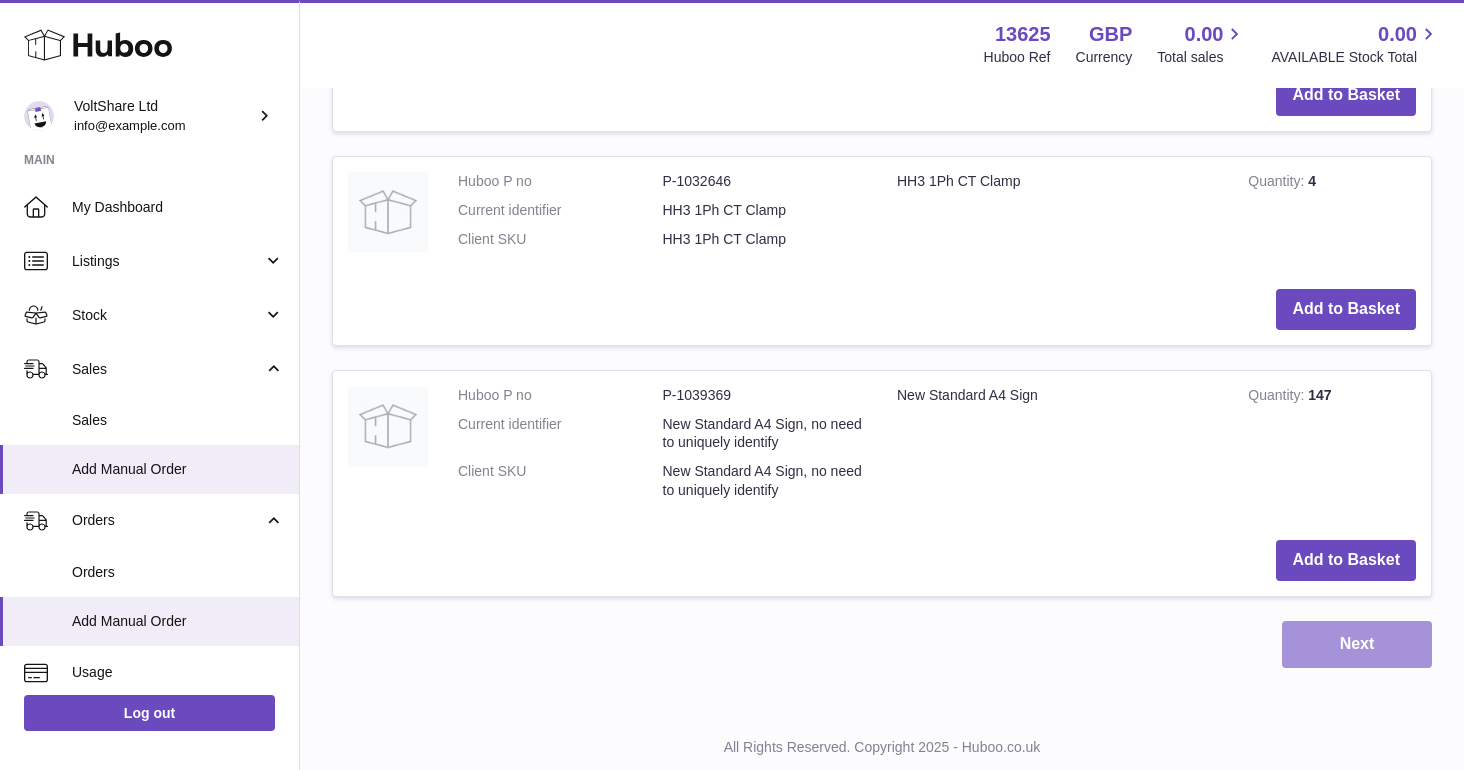 scroll, scrollTop: 2686, scrollLeft: 0, axis: vertical 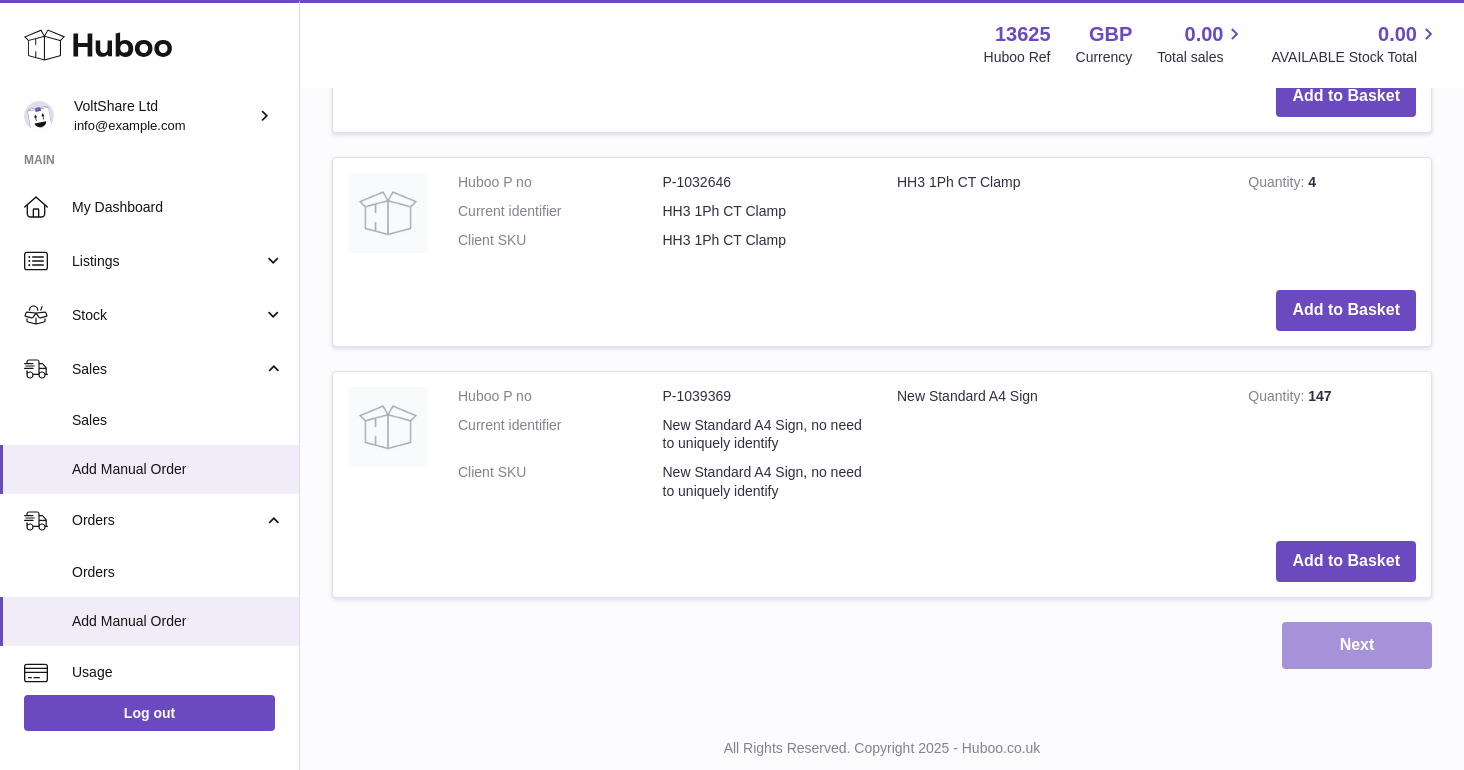 click on "Next" at bounding box center (1357, 645) 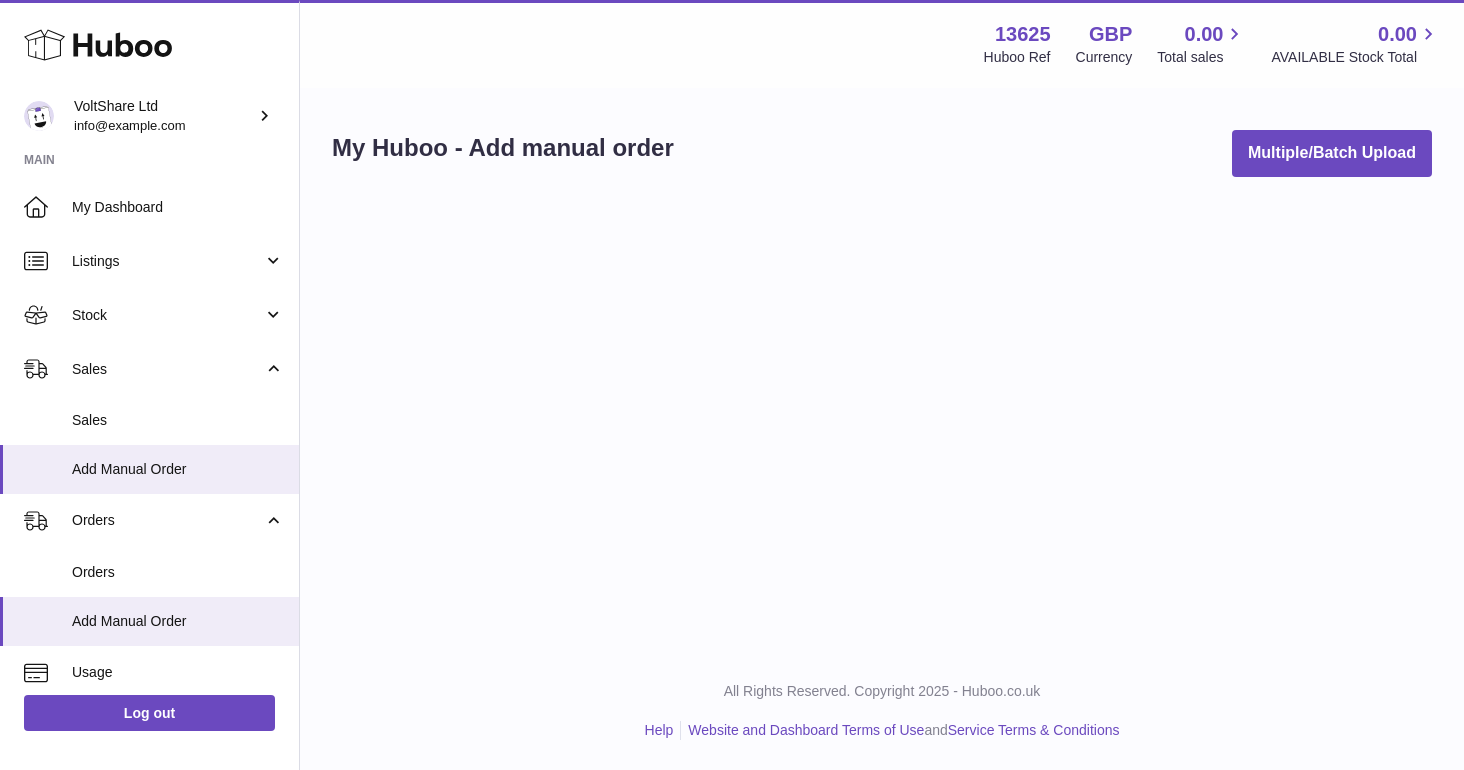 scroll, scrollTop: 0, scrollLeft: 0, axis: both 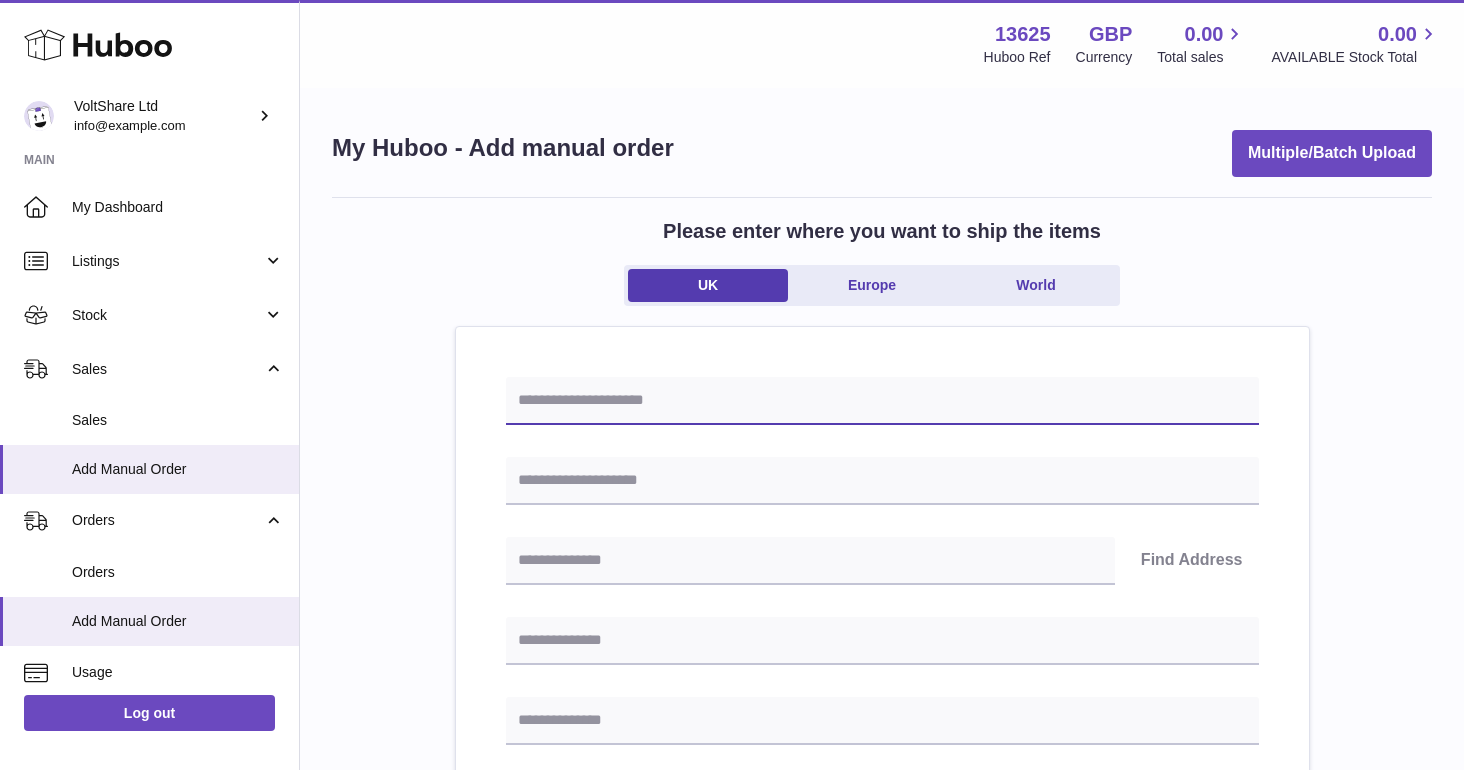 click at bounding box center (882, 401) 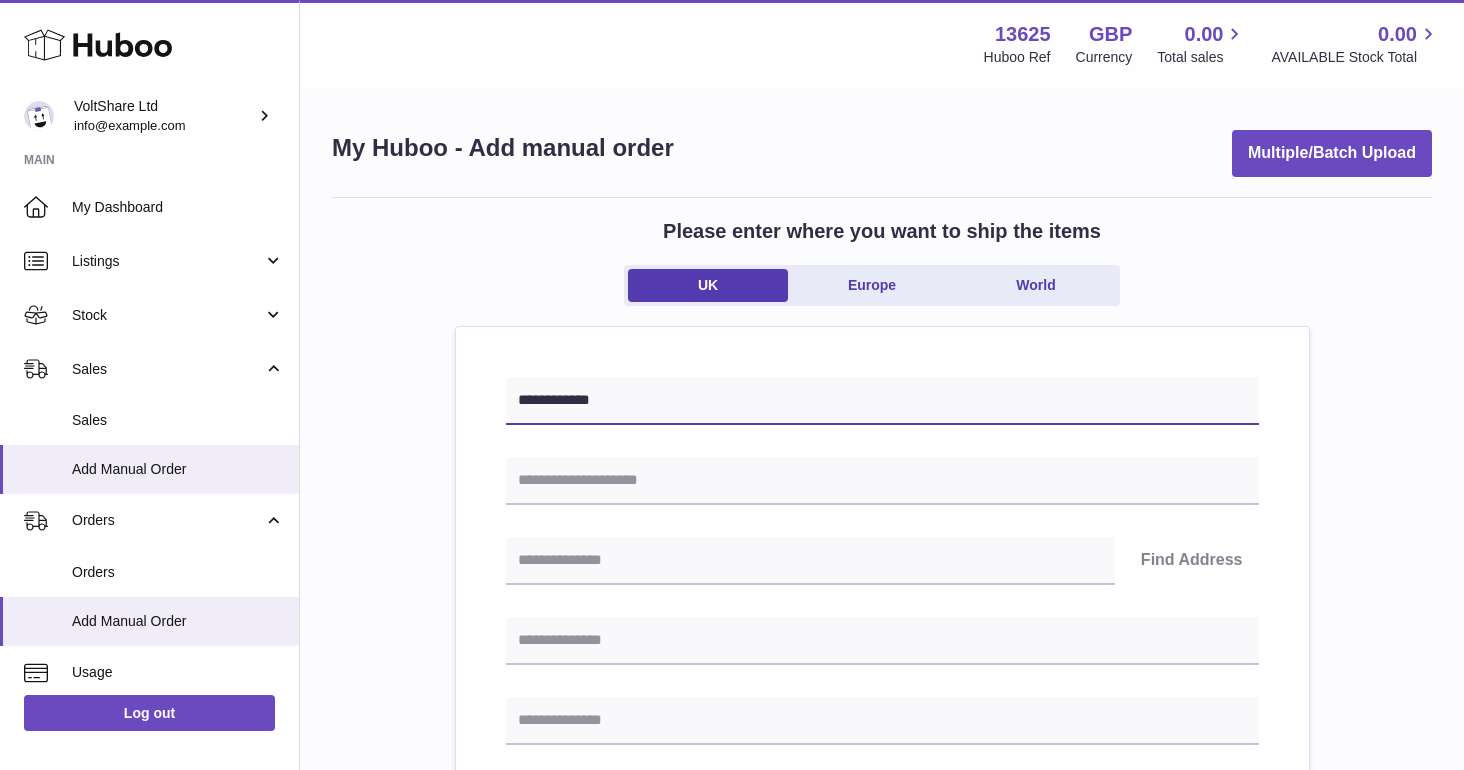 type on "**********" 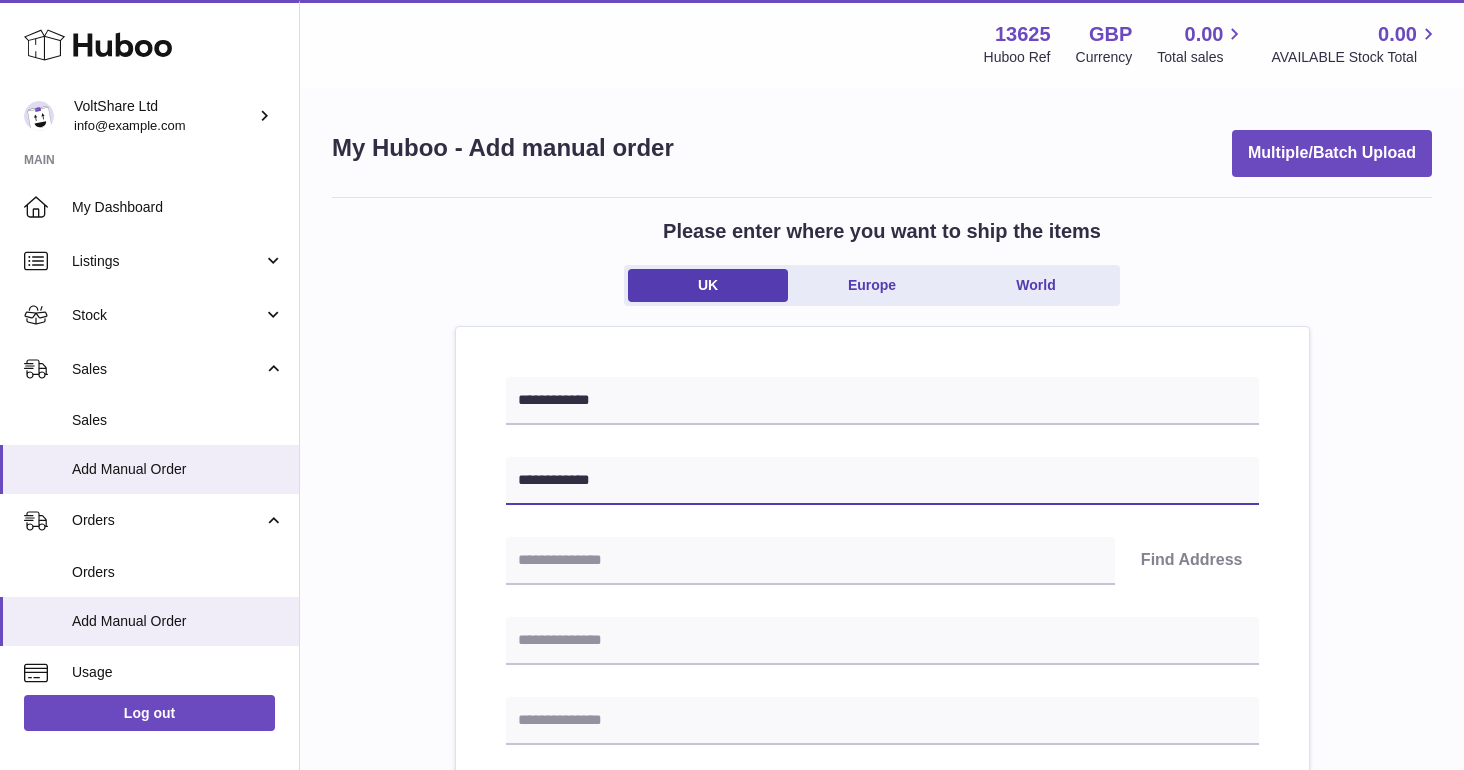 type on "**********" 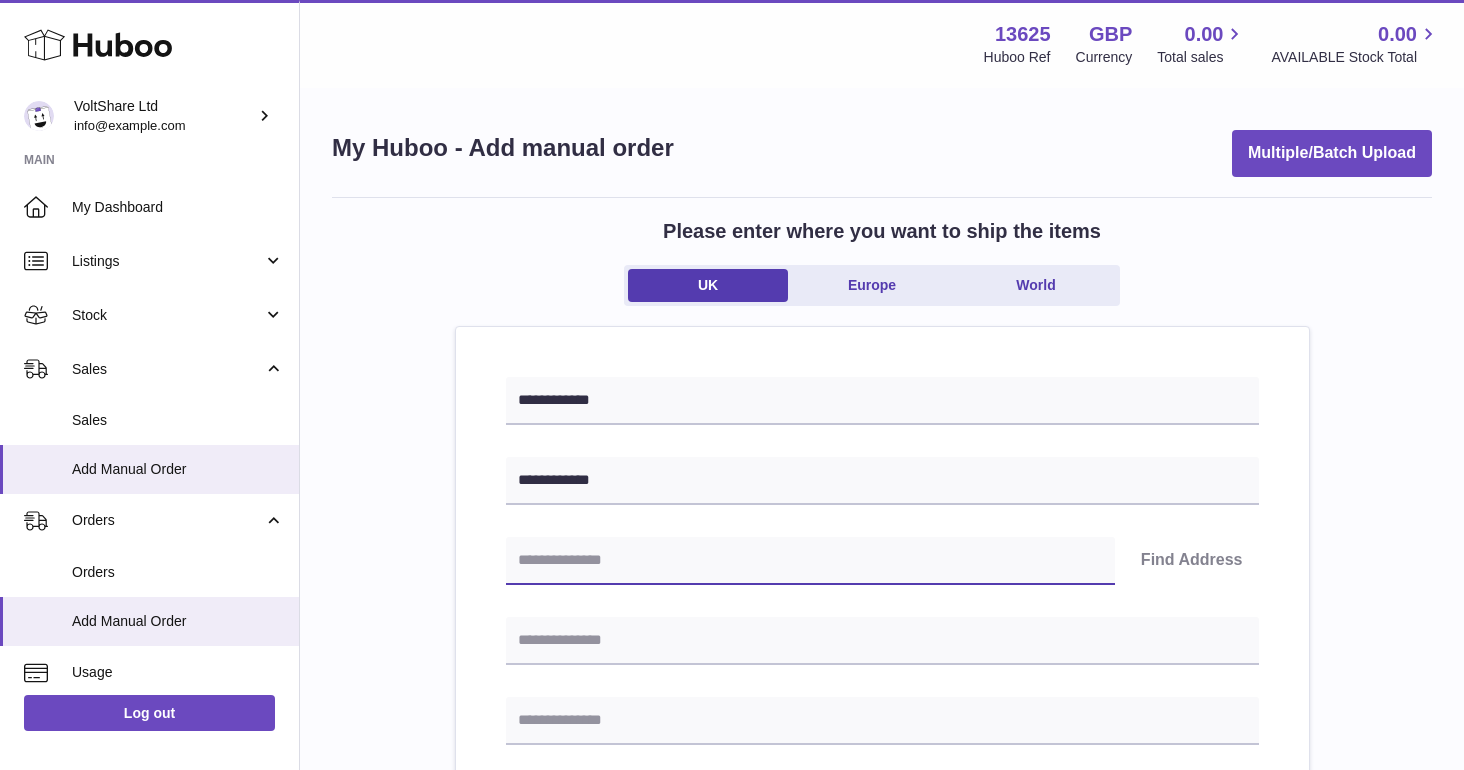 paste on "*******" 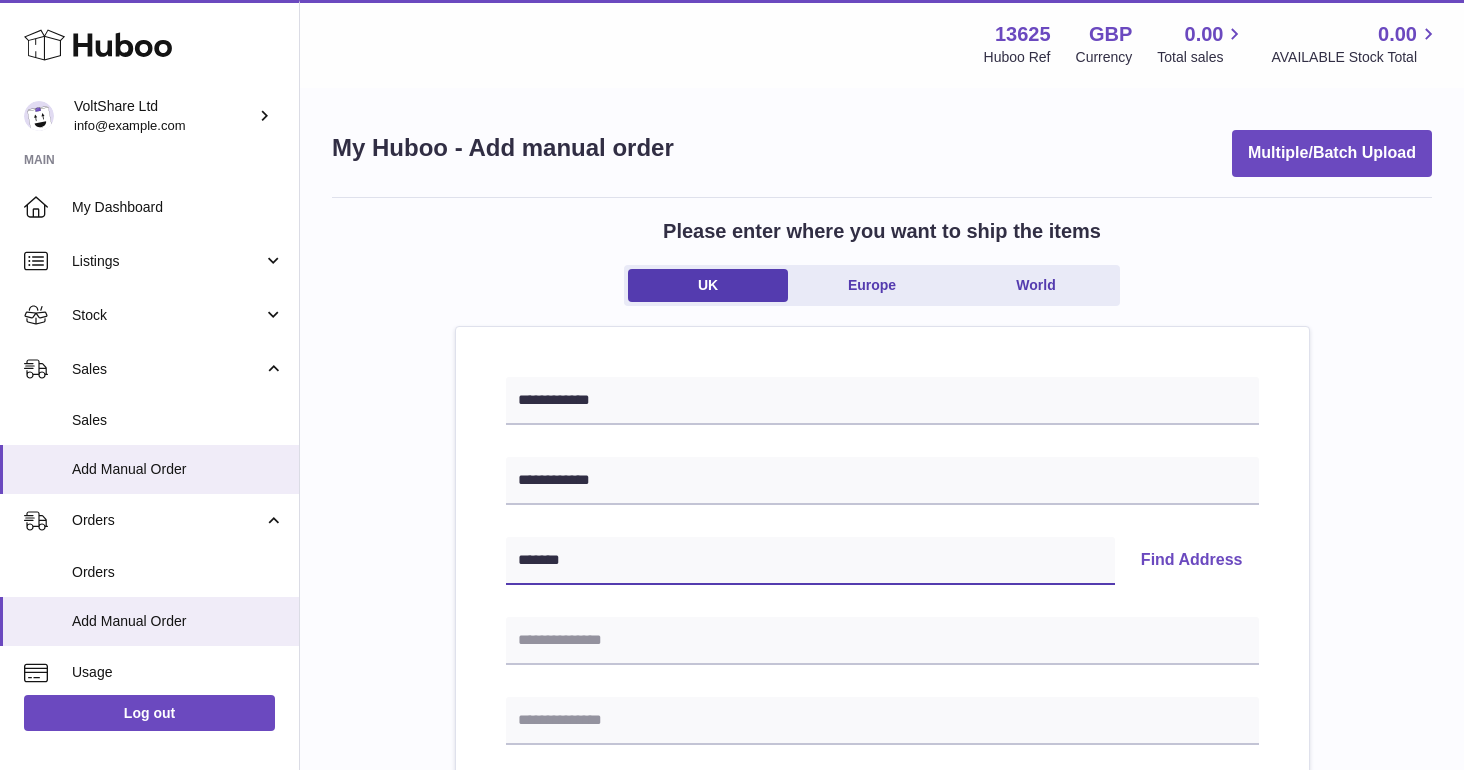 type on "*******" 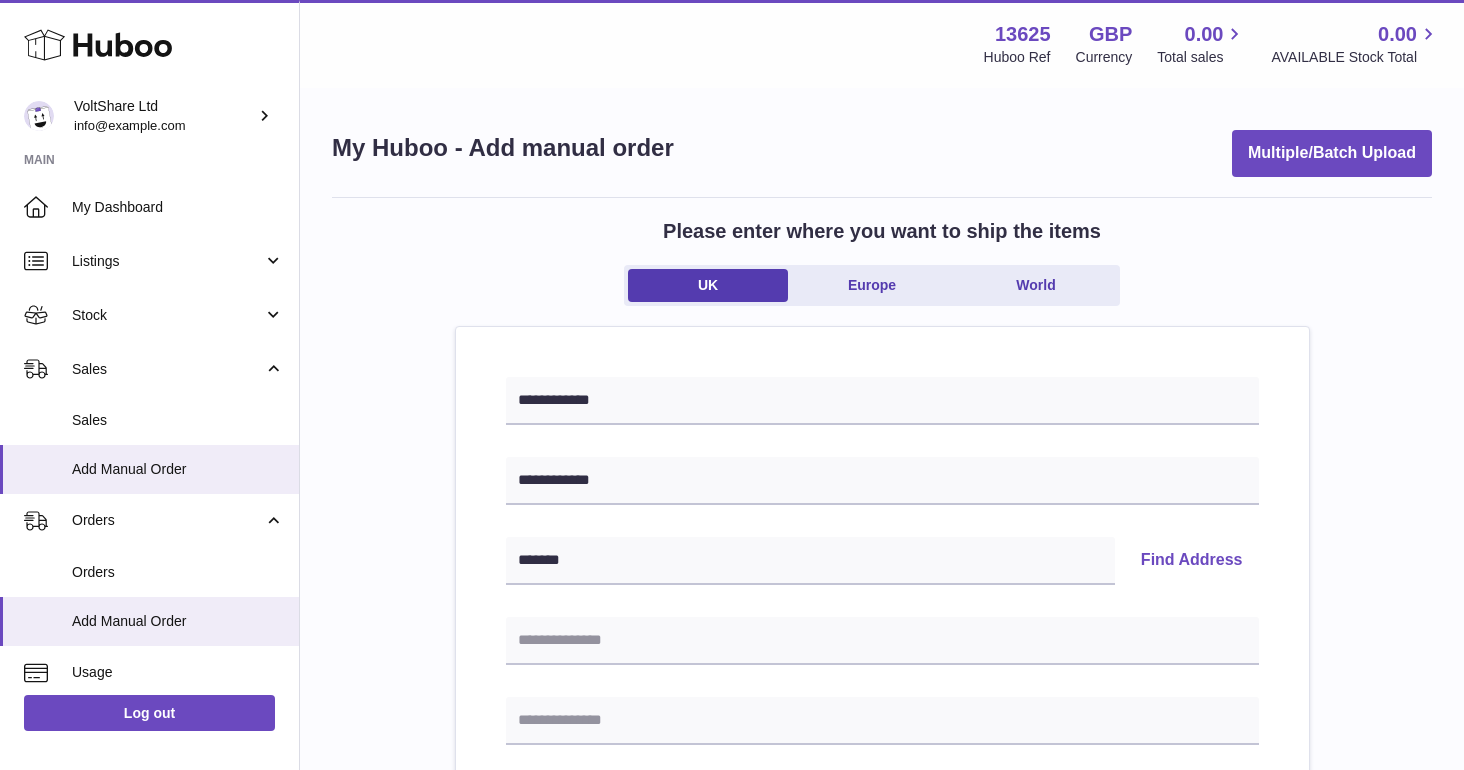 click on "Find Address" at bounding box center (1192, 561) 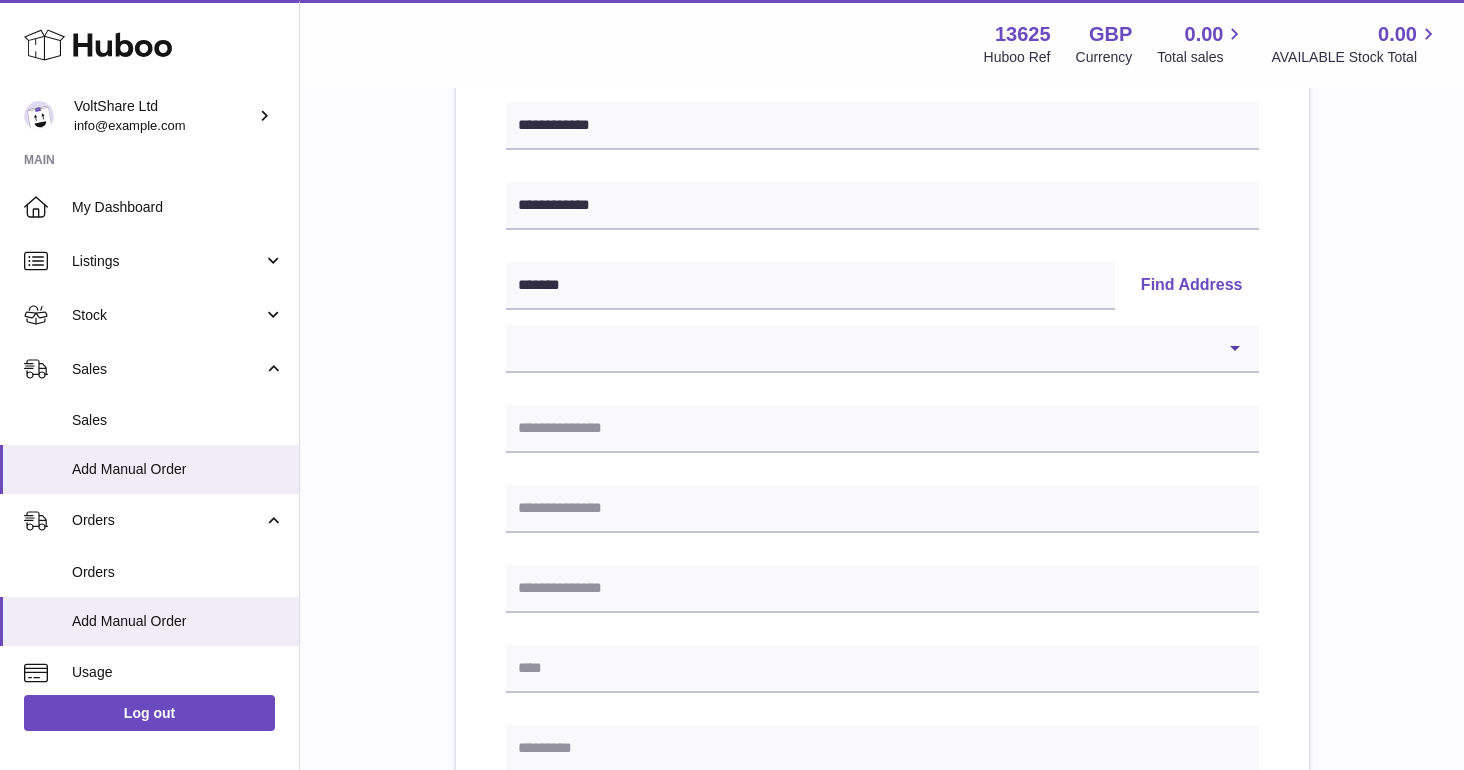 scroll, scrollTop: 320, scrollLeft: 0, axis: vertical 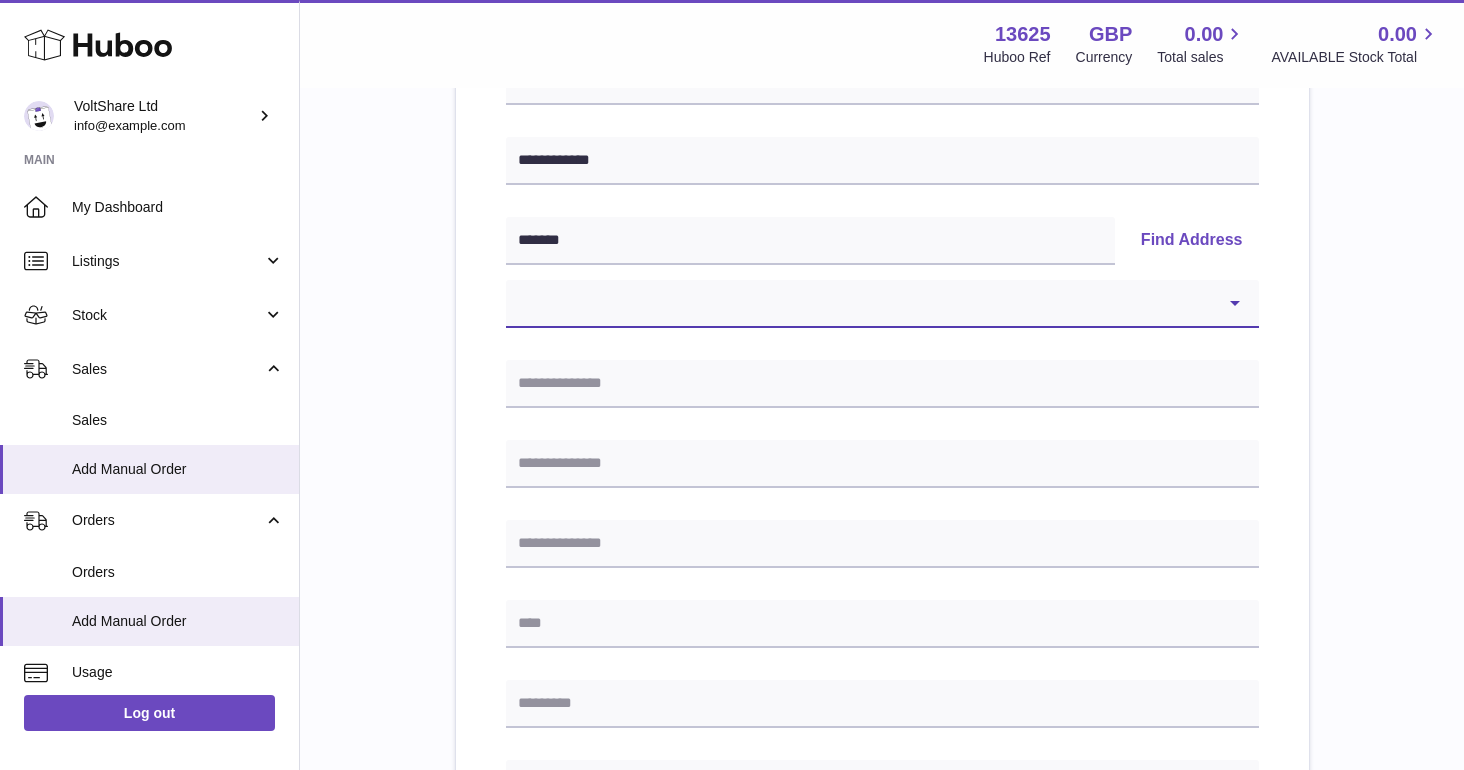 select on "*" 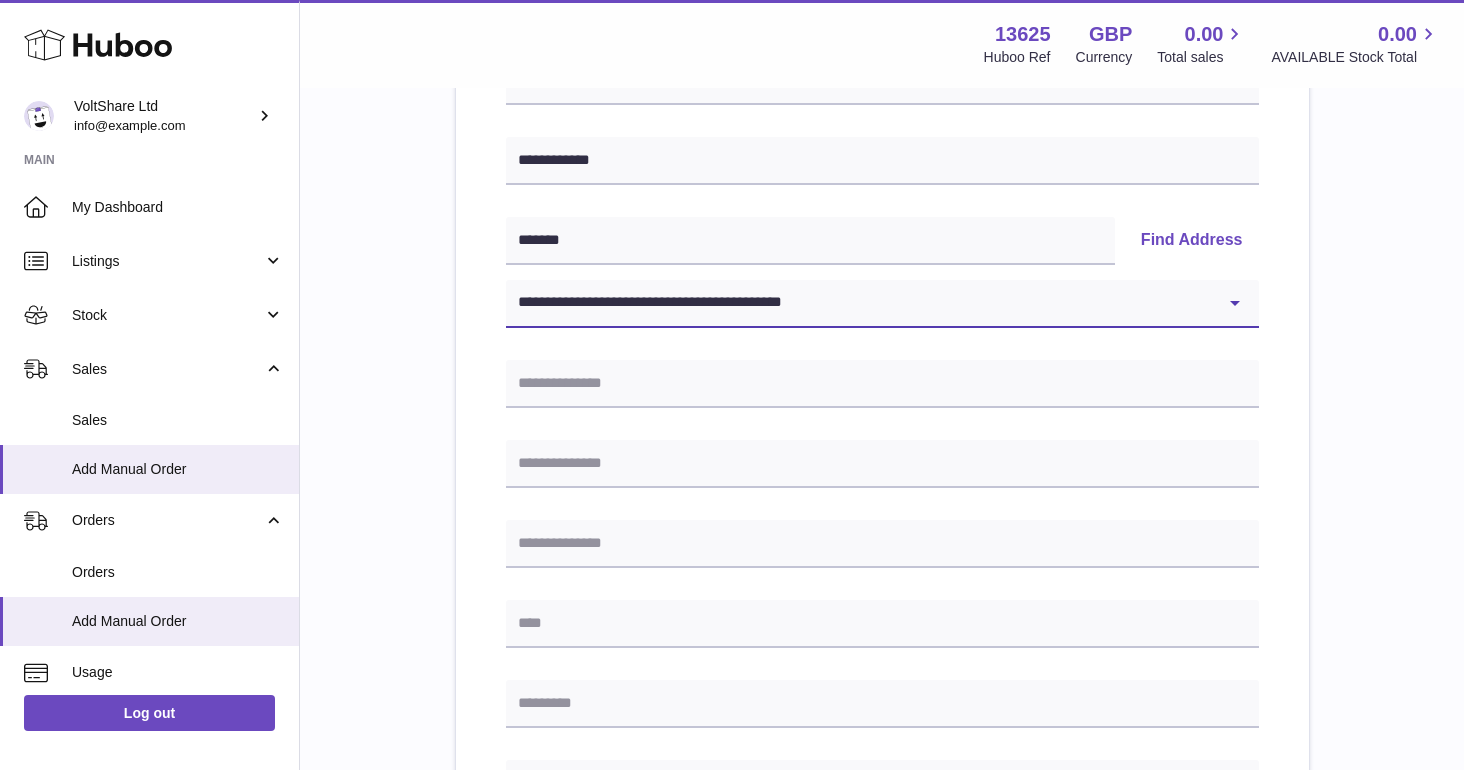 type on "**********" 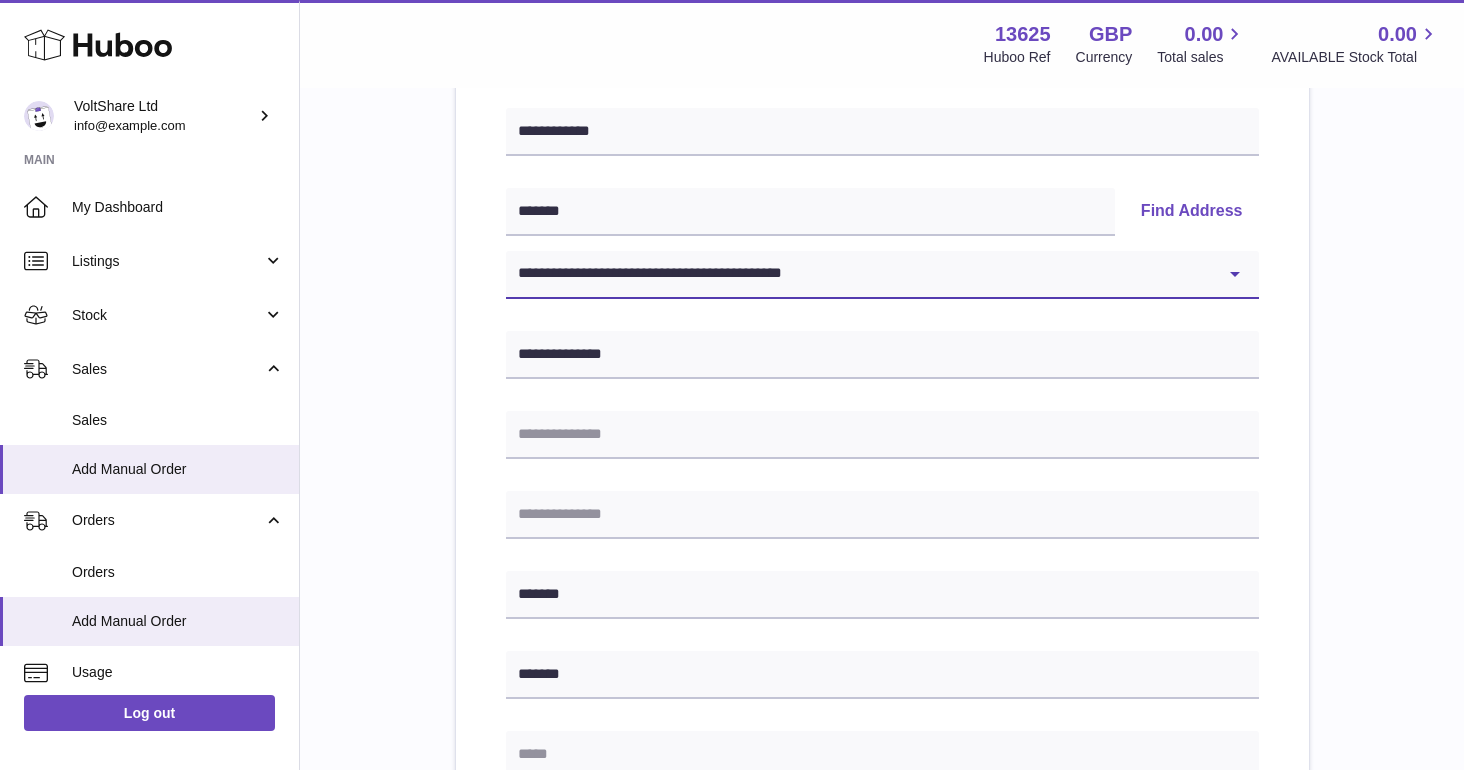 scroll, scrollTop: 362, scrollLeft: 0, axis: vertical 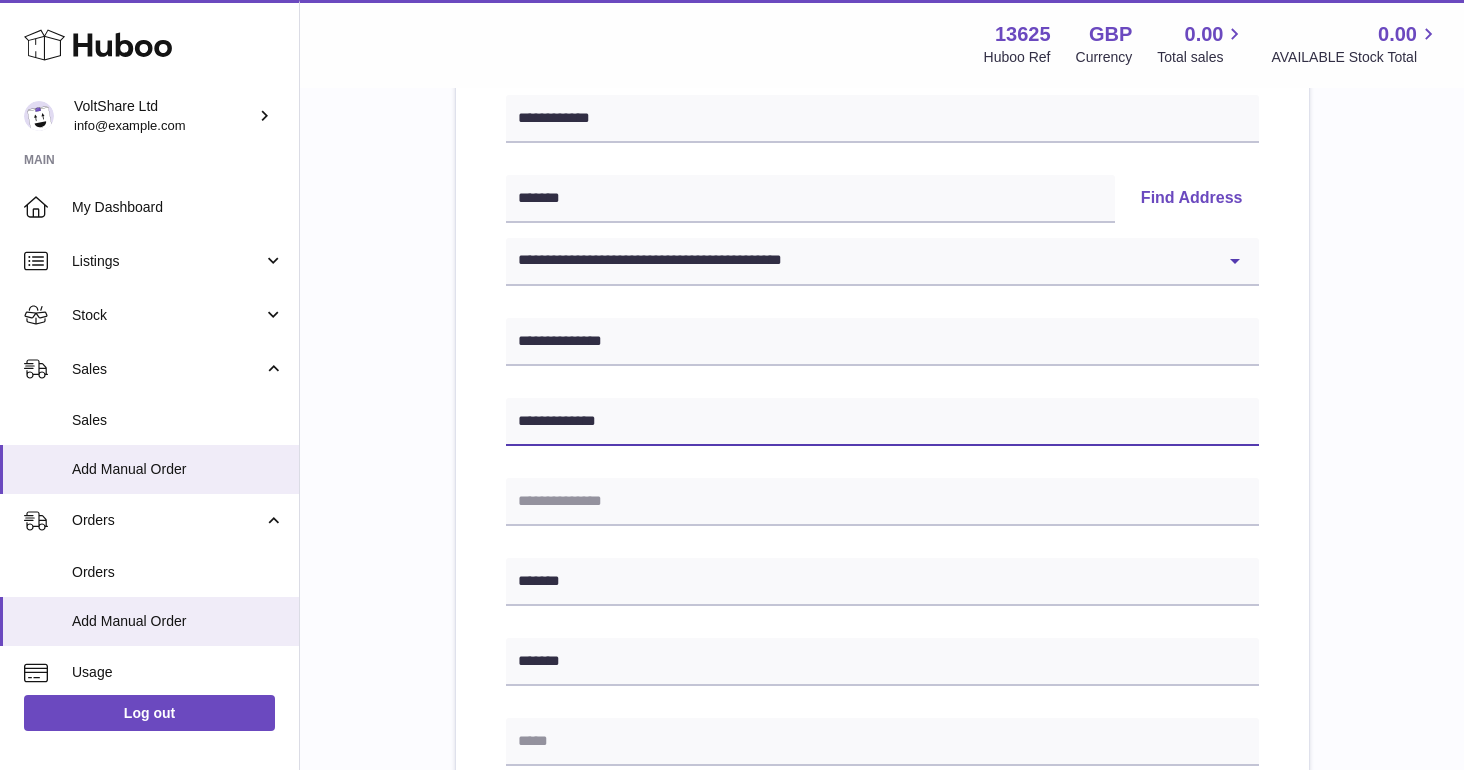 type on "**********" 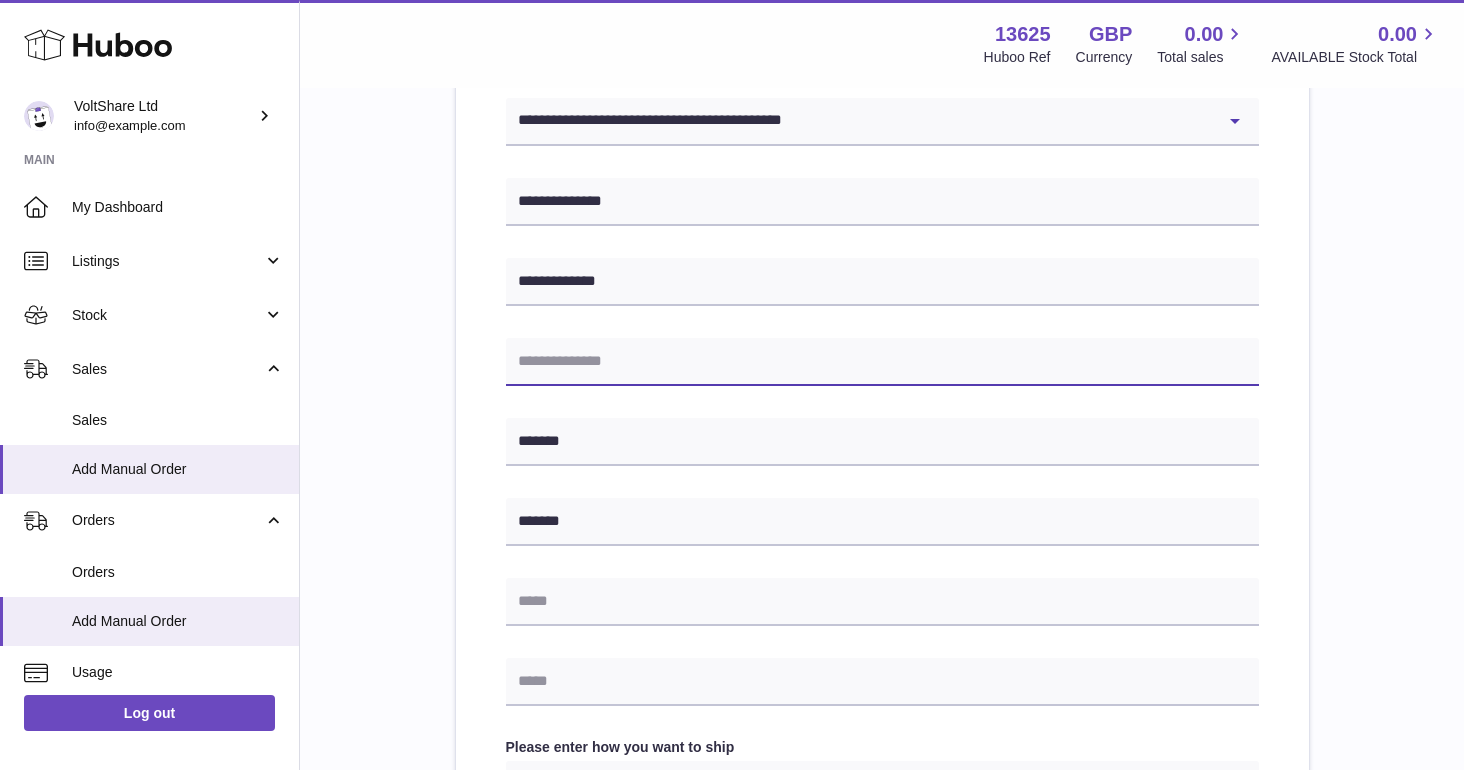scroll, scrollTop: 798, scrollLeft: 0, axis: vertical 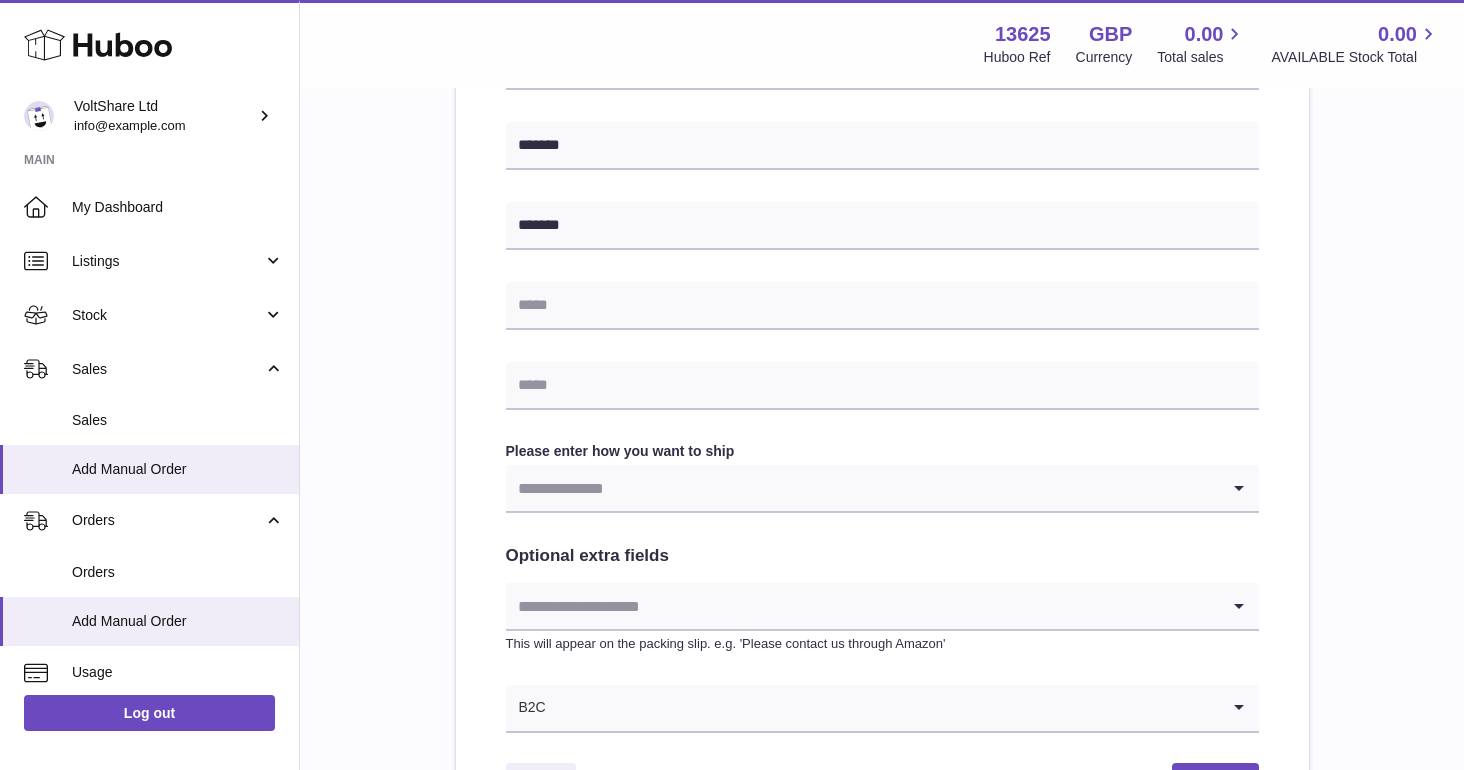 click on "**********" at bounding box center [882, 156] 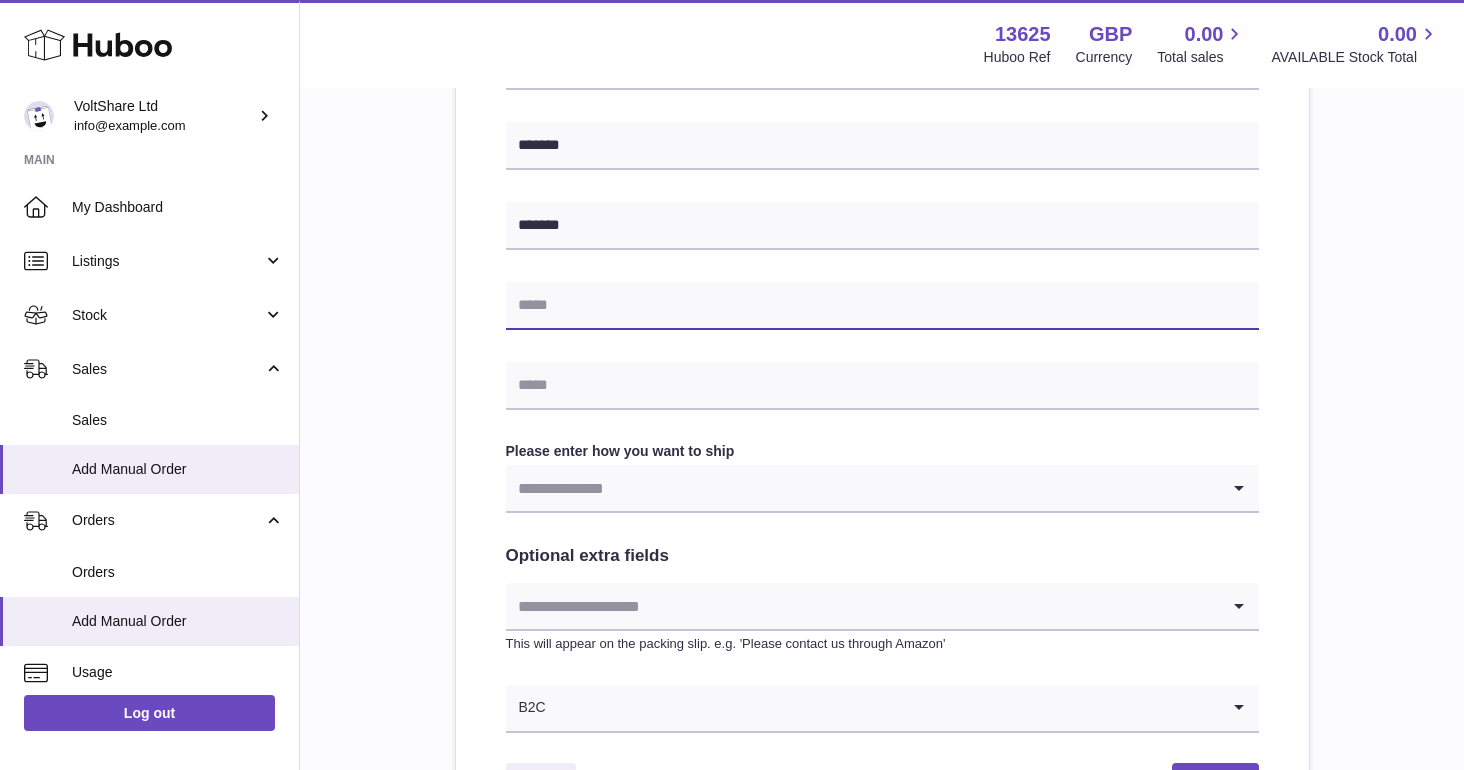 paste on "**********" 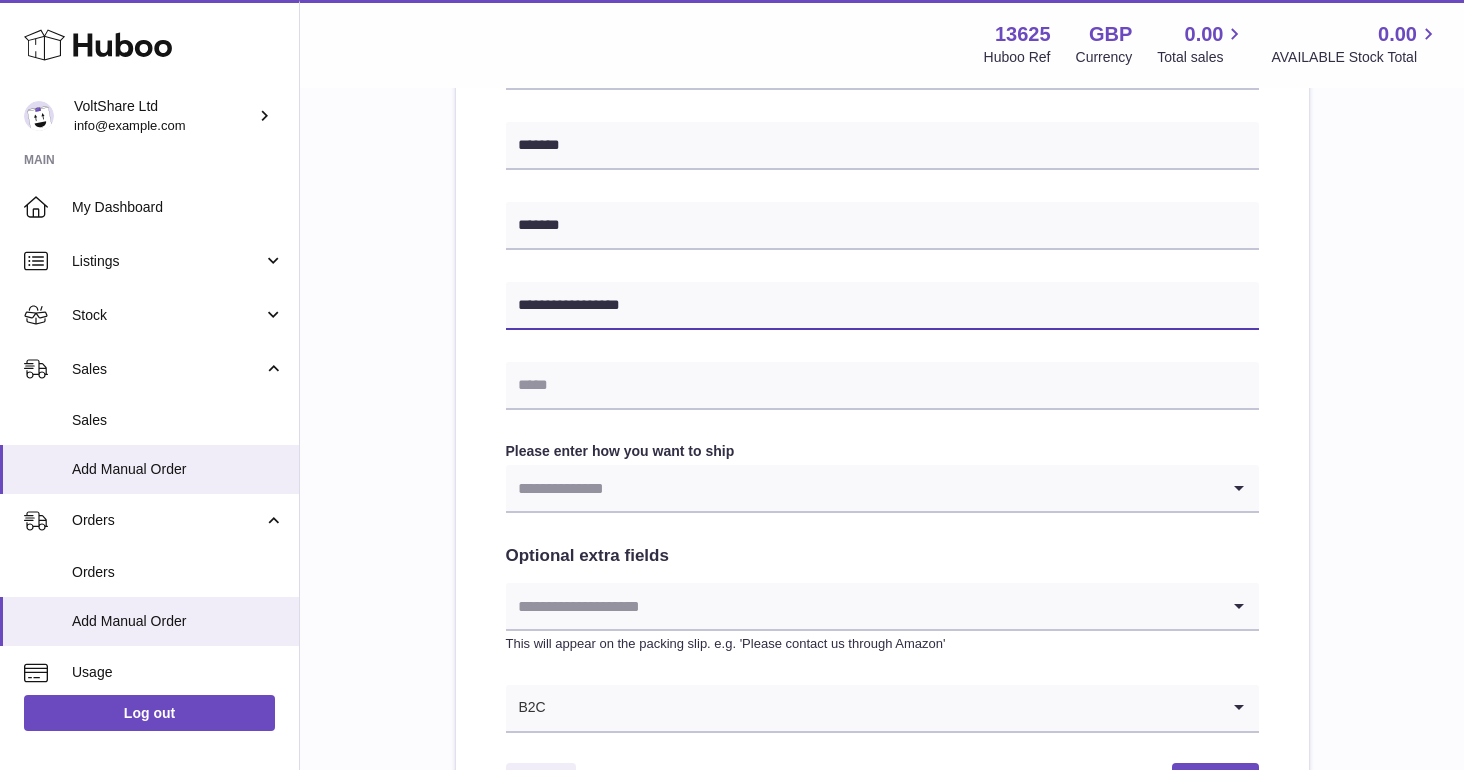 drag, startPoint x: 552, startPoint y: 304, endPoint x: 456, endPoint y: 306, distance: 96.02083 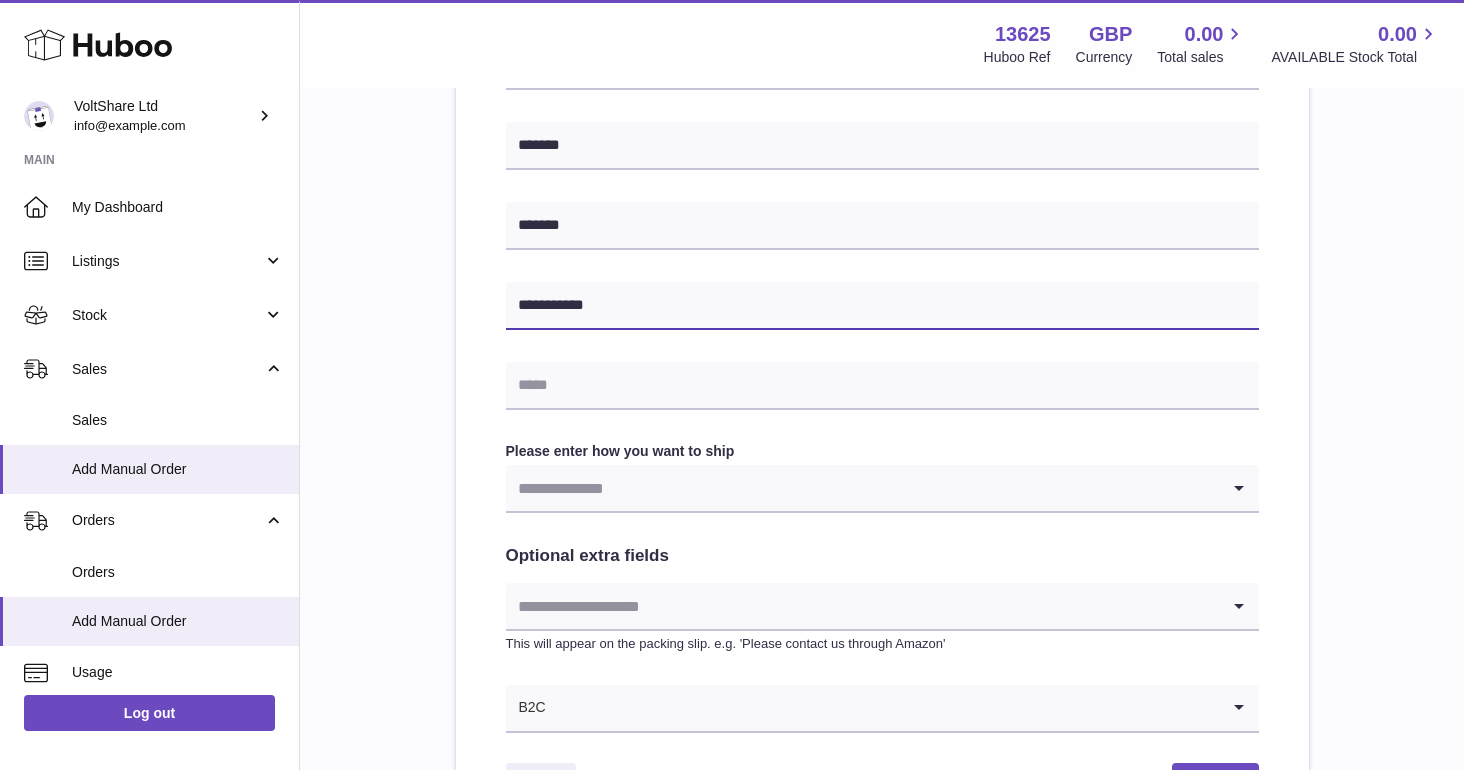 type on "**********" 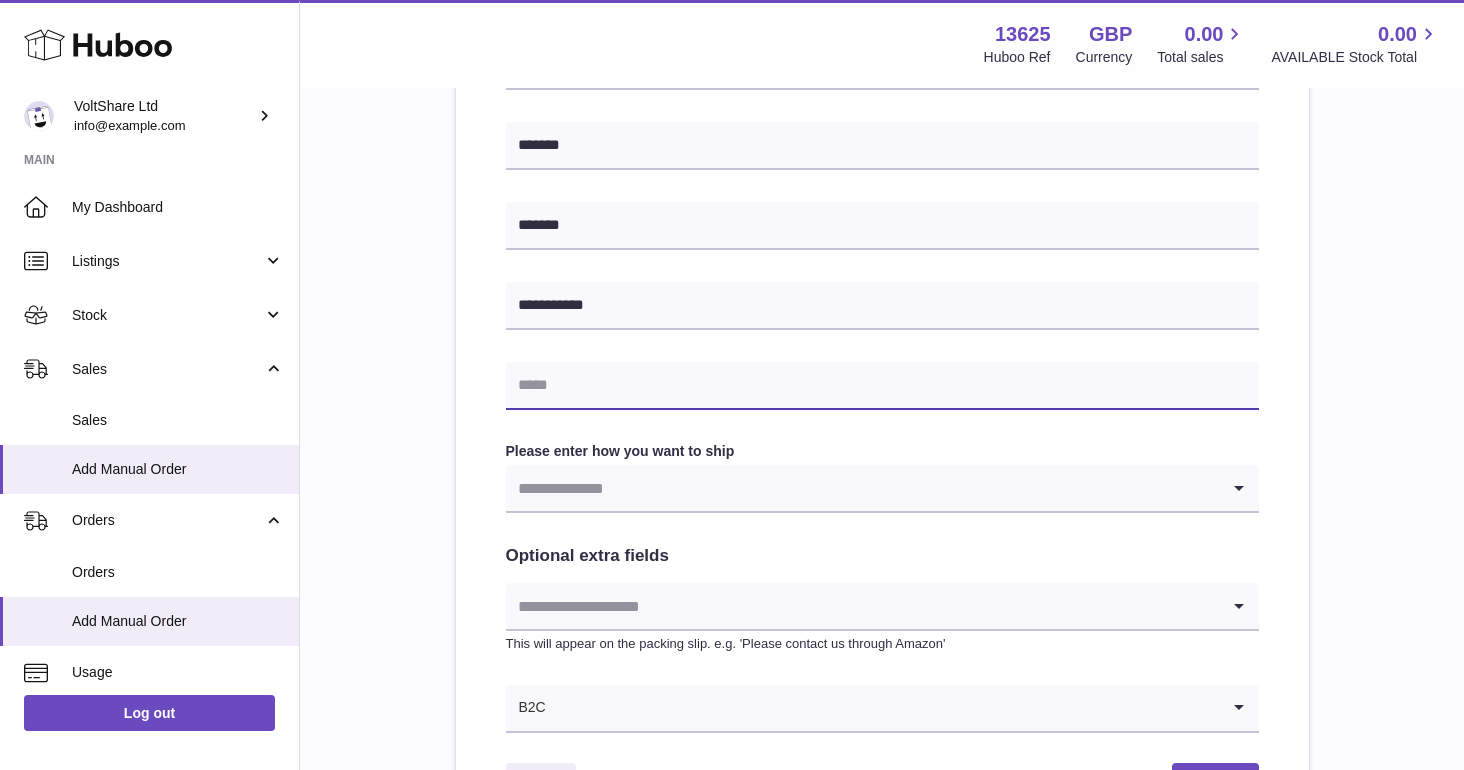 paste on "**********" 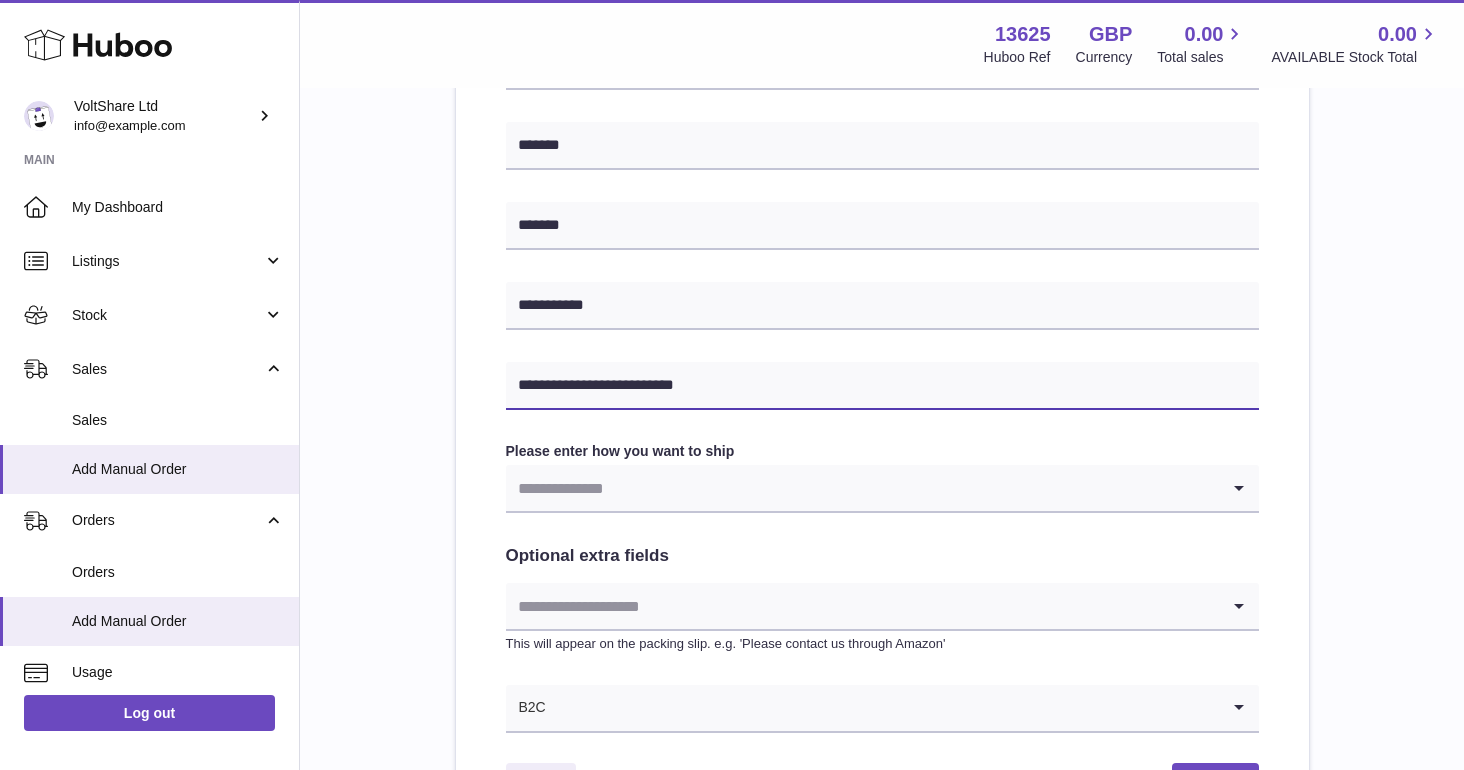 type on "**********" 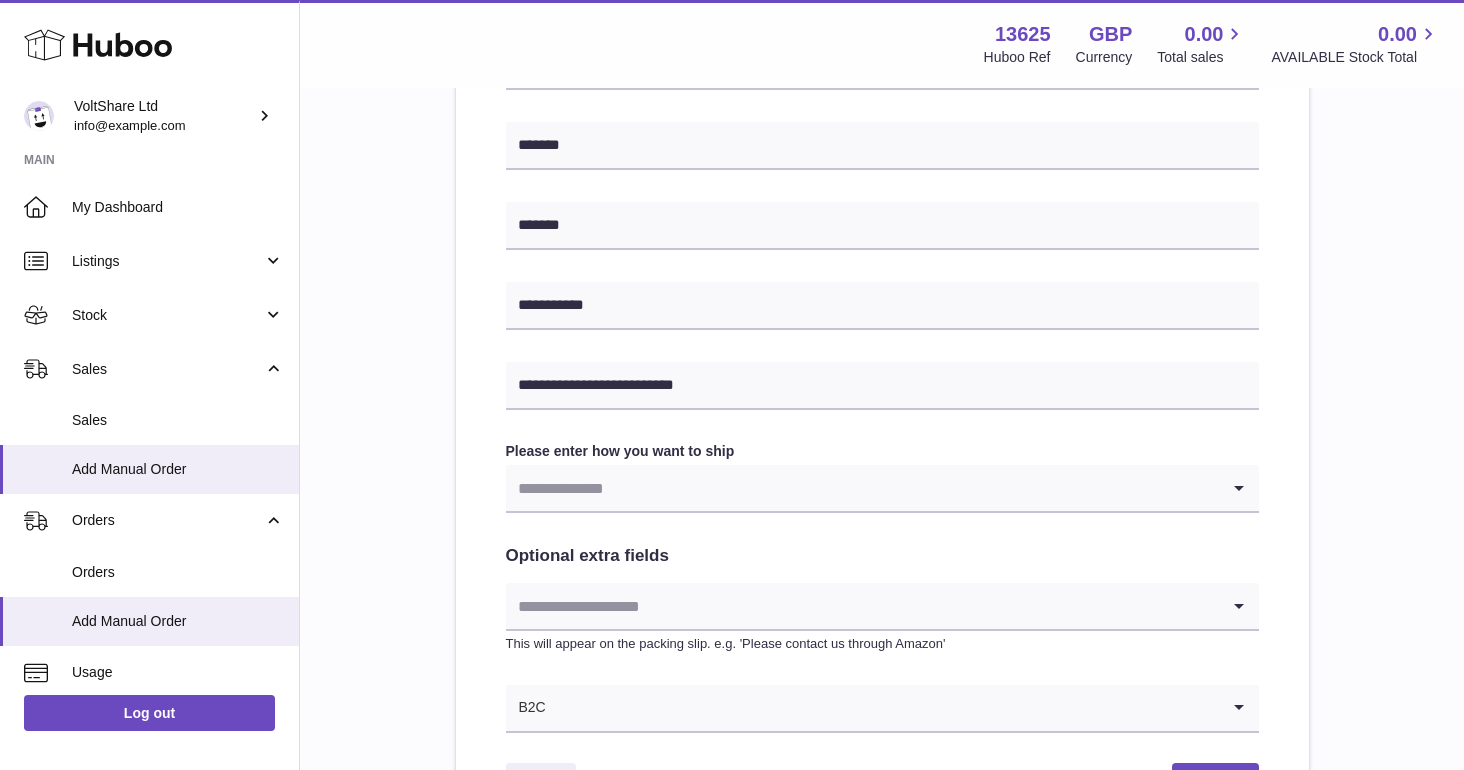 click at bounding box center (862, 488) 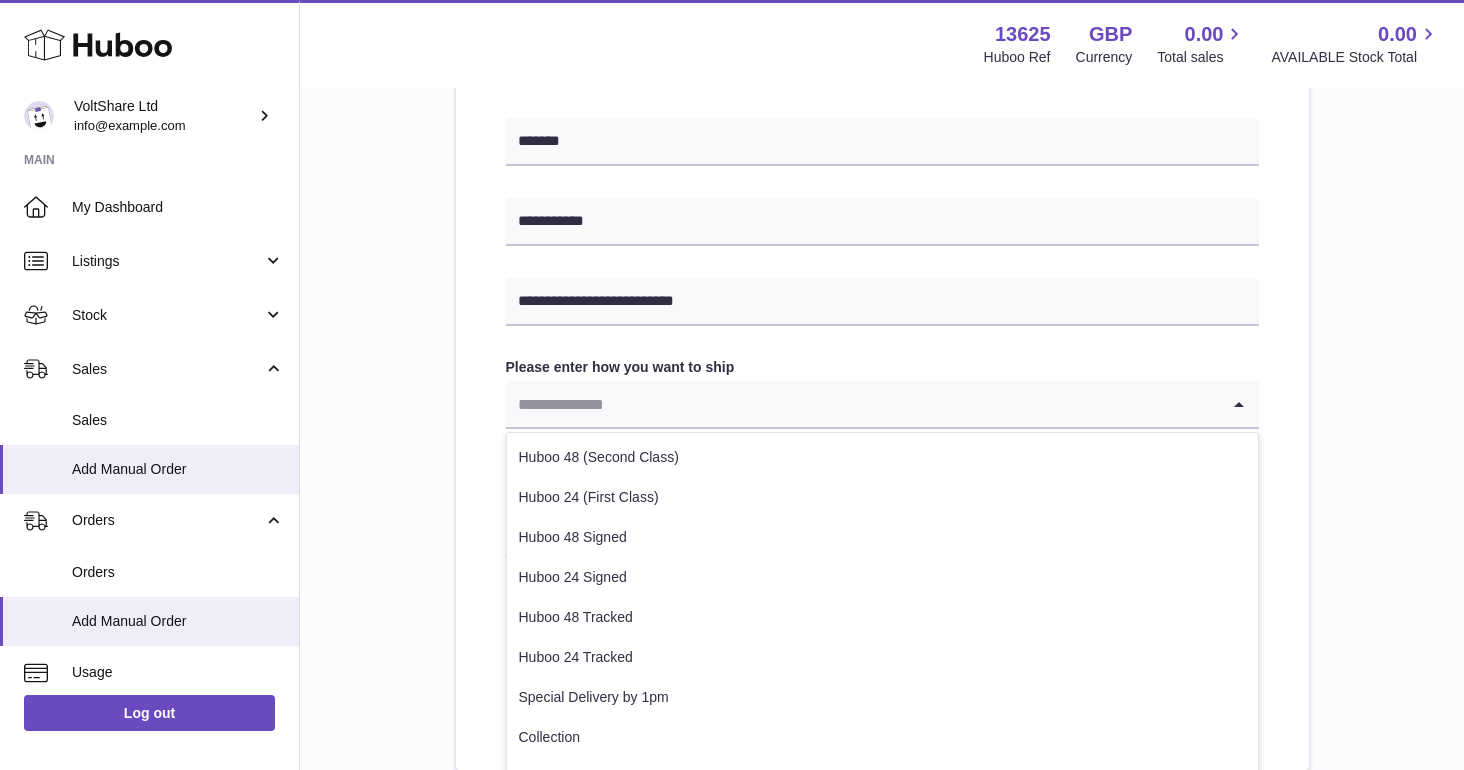 scroll, scrollTop: 884, scrollLeft: 0, axis: vertical 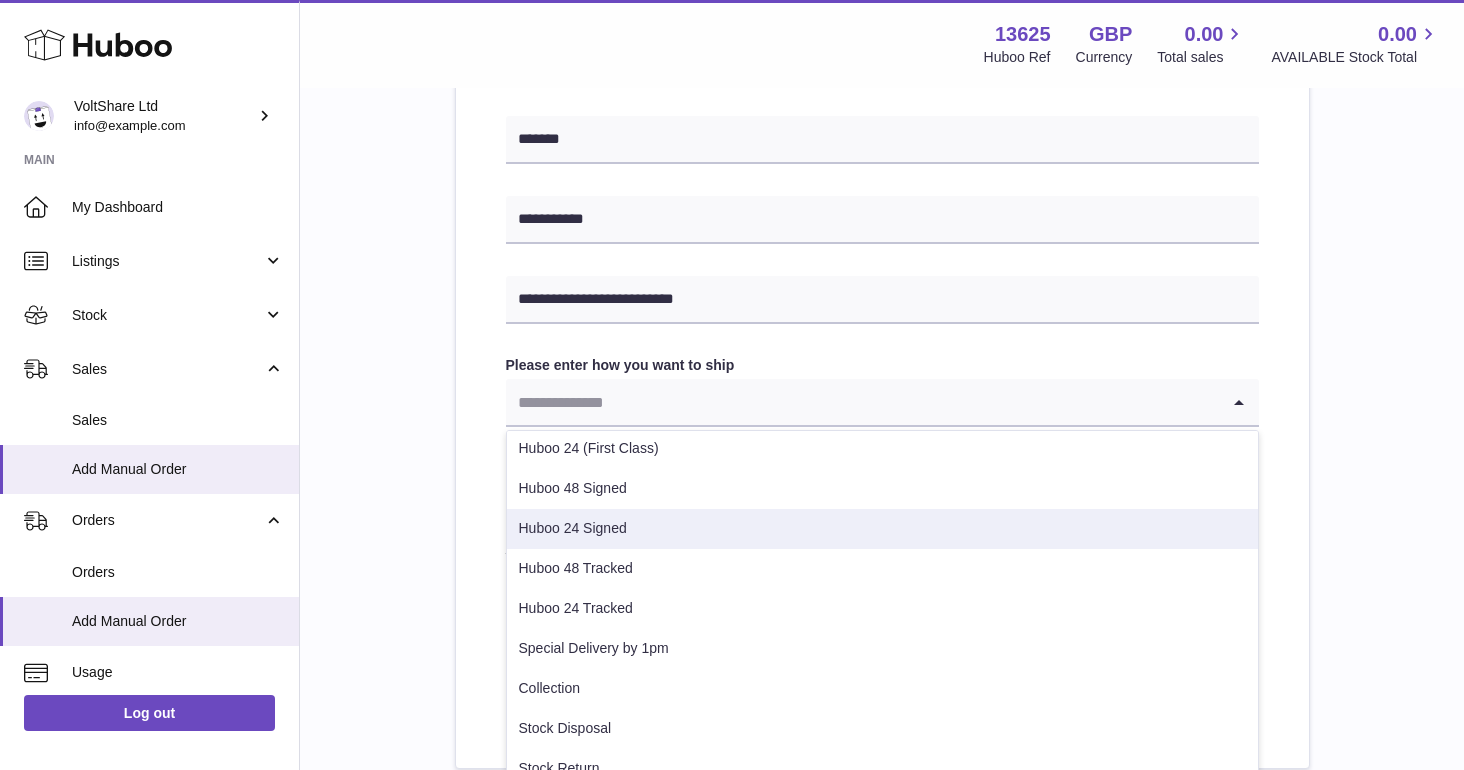 click on "Huboo 24 Signed" at bounding box center (882, 529) 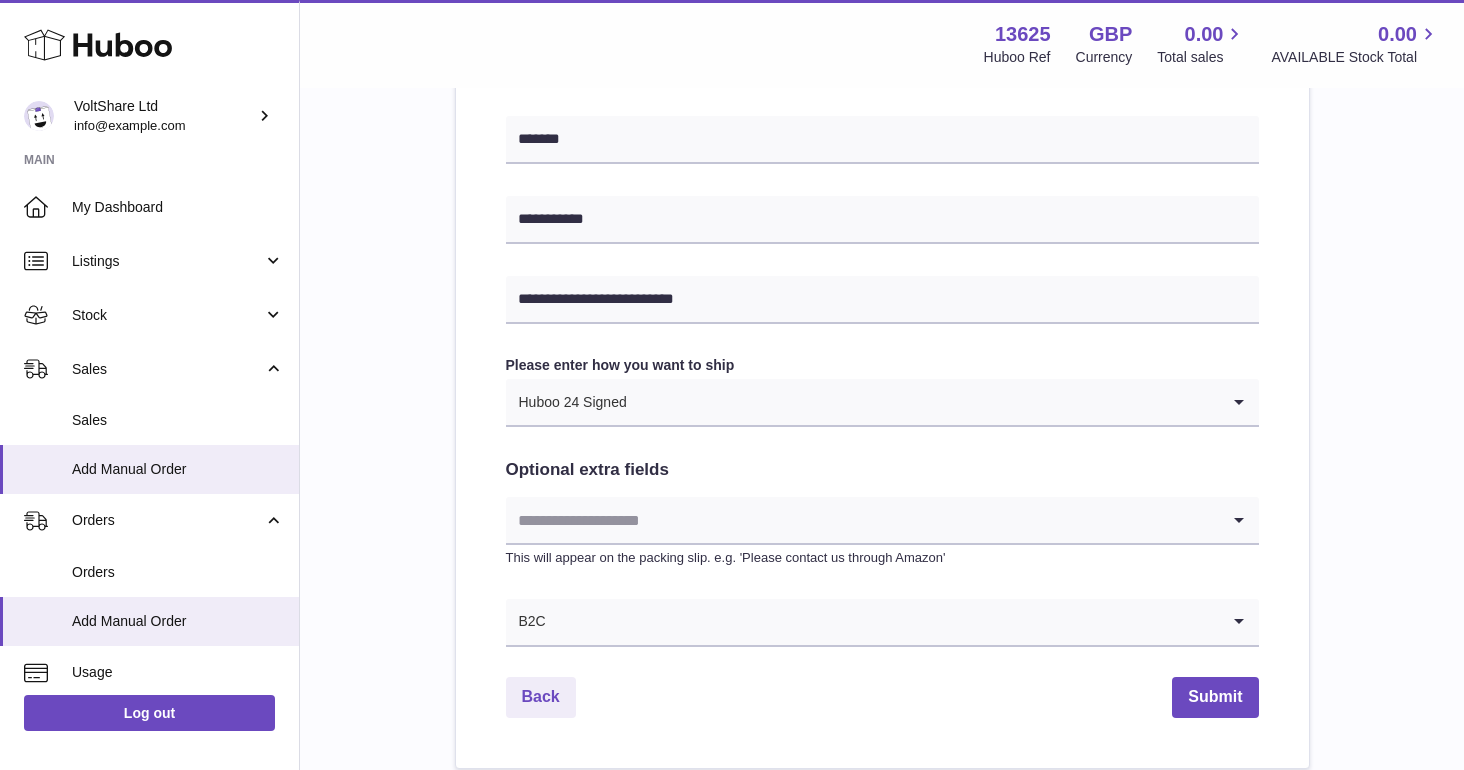 click at bounding box center (923, 402) 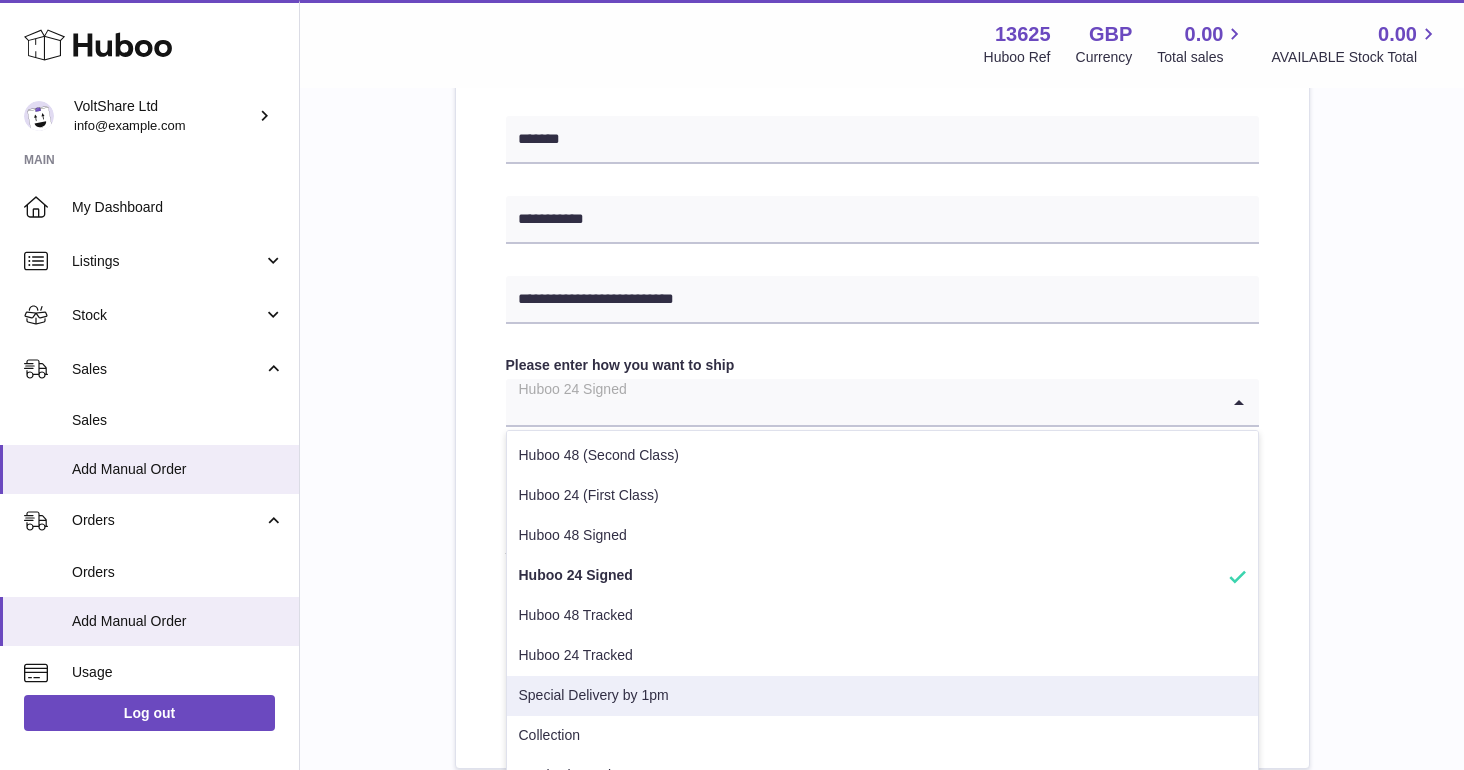 click on "Special Delivery by 1pm" at bounding box center [882, 696] 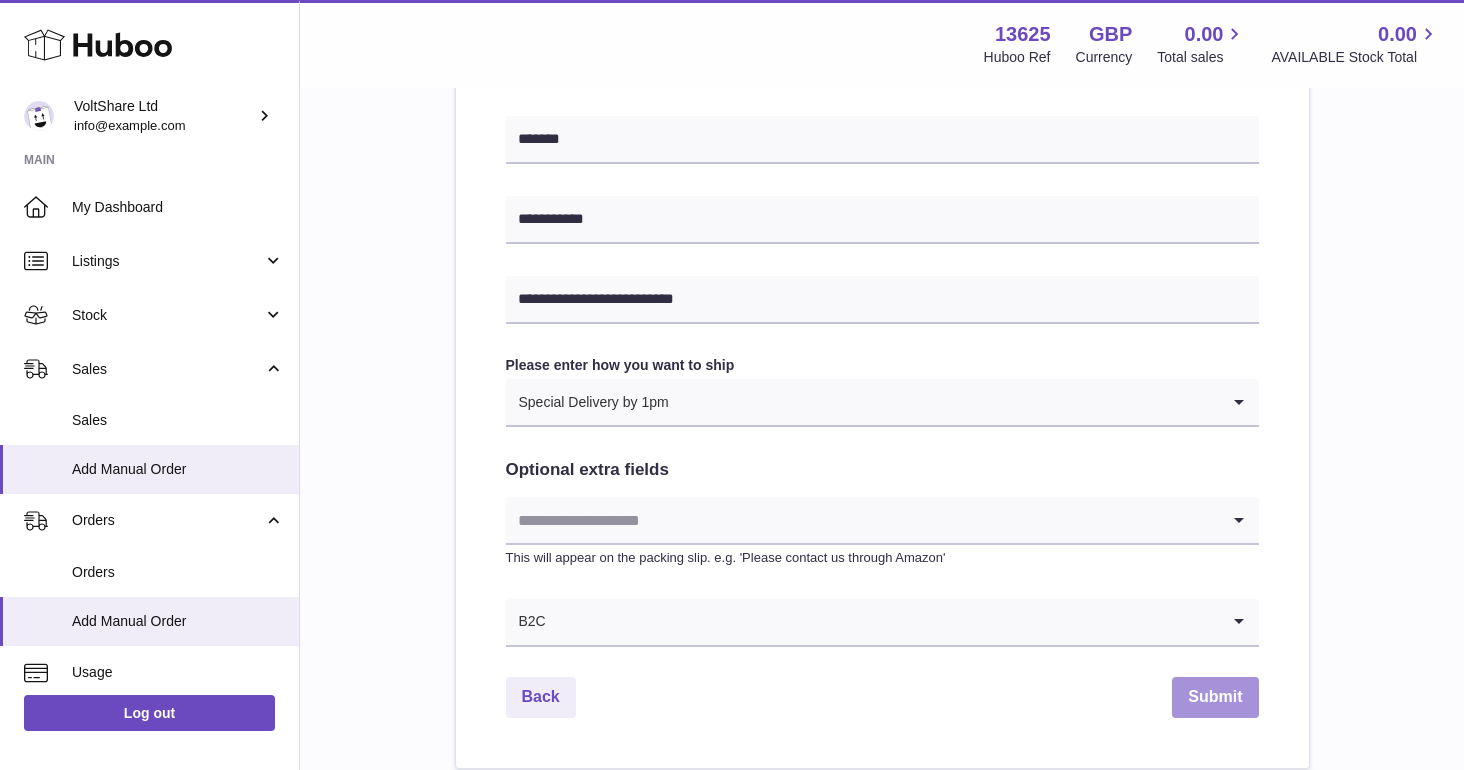 click on "Submit" at bounding box center (1215, 697) 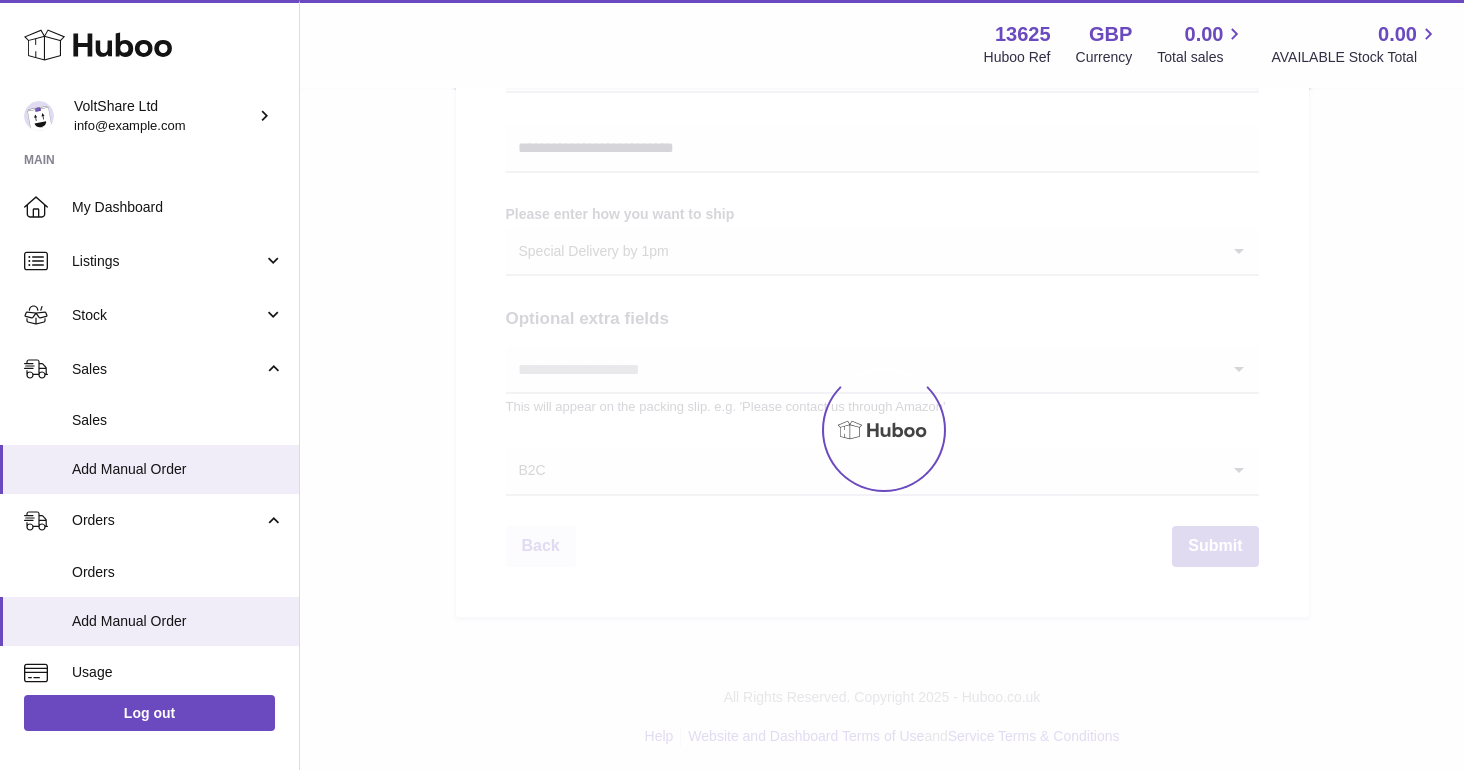 scroll, scrollTop: 1034, scrollLeft: 0, axis: vertical 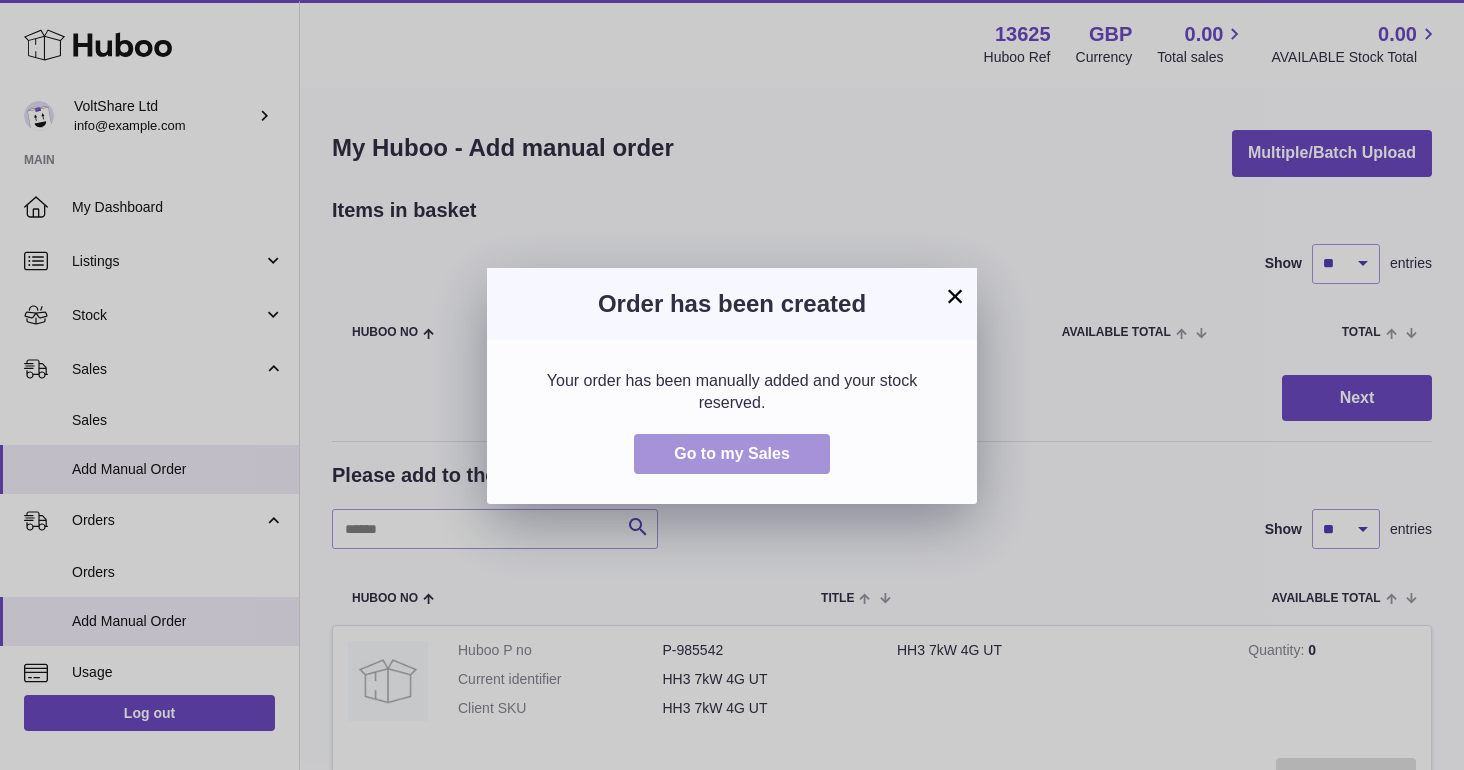 click on "Go to my Sales" at bounding box center (732, 454) 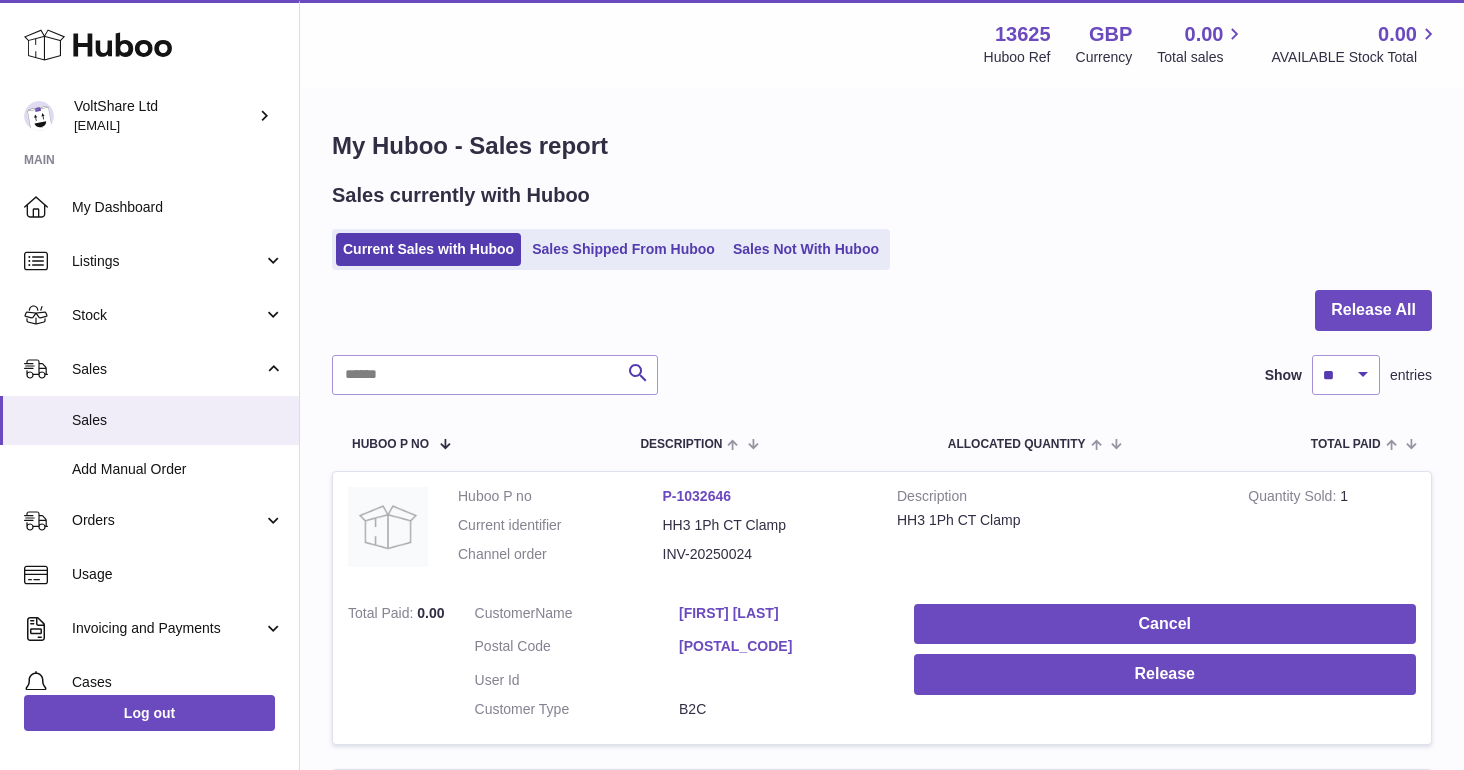 scroll, scrollTop: 0, scrollLeft: 0, axis: both 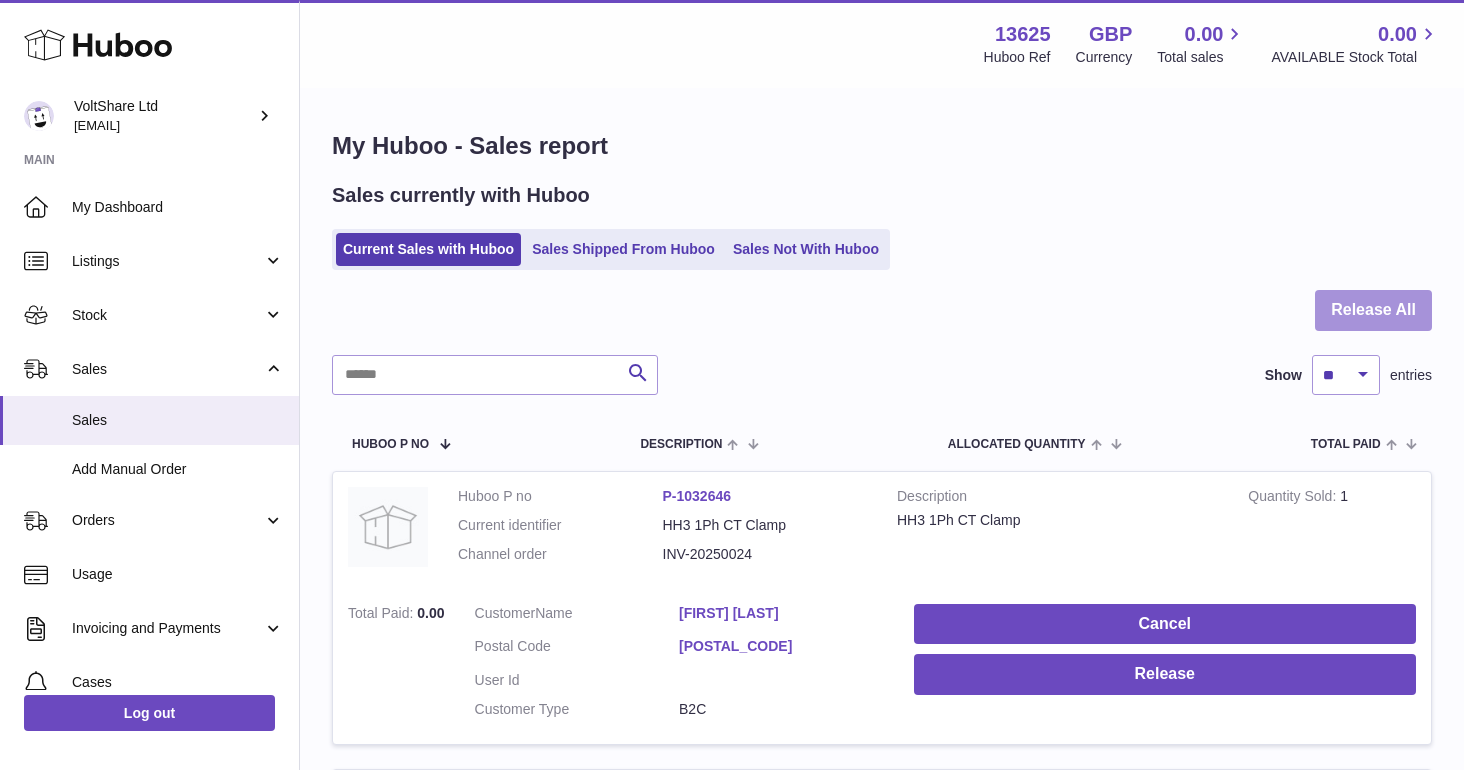 click on "Release All" at bounding box center (1373, 310) 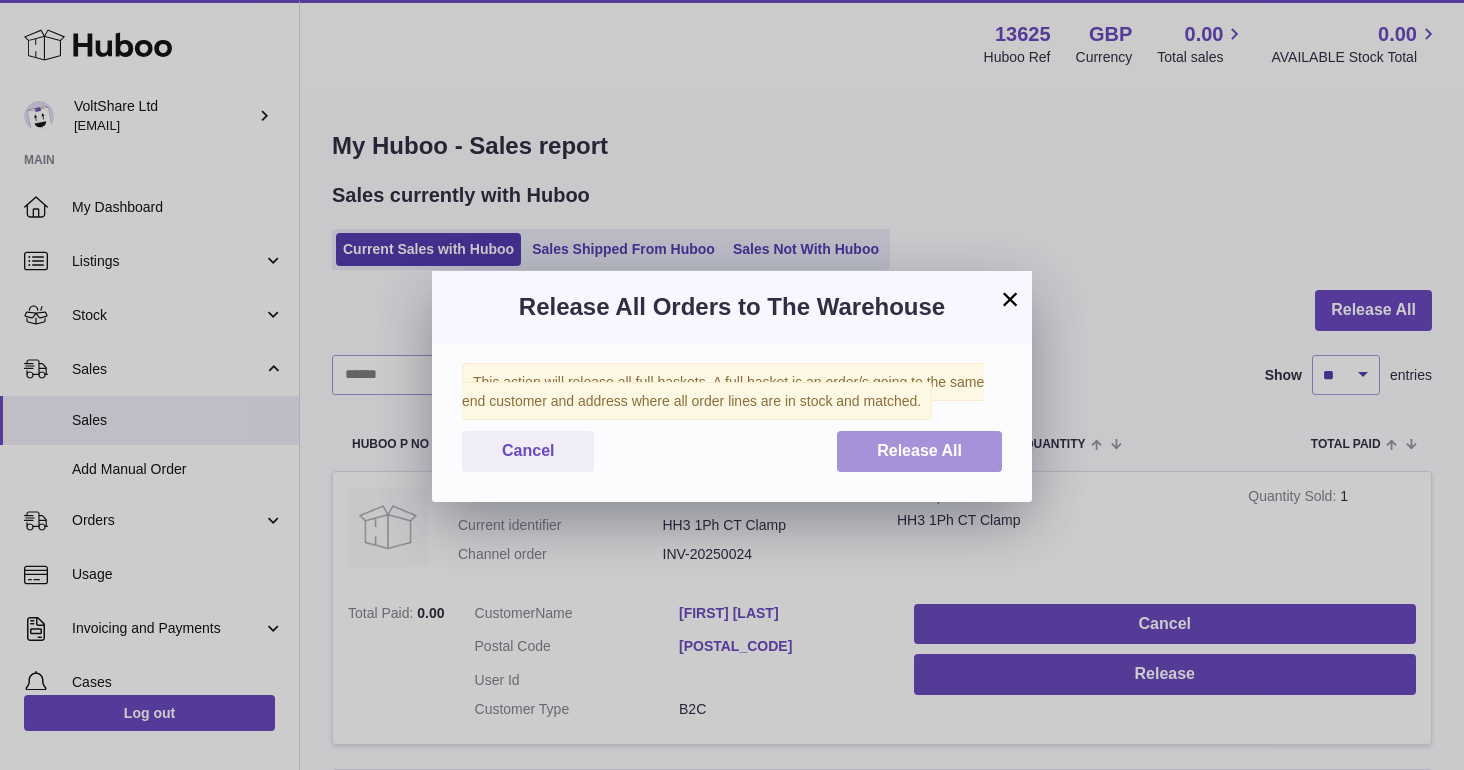 click on "Release All" at bounding box center [919, 451] 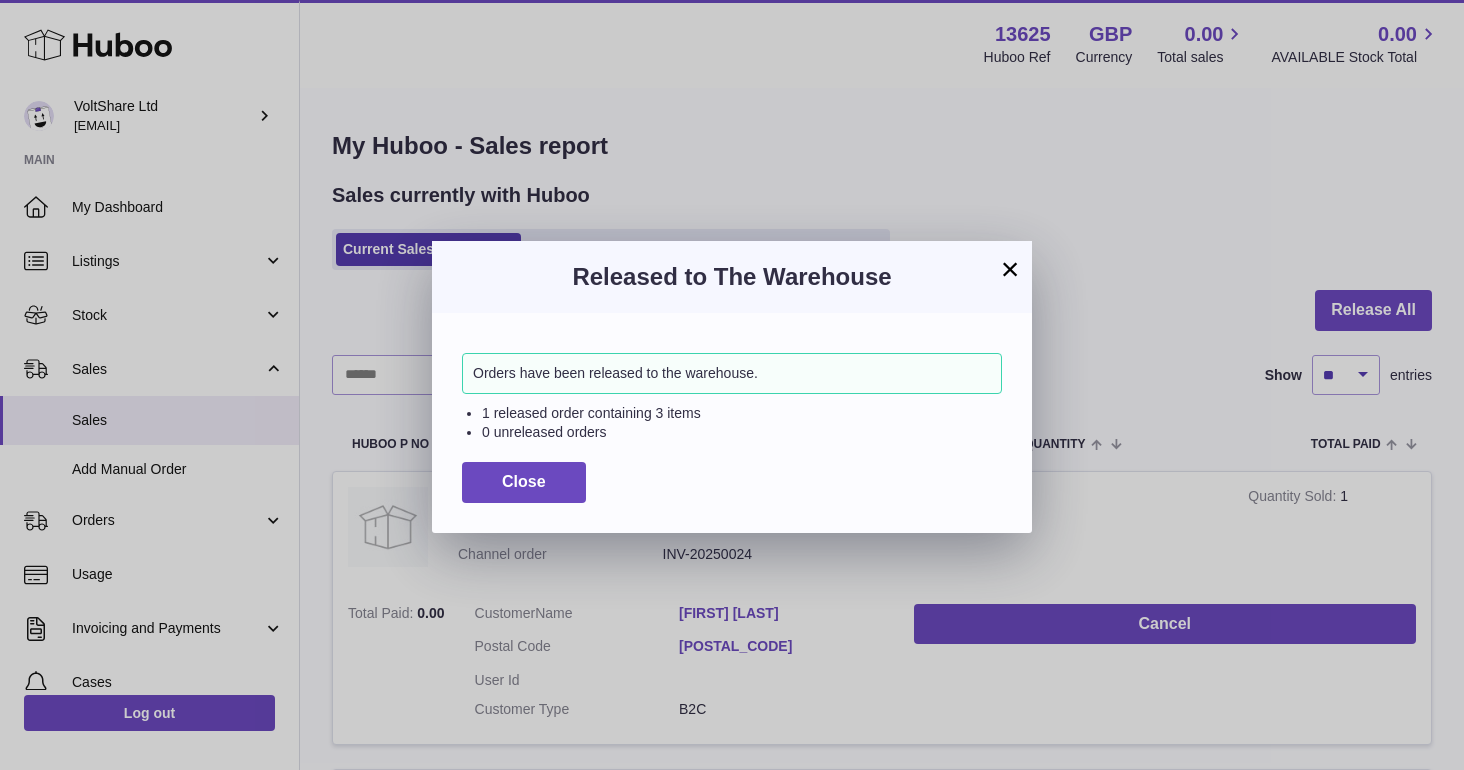 click on "×" at bounding box center (1010, 269) 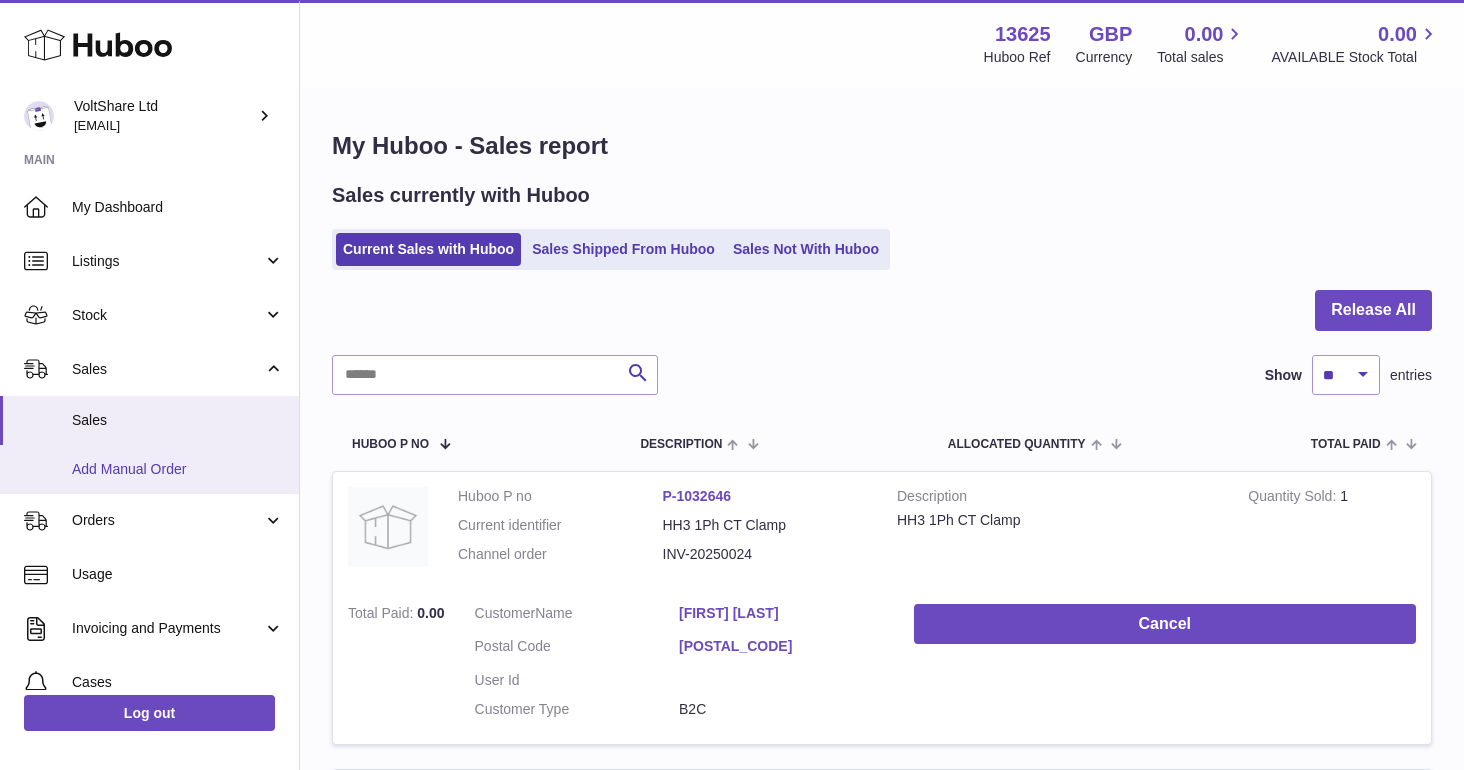 scroll, scrollTop: 0, scrollLeft: 0, axis: both 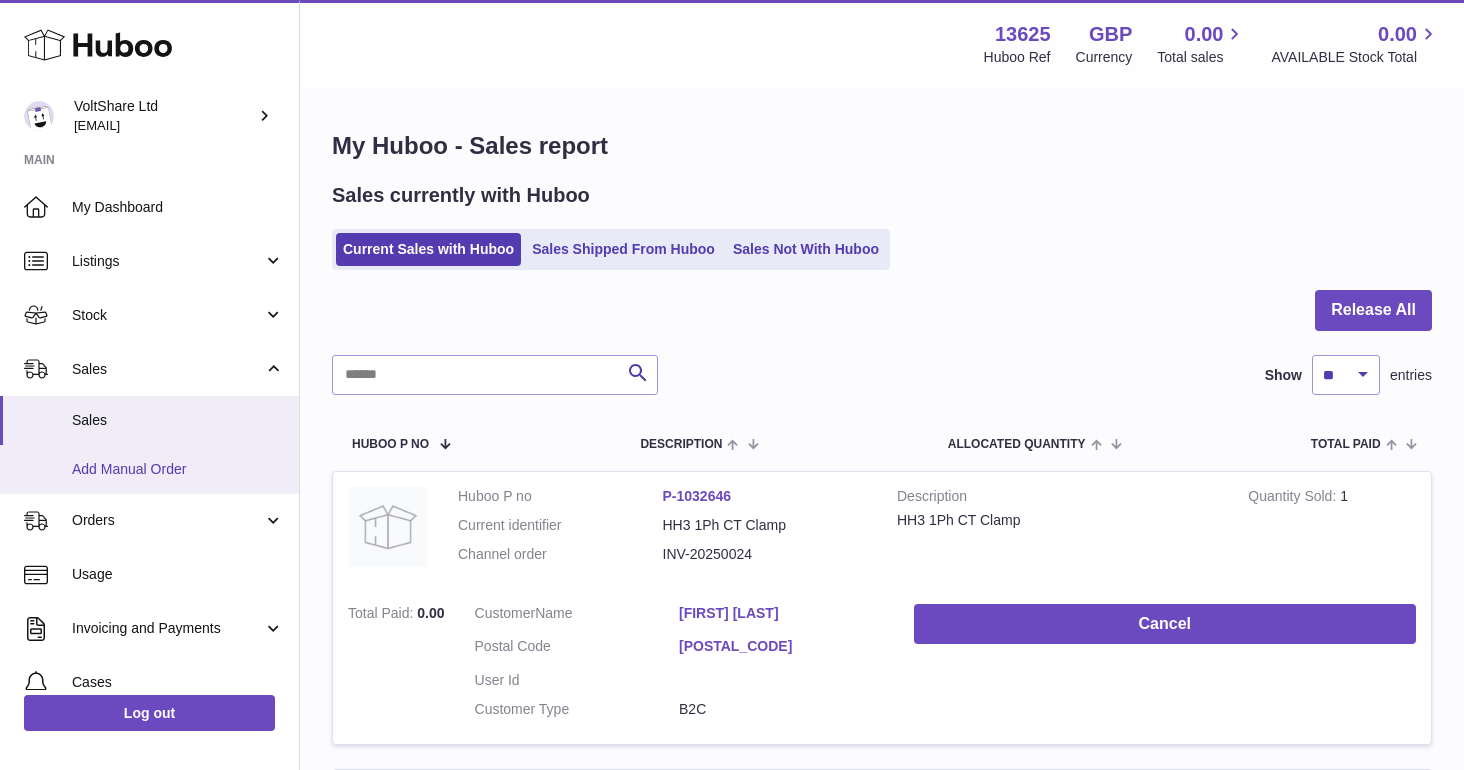 click on "Add Manual Order" at bounding box center (178, 469) 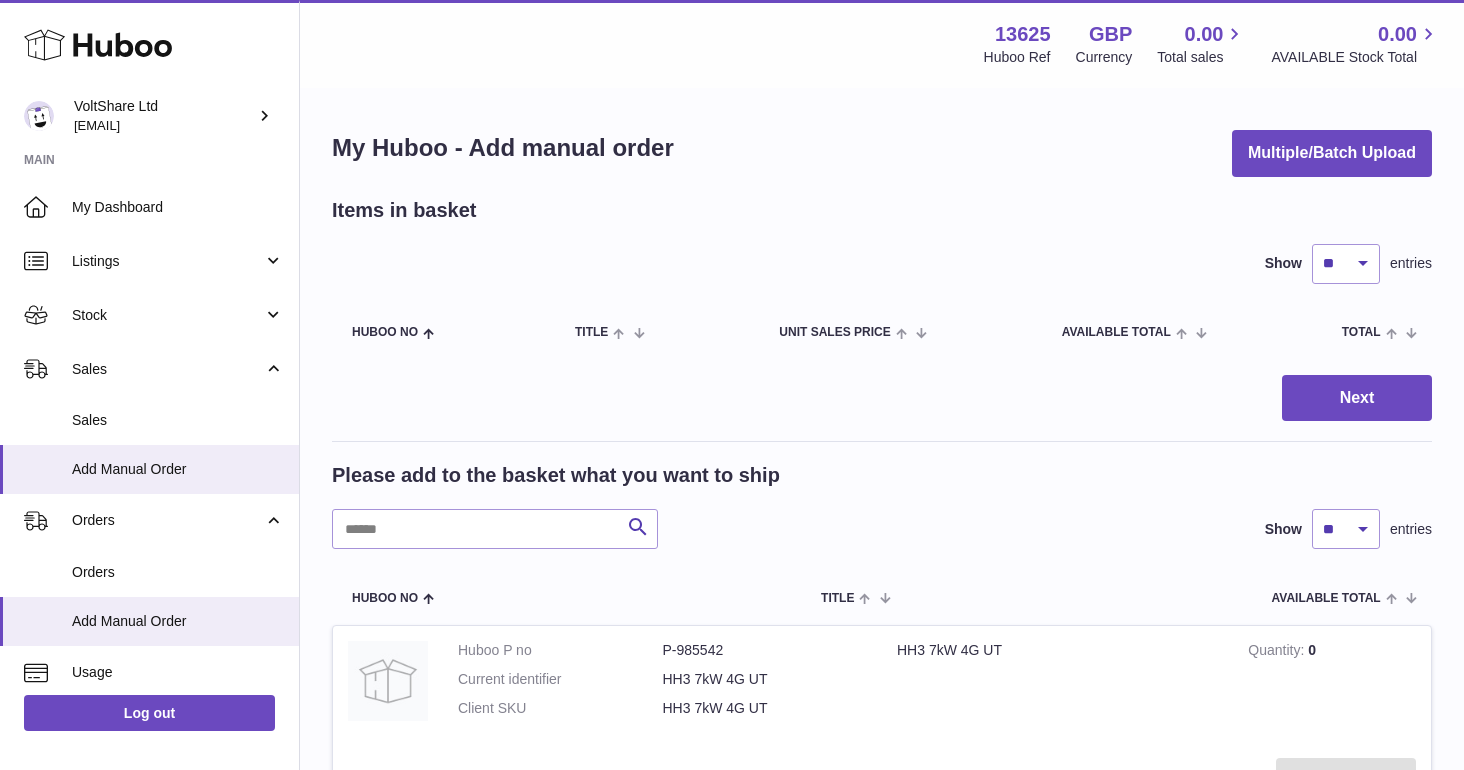 scroll, scrollTop: 0, scrollLeft: 0, axis: both 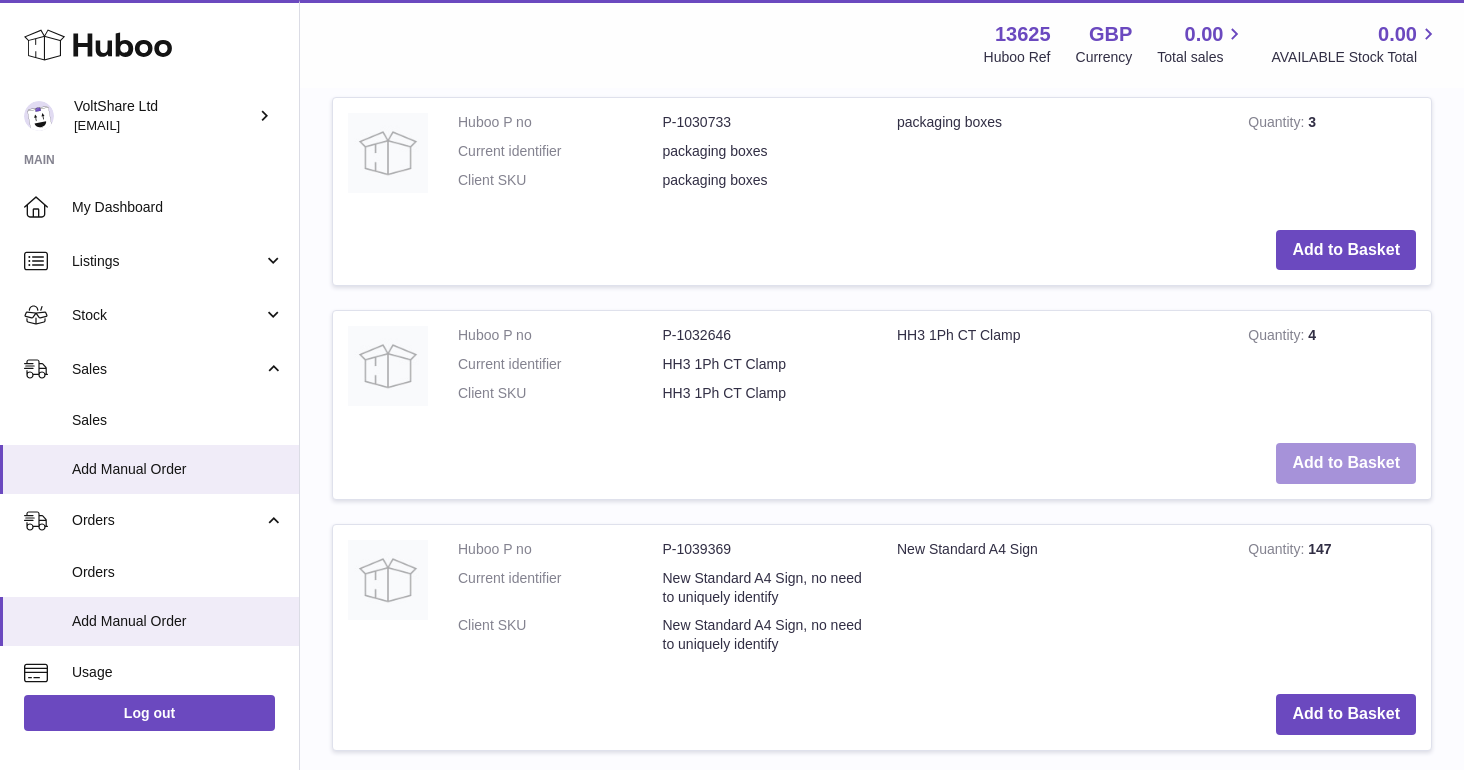 click on "Add to Basket" at bounding box center (1346, 463) 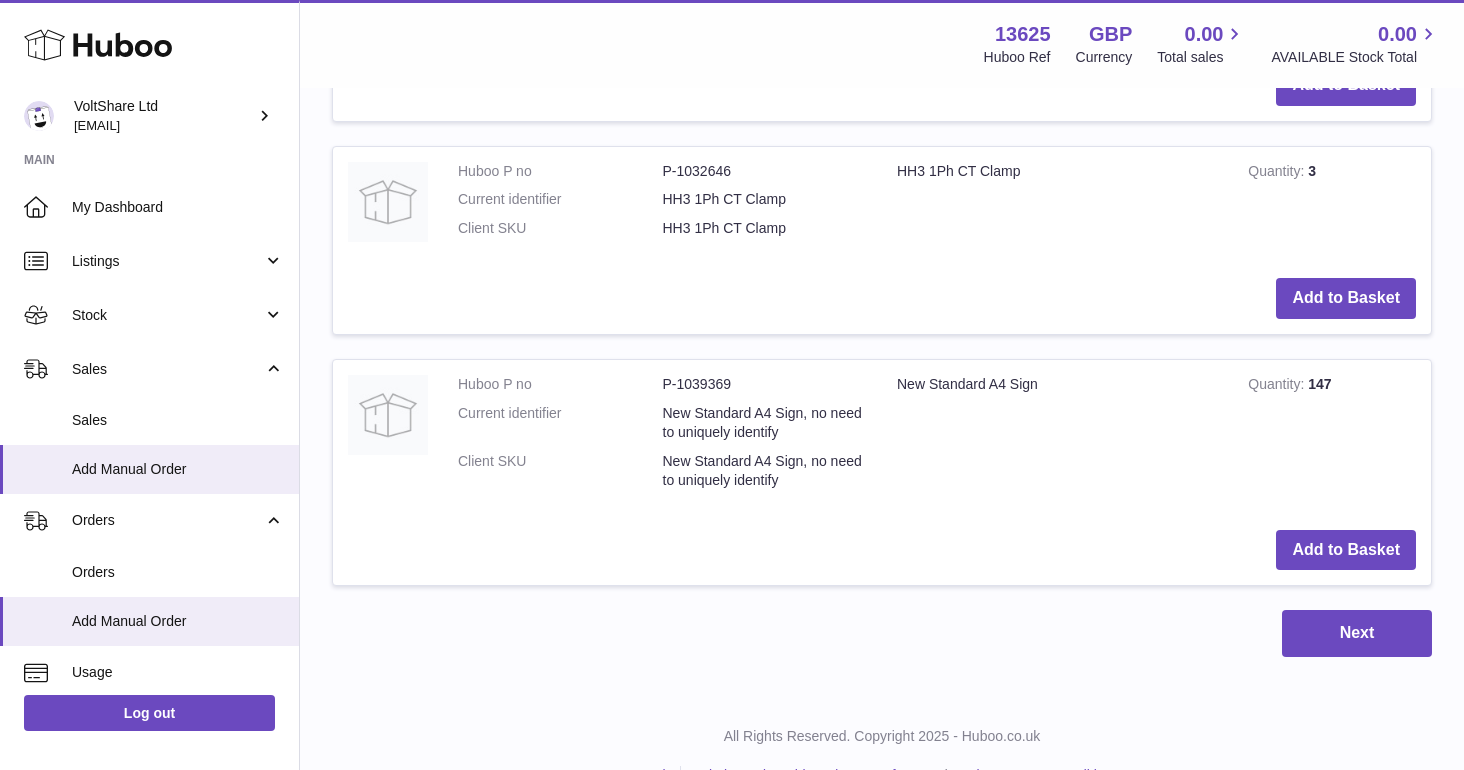 scroll, scrollTop: 2232, scrollLeft: 0, axis: vertical 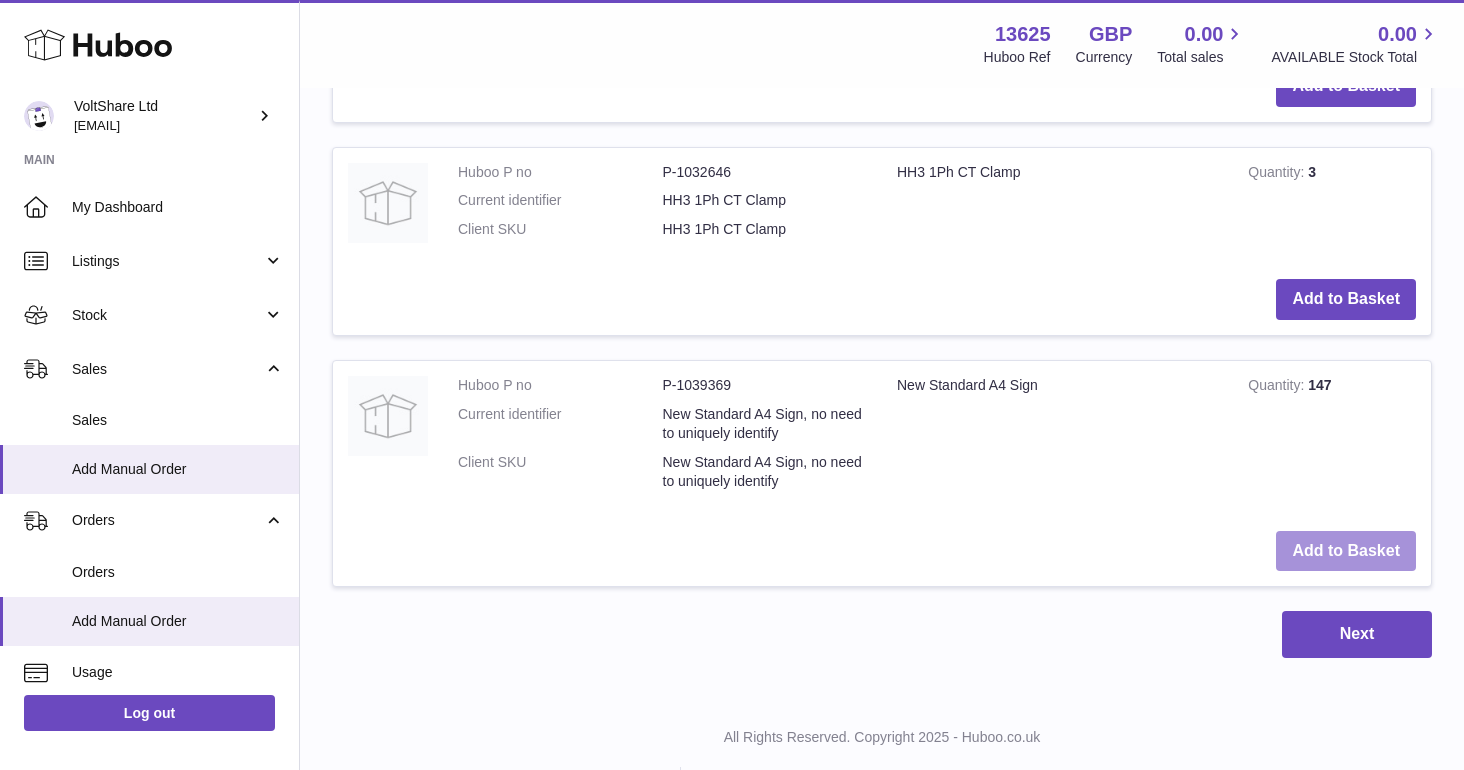click on "Add to Basket" at bounding box center [1346, 551] 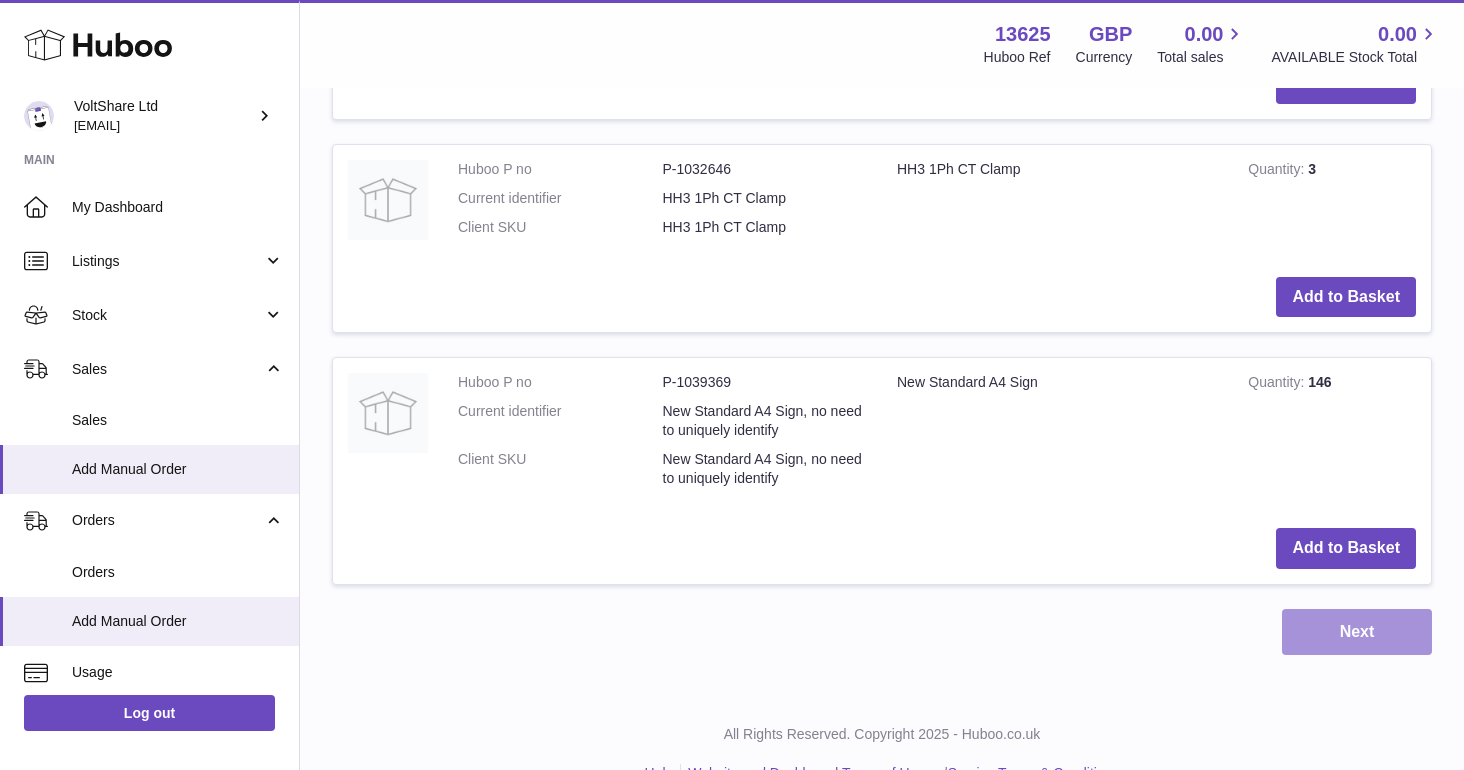 scroll, scrollTop: 2472, scrollLeft: 0, axis: vertical 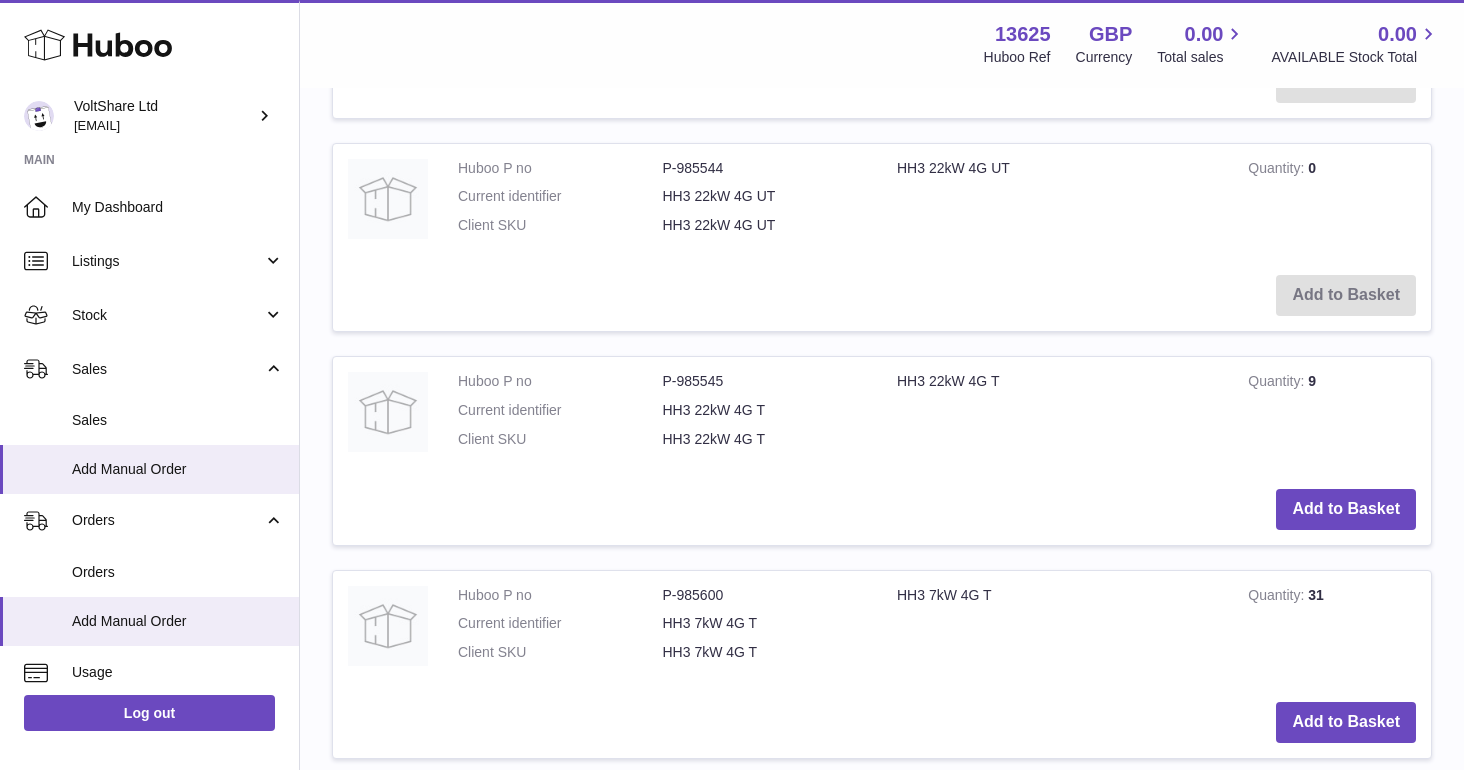 click on "Next" at bounding box center (1357, 1698) 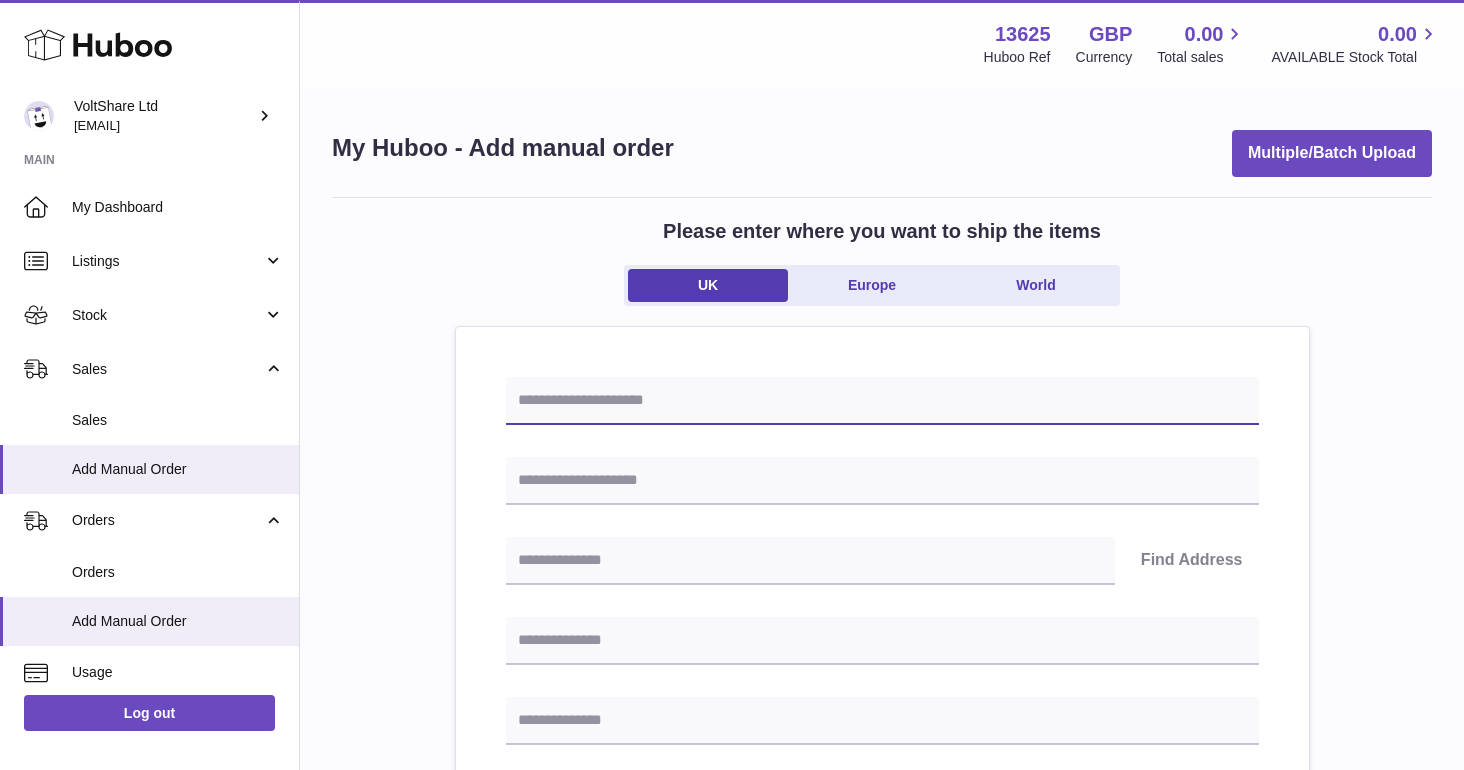 click at bounding box center (882, 401) 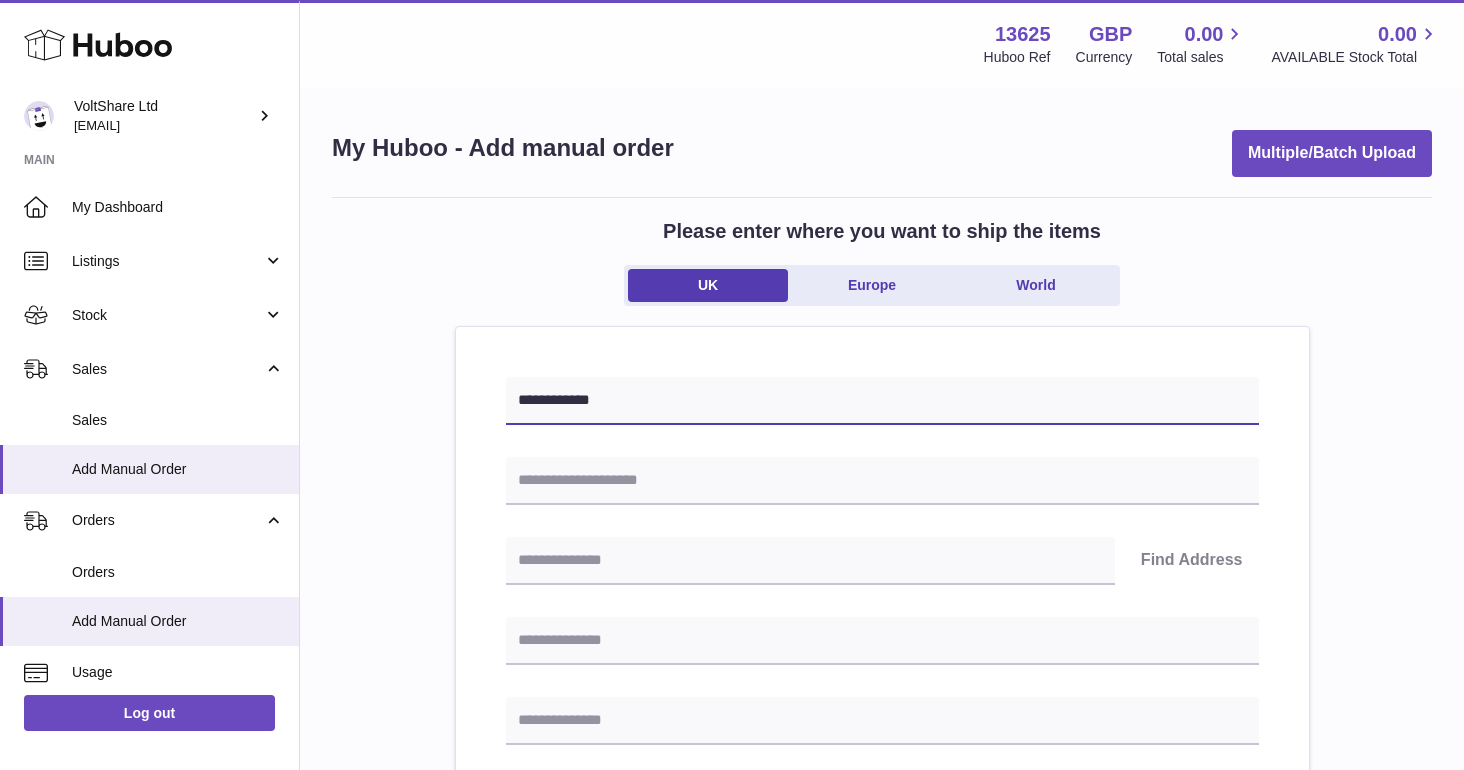 type on "**********" 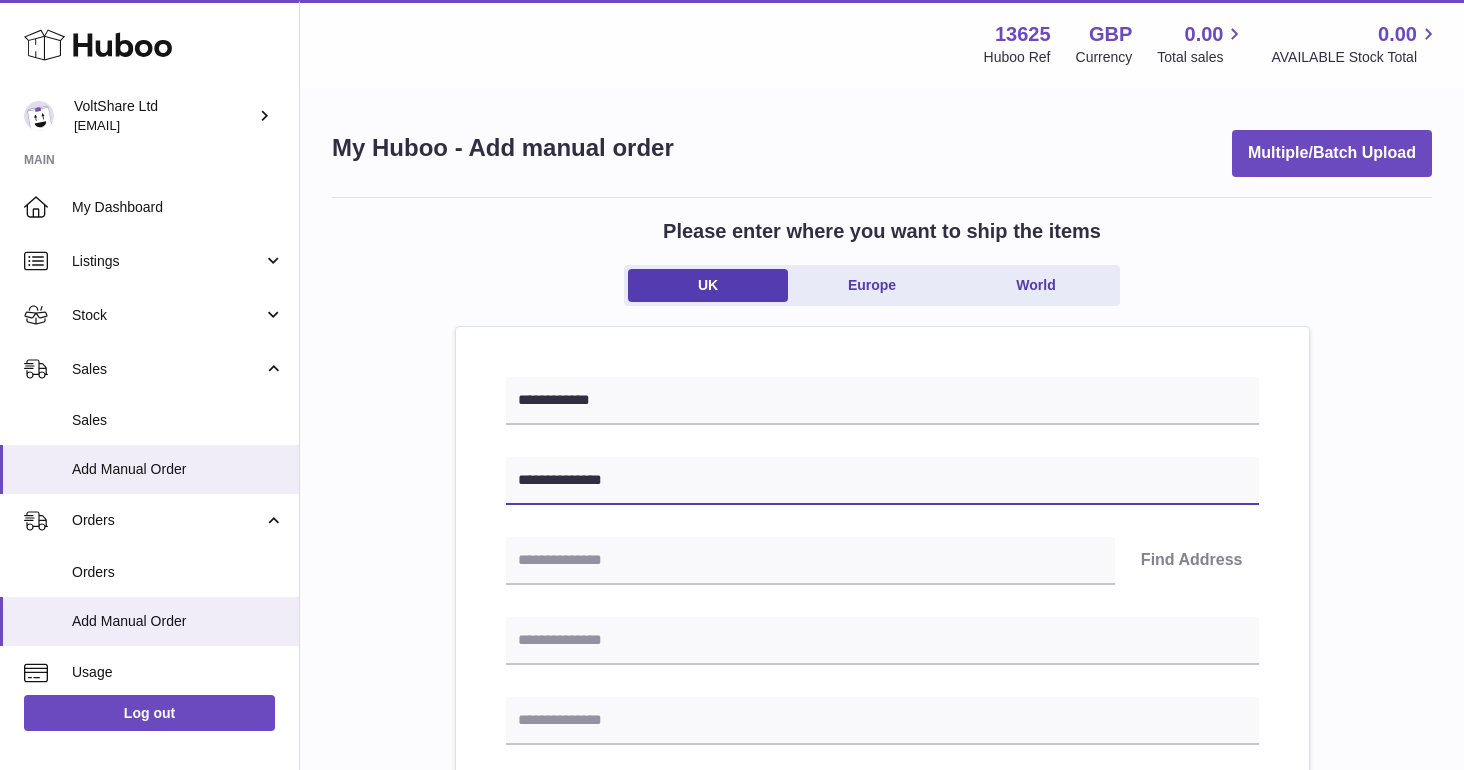 type on "**********" 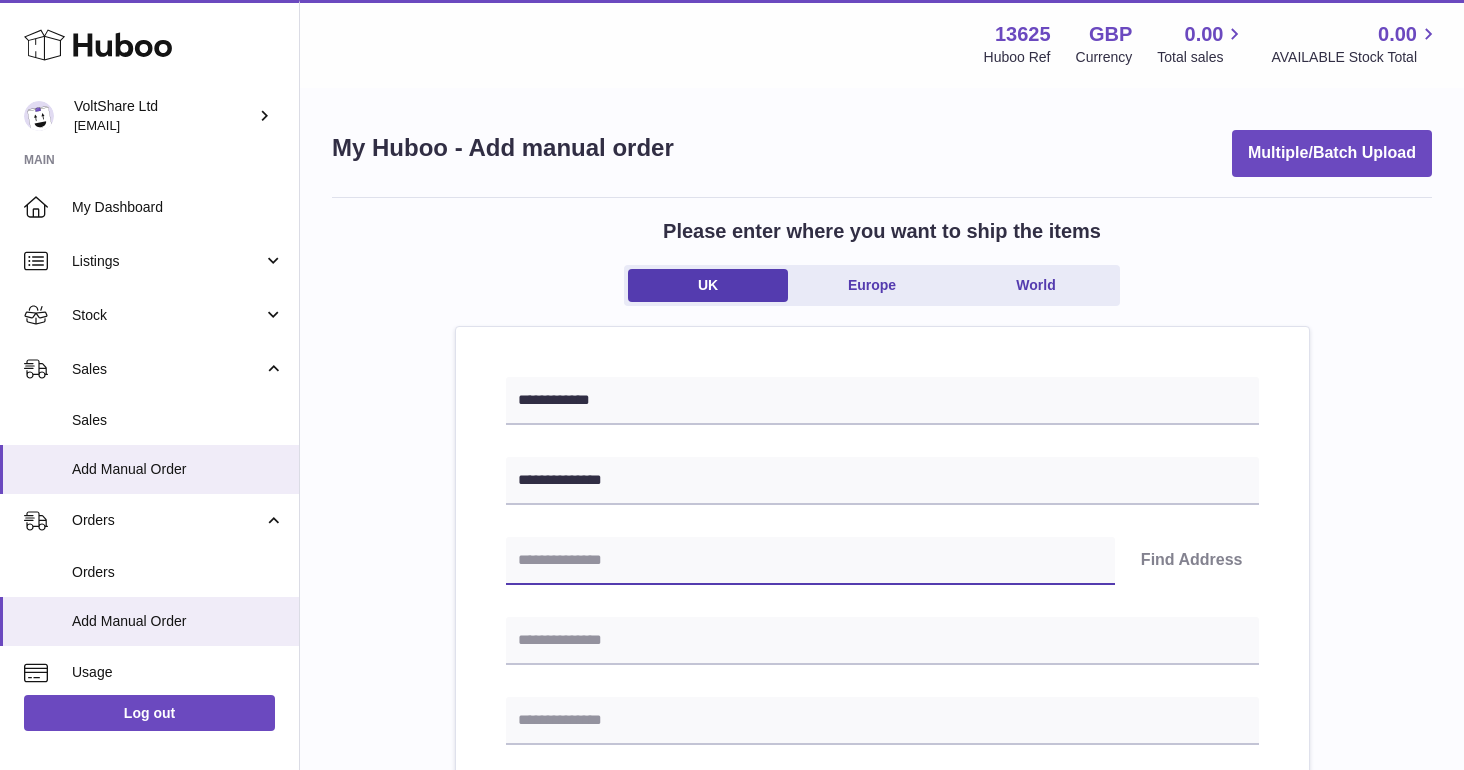 paste on "*******" 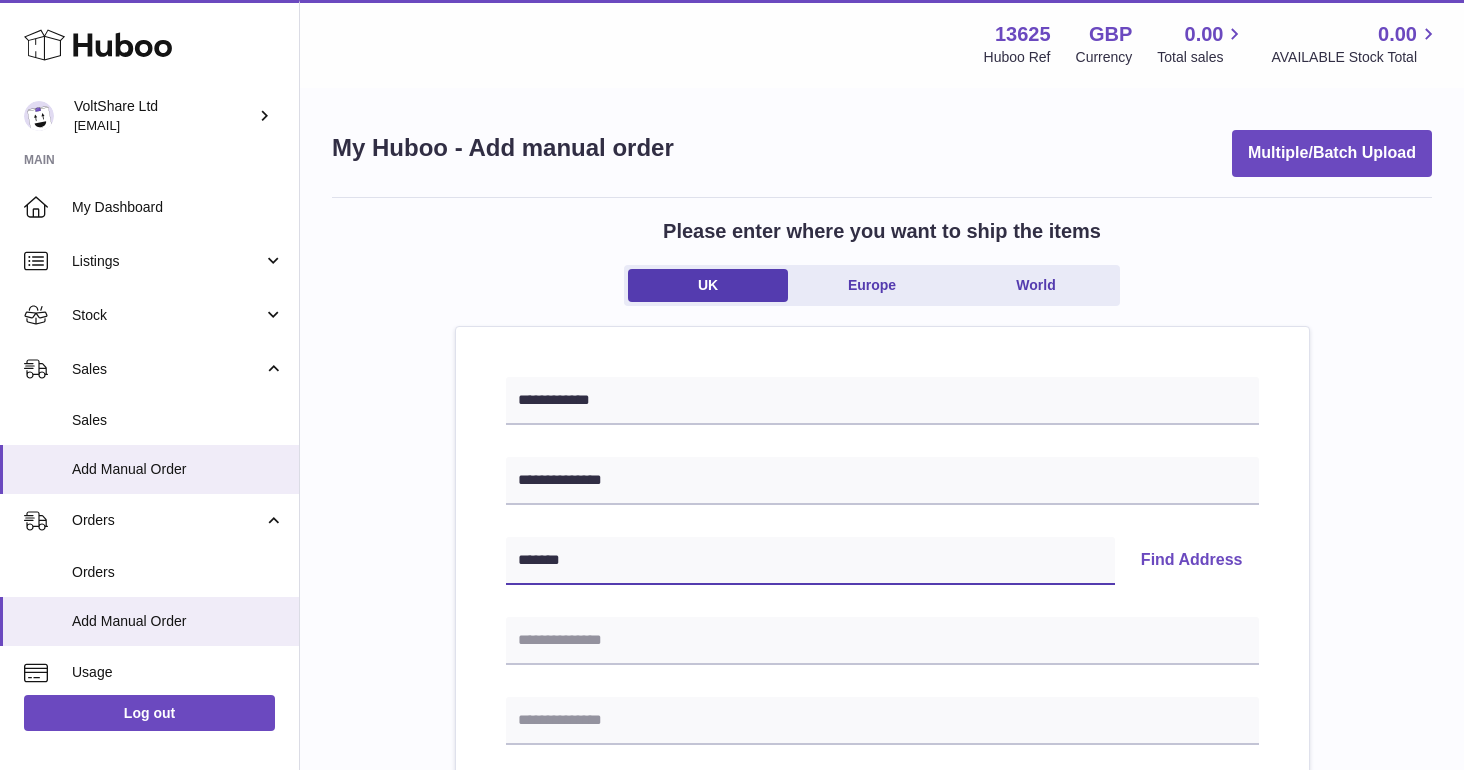 type on "*******" 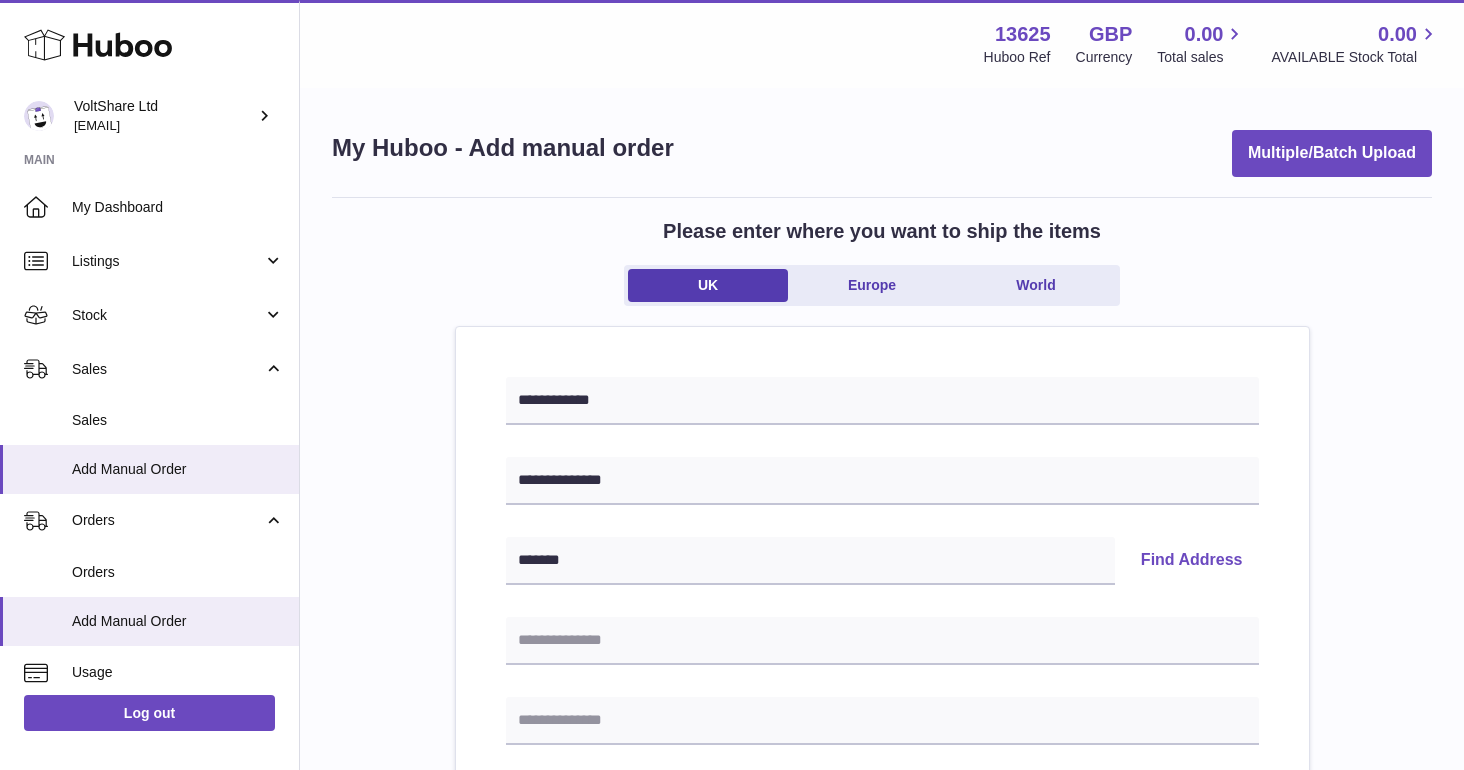 click on "Find Address" at bounding box center [1192, 561] 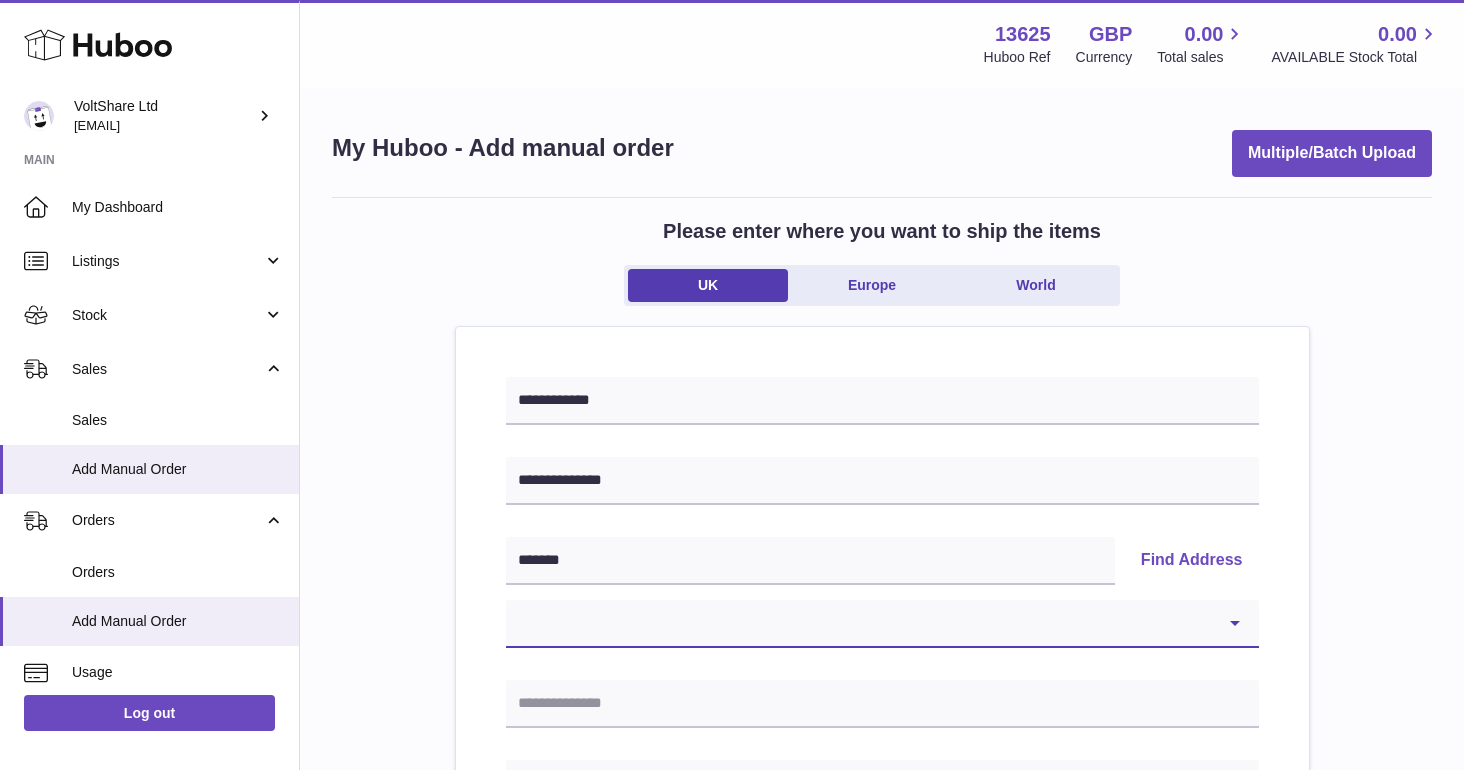 select on "*" 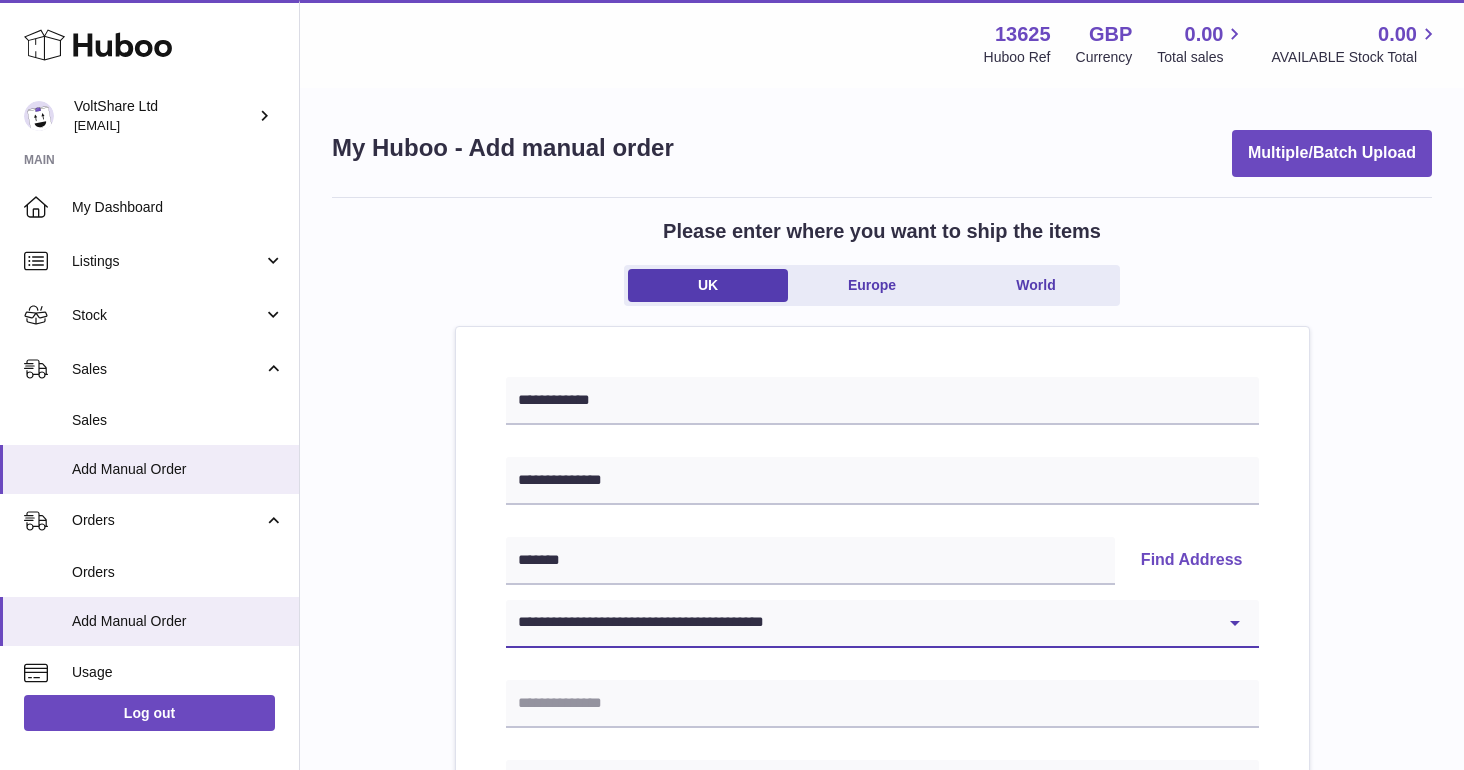 type on "**********" 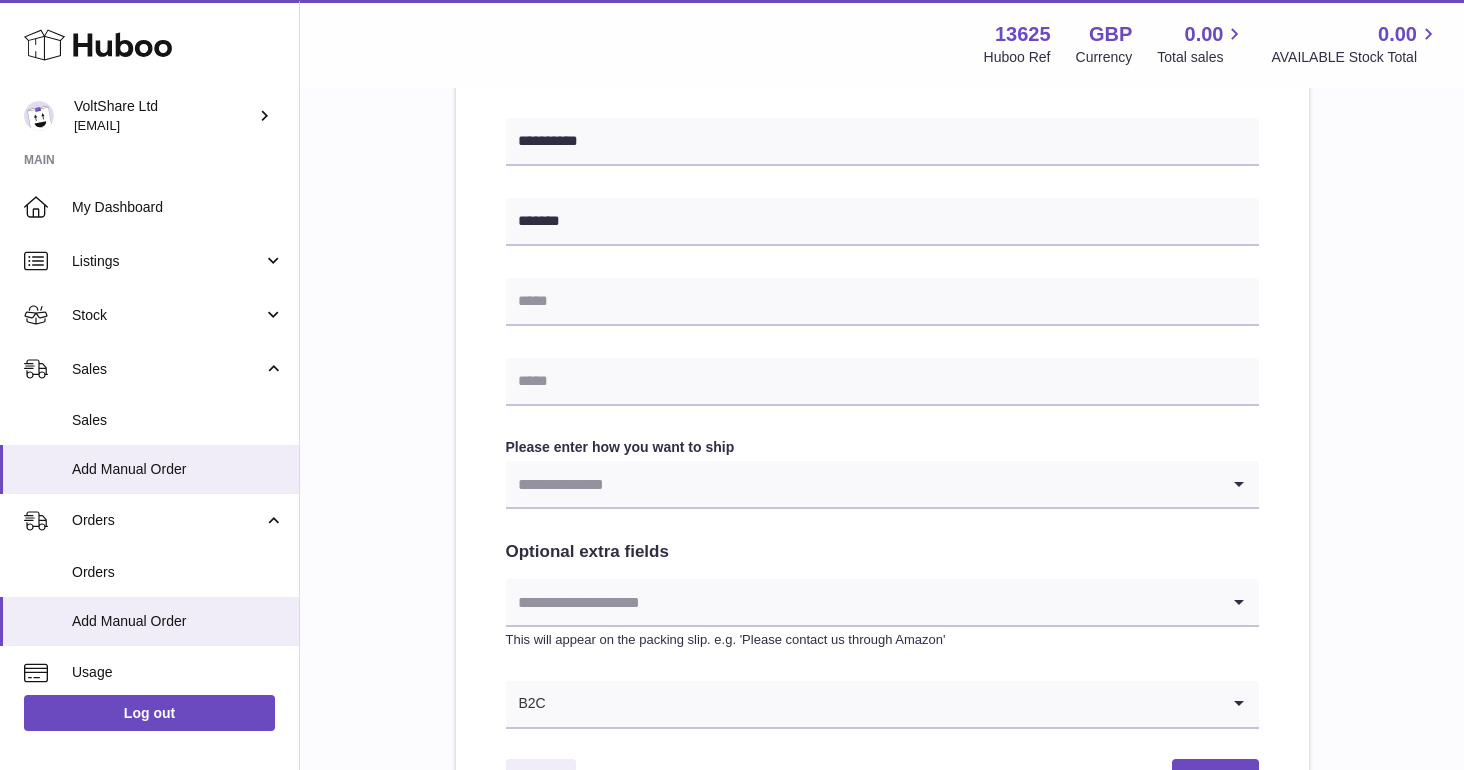 scroll, scrollTop: 799, scrollLeft: 0, axis: vertical 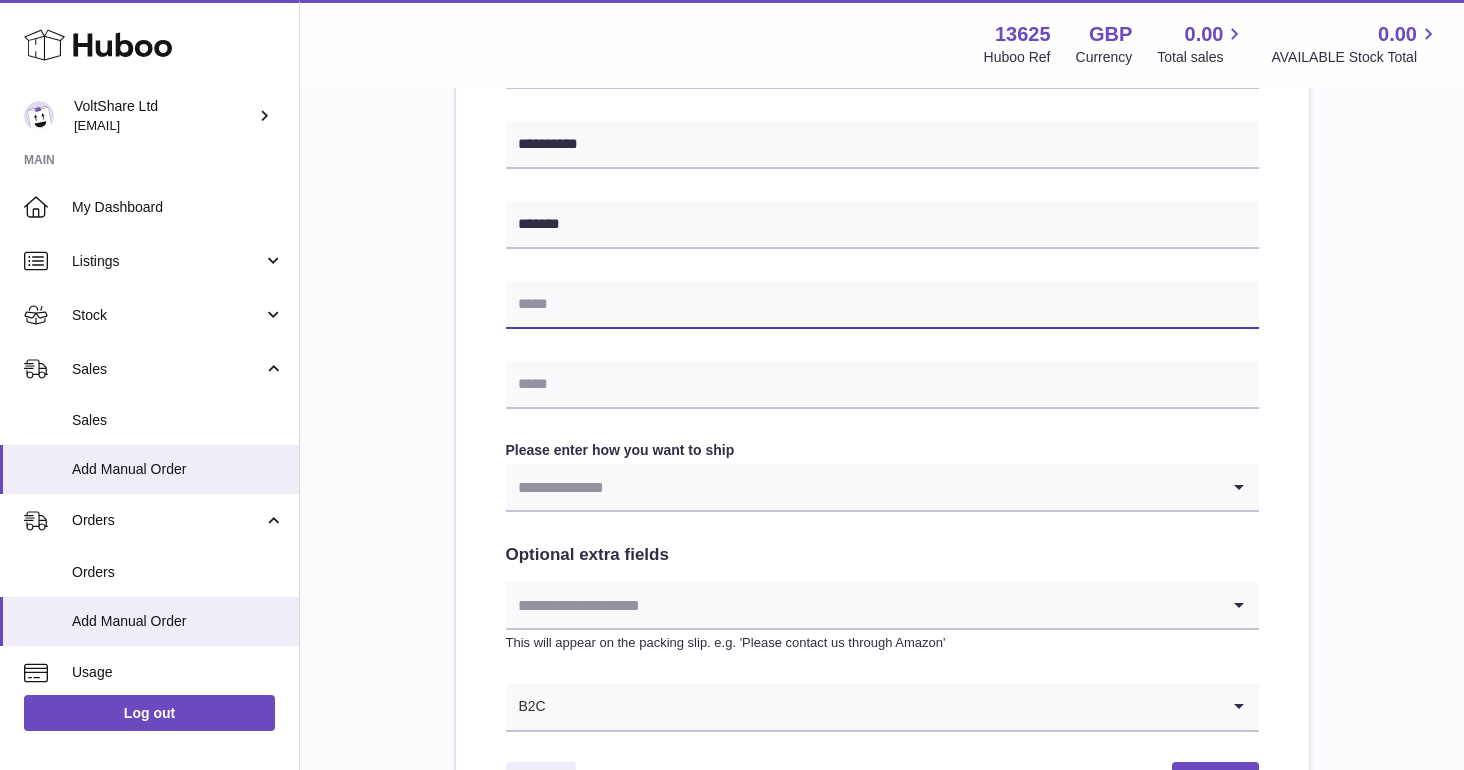 paste on "**********" 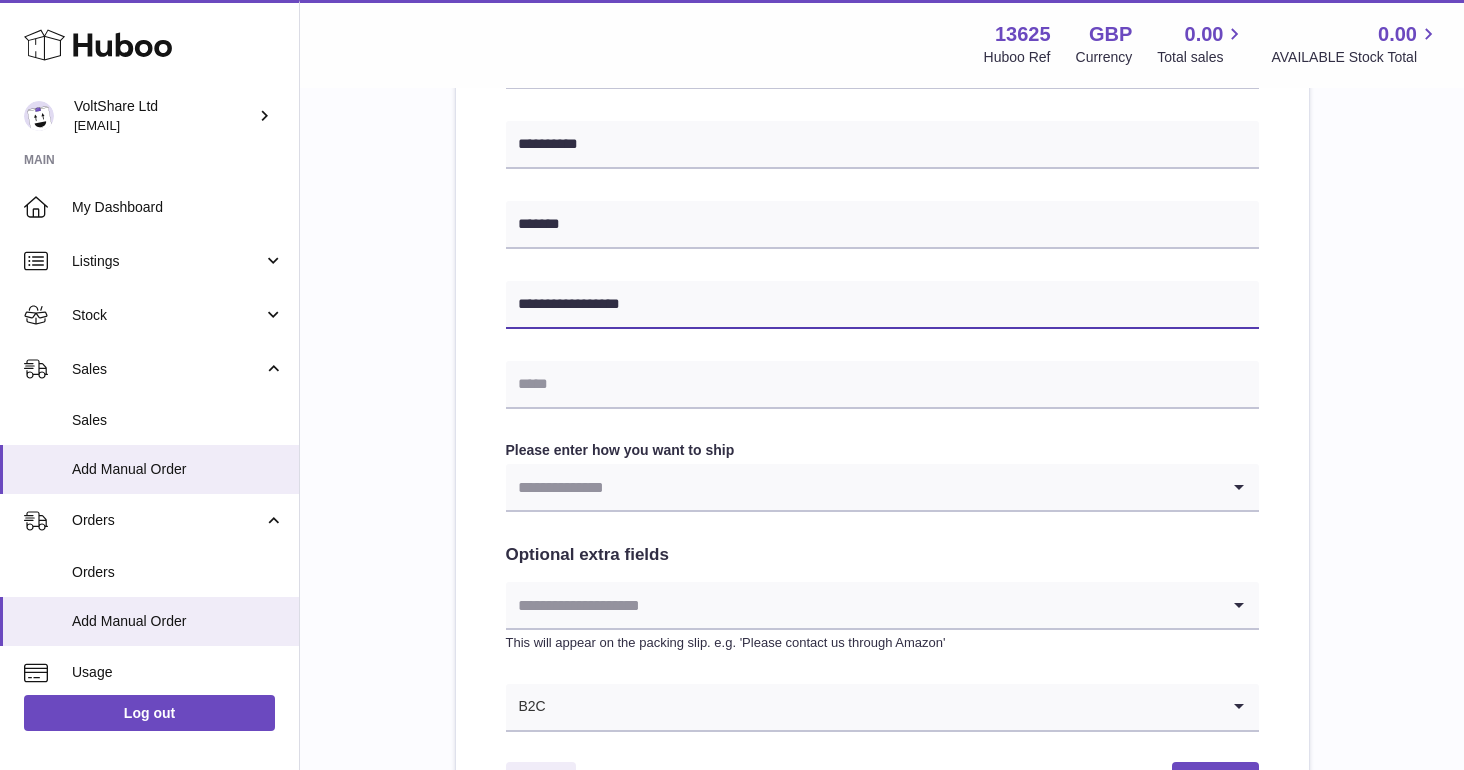 drag, startPoint x: 554, startPoint y: 300, endPoint x: 513, endPoint y: 300, distance: 41 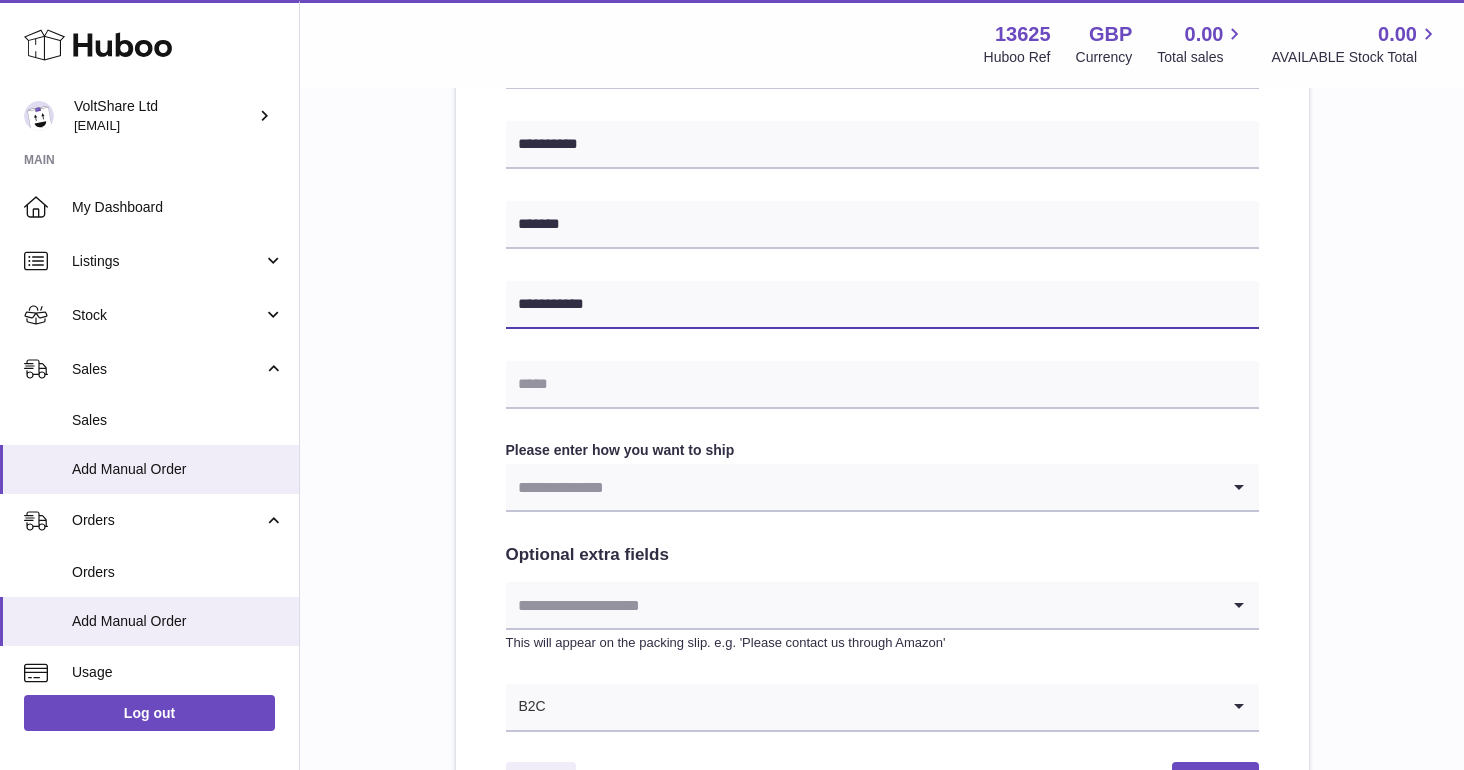 type on "**********" 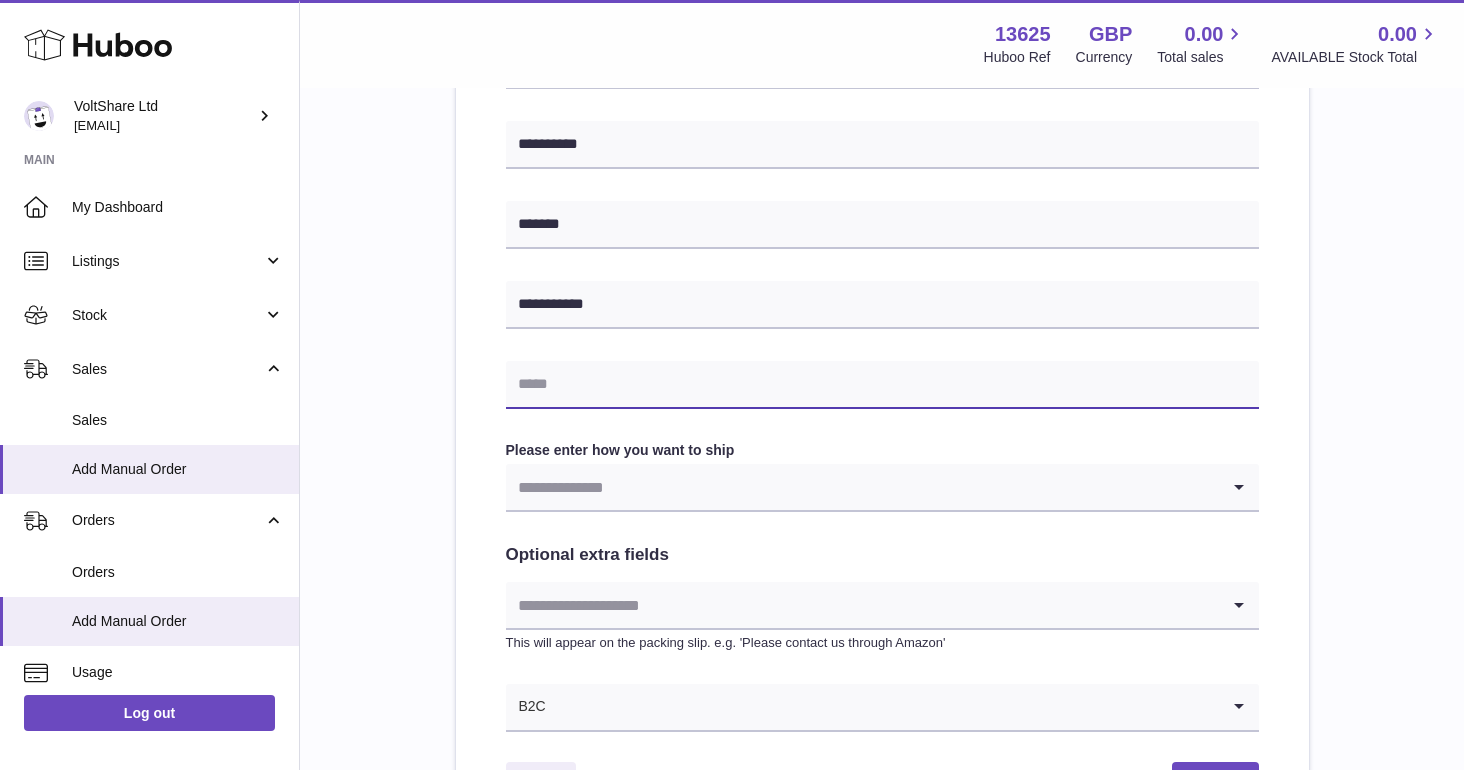 paste on "**********" 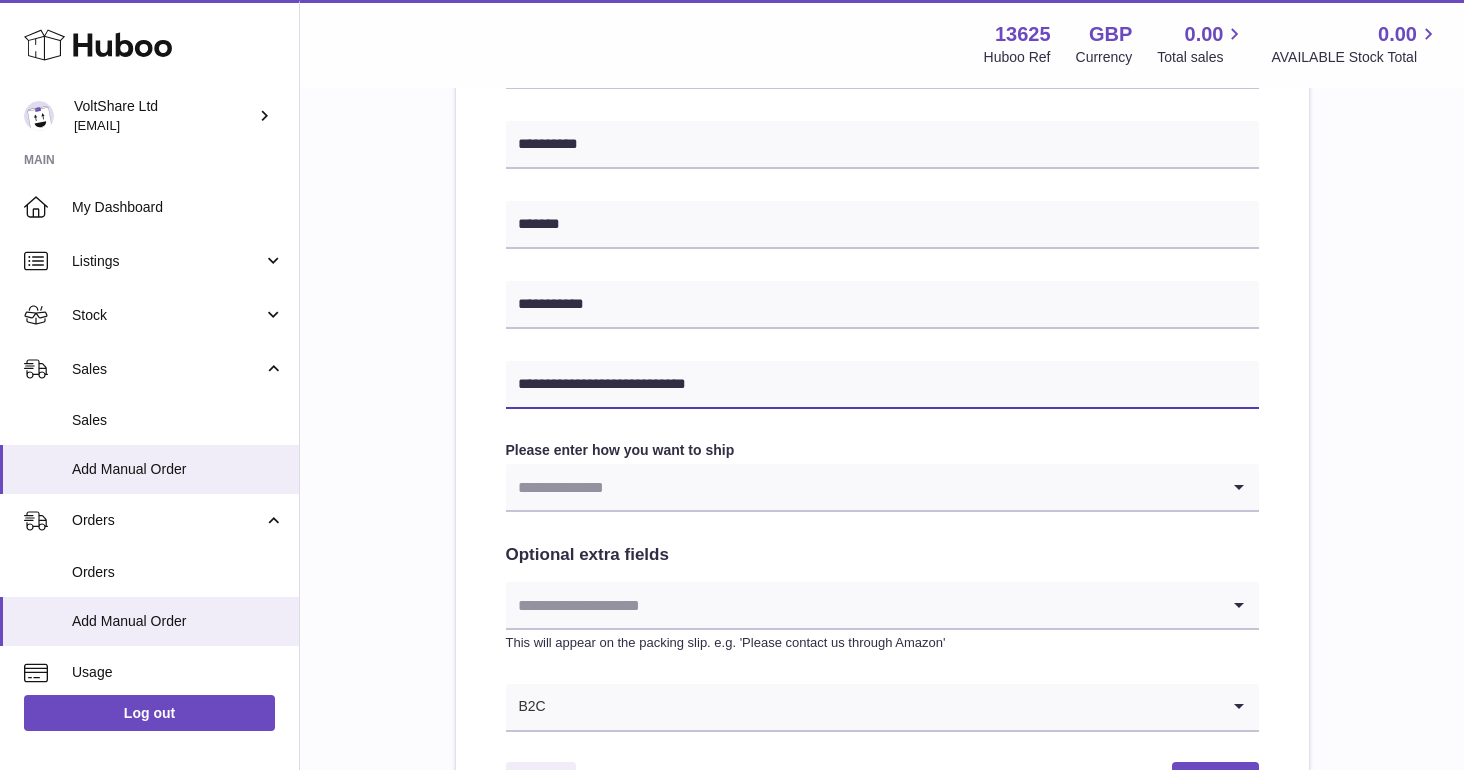 type on "**********" 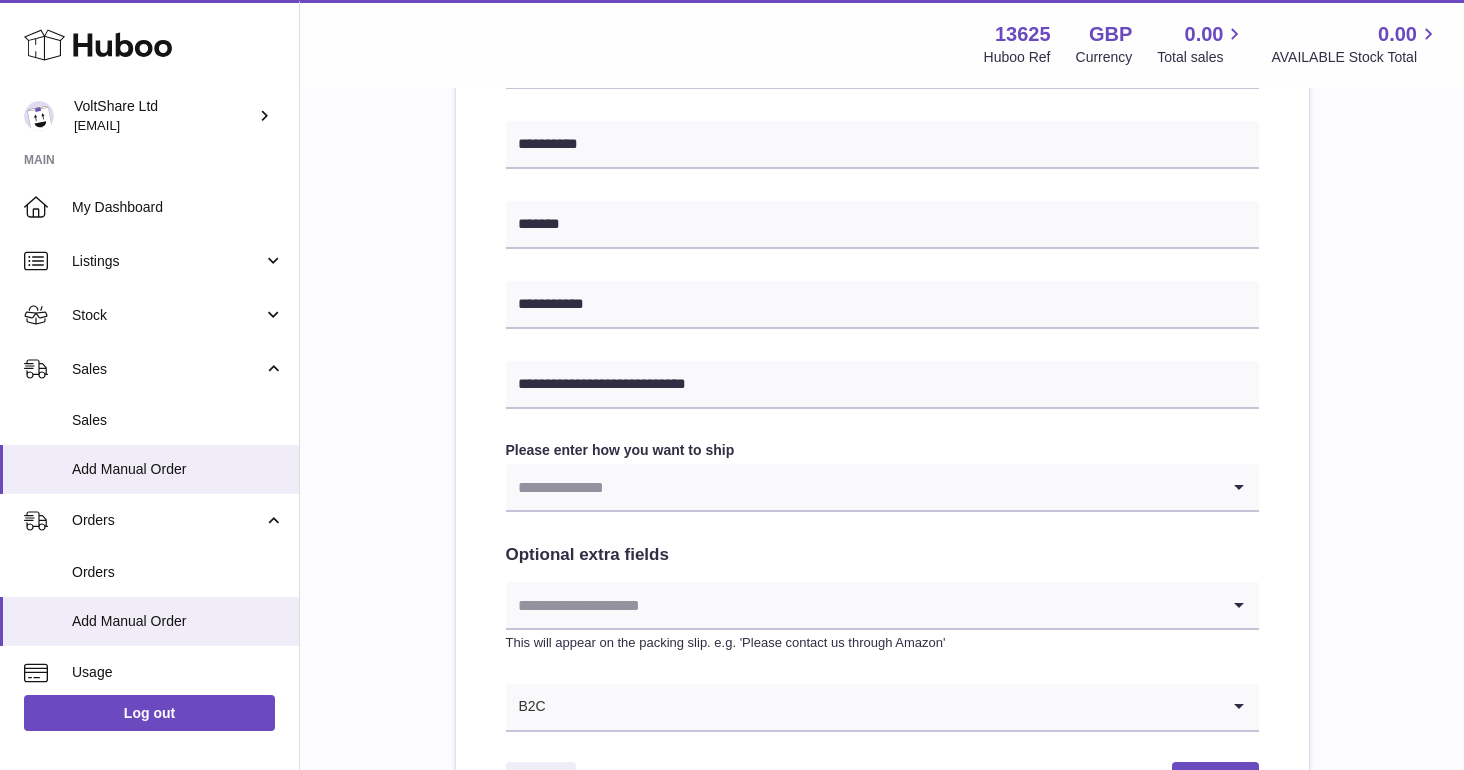 click at bounding box center [862, 487] 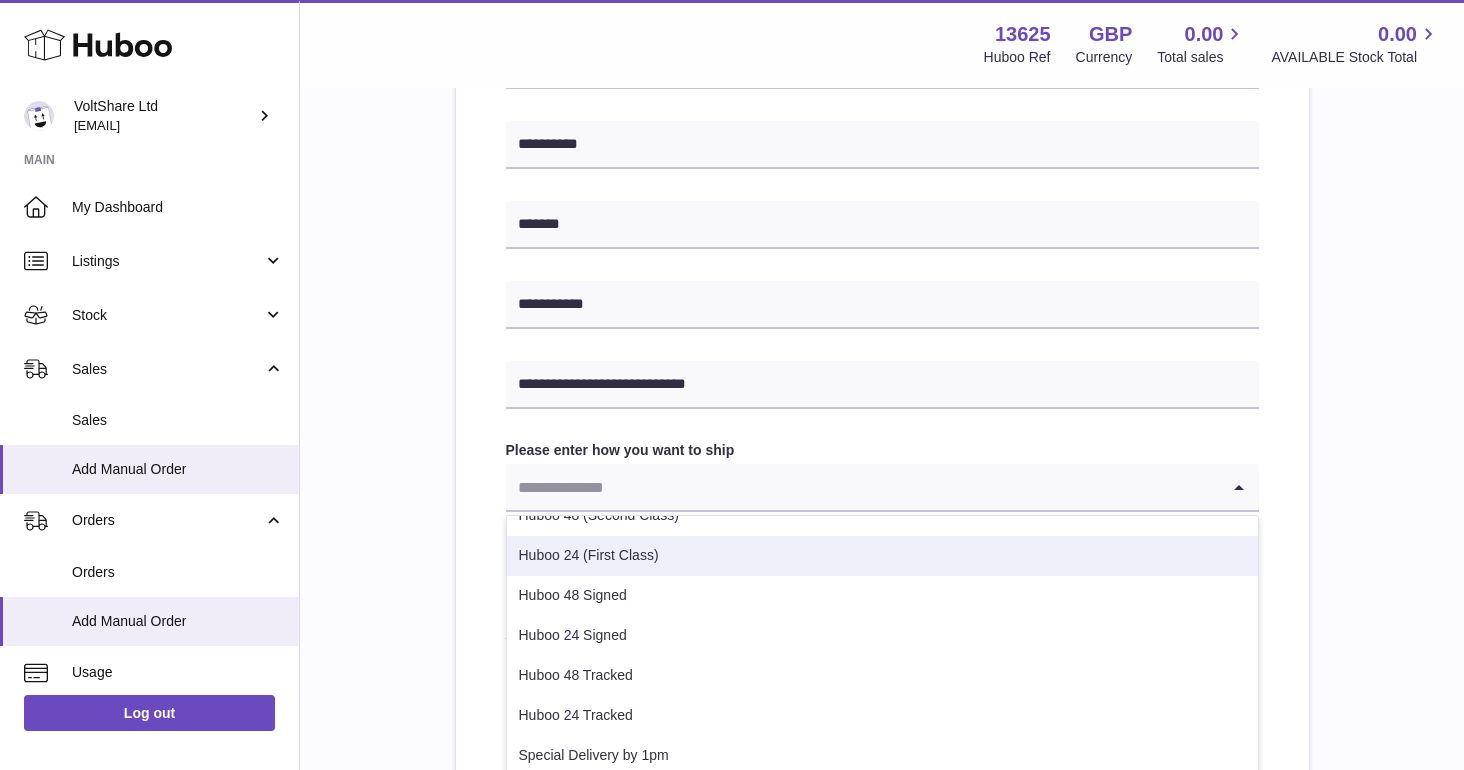 scroll, scrollTop: 31, scrollLeft: 0, axis: vertical 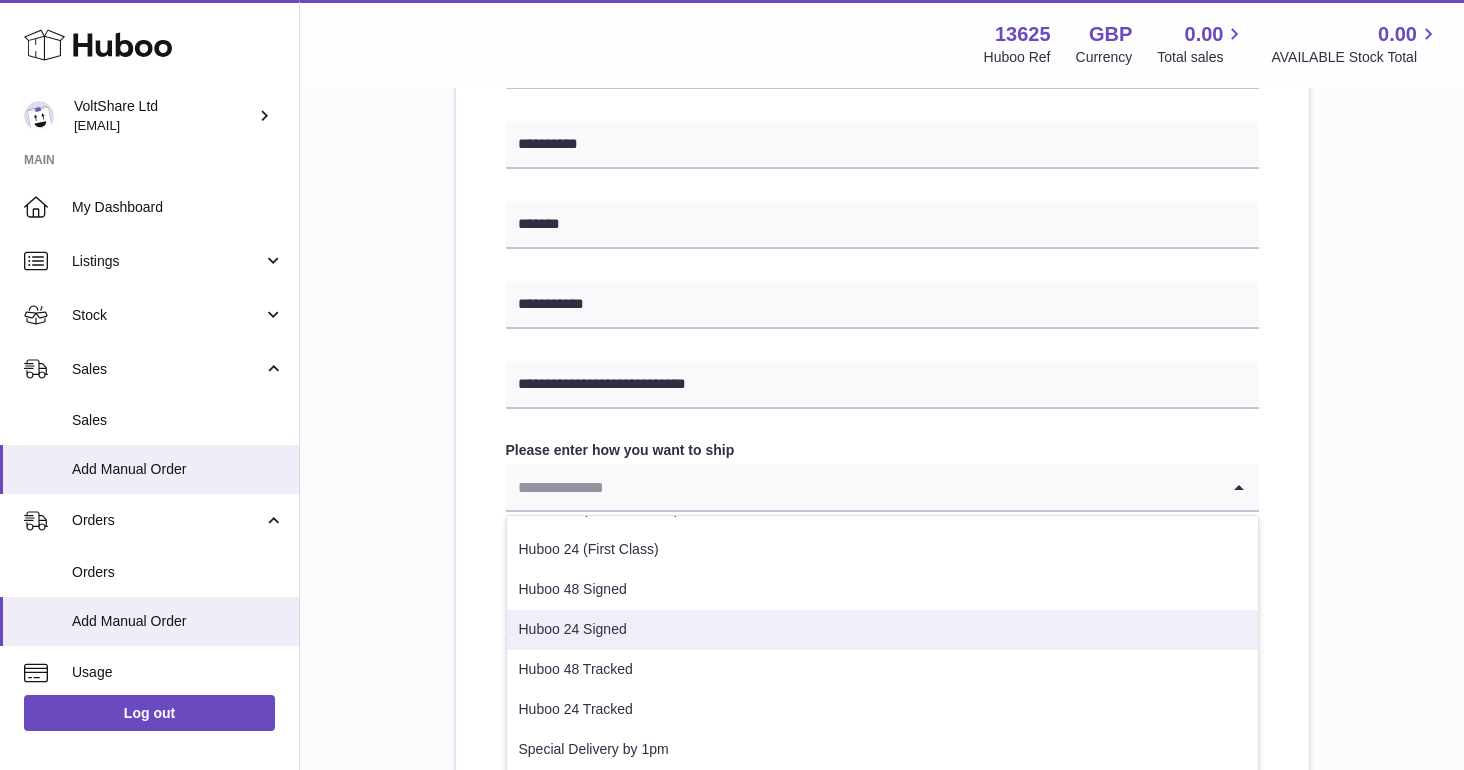 click on "Huboo 24 Signed" at bounding box center [882, 630] 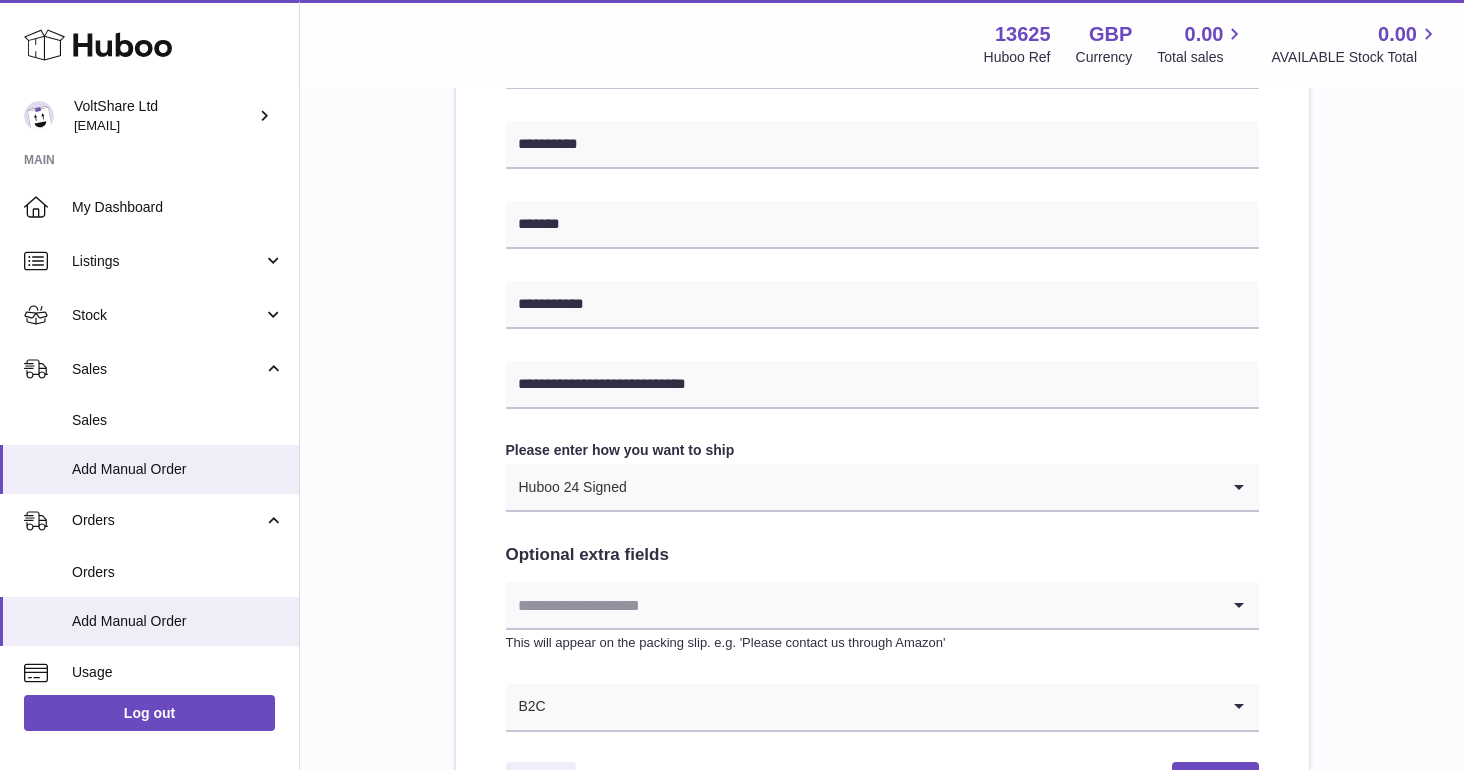 scroll, scrollTop: 1014, scrollLeft: 0, axis: vertical 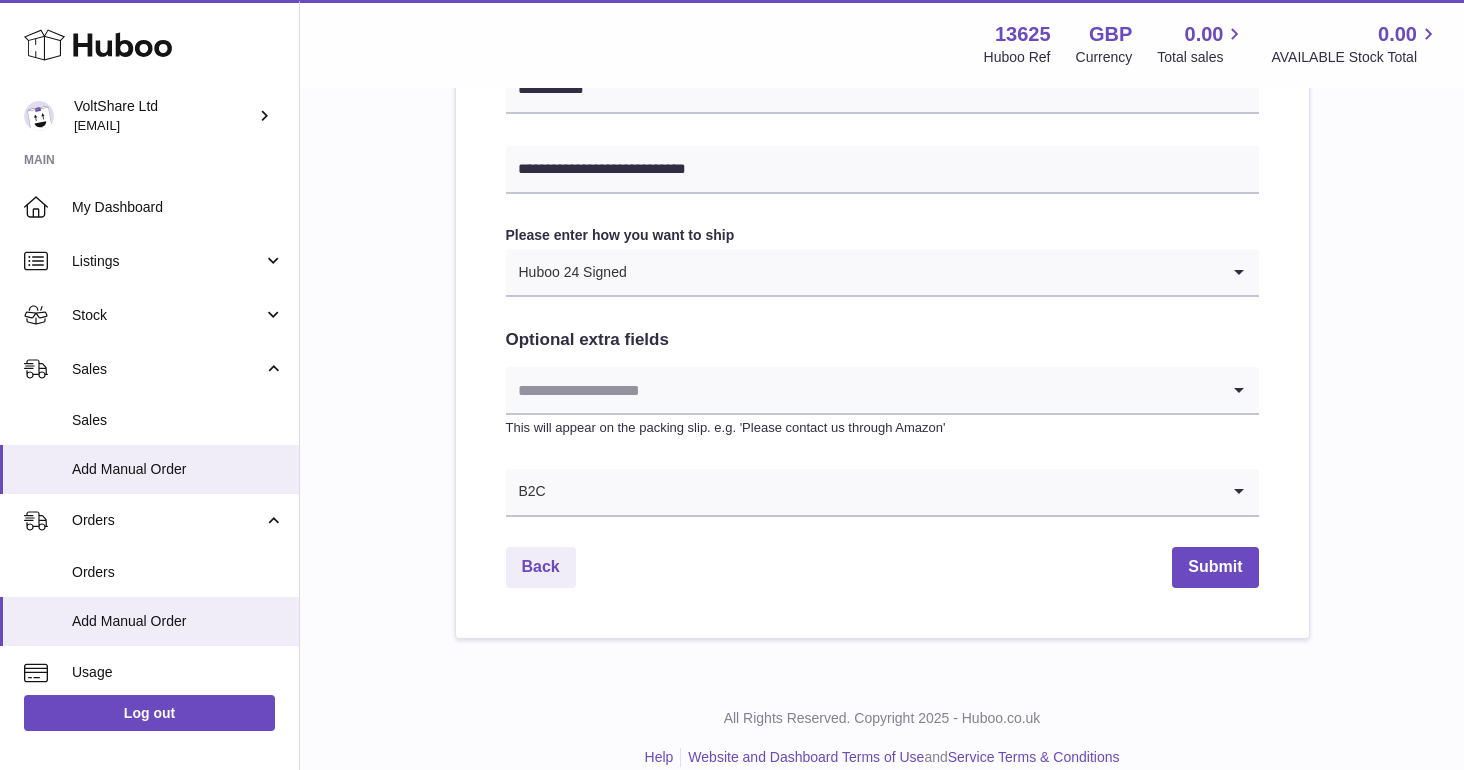 click on "**********" at bounding box center [882, -25] 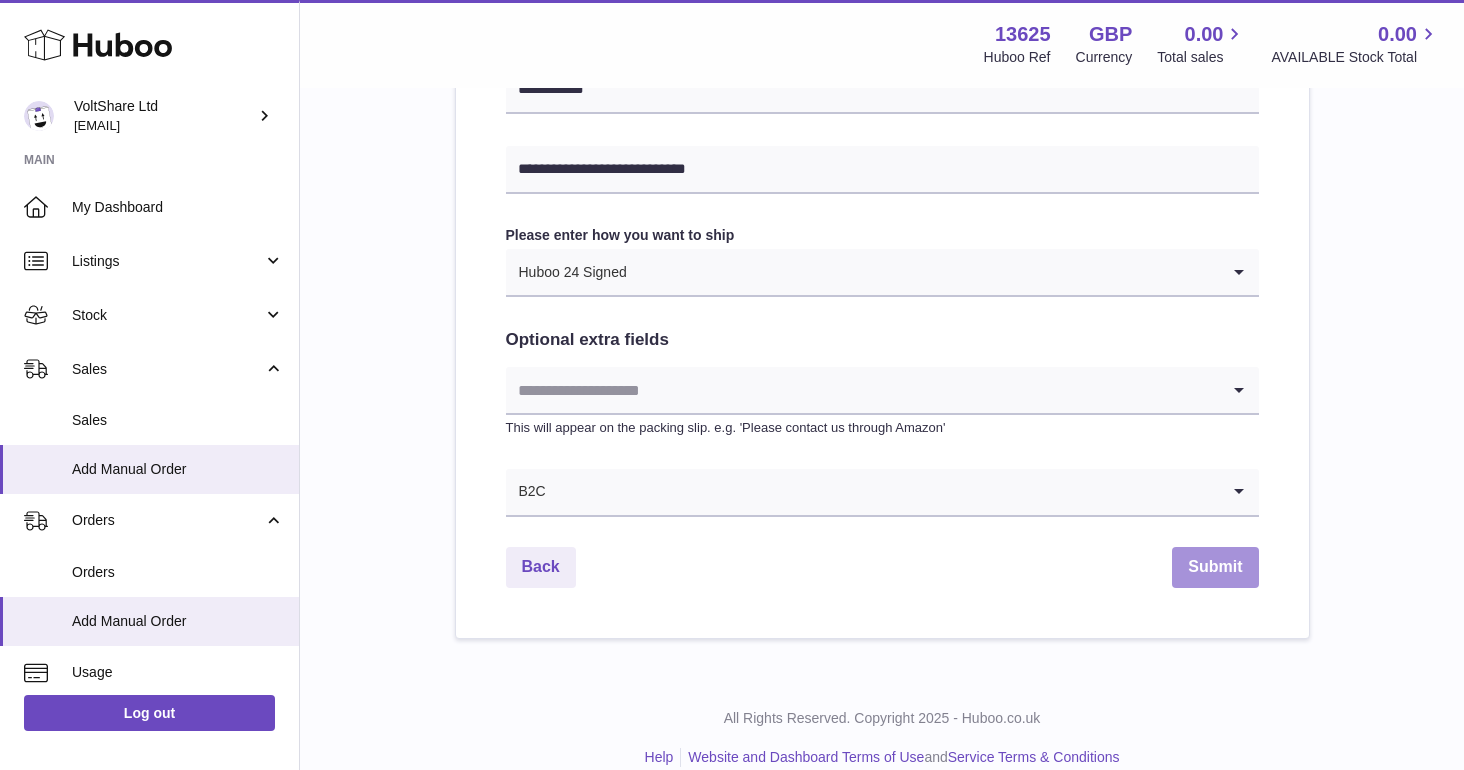 click on "Submit" at bounding box center [1215, 567] 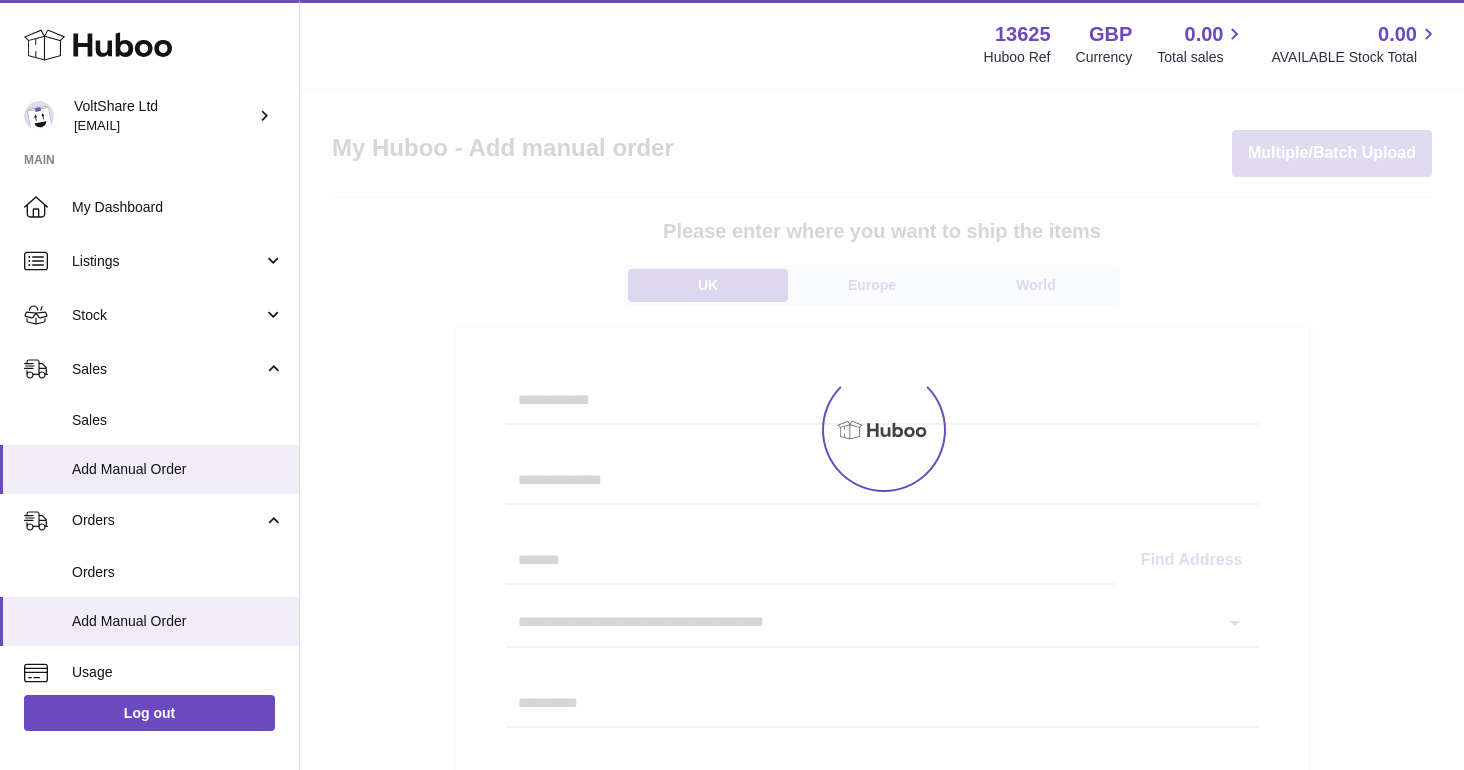 scroll, scrollTop: 0, scrollLeft: 0, axis: both 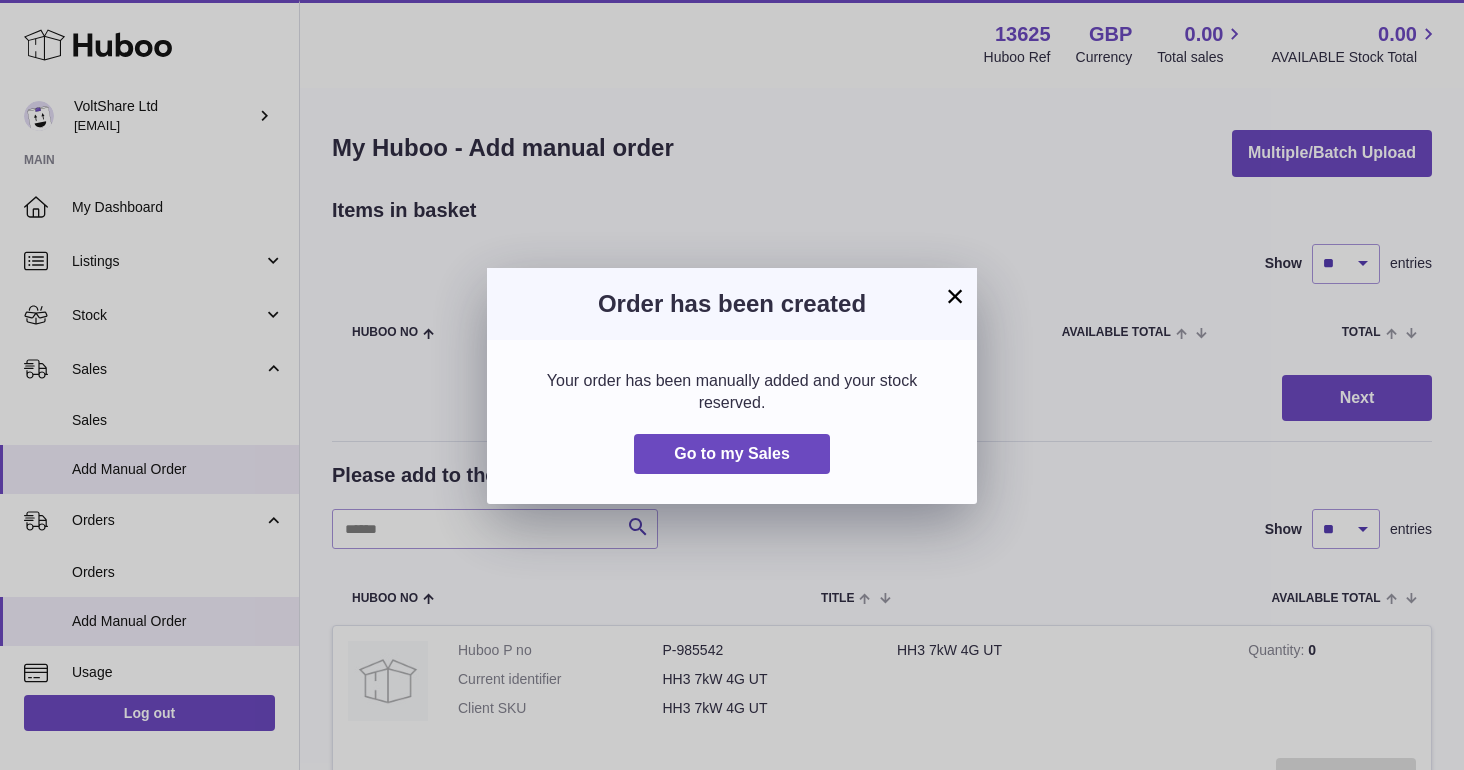 click on "×" at bounding box center (955, 296) 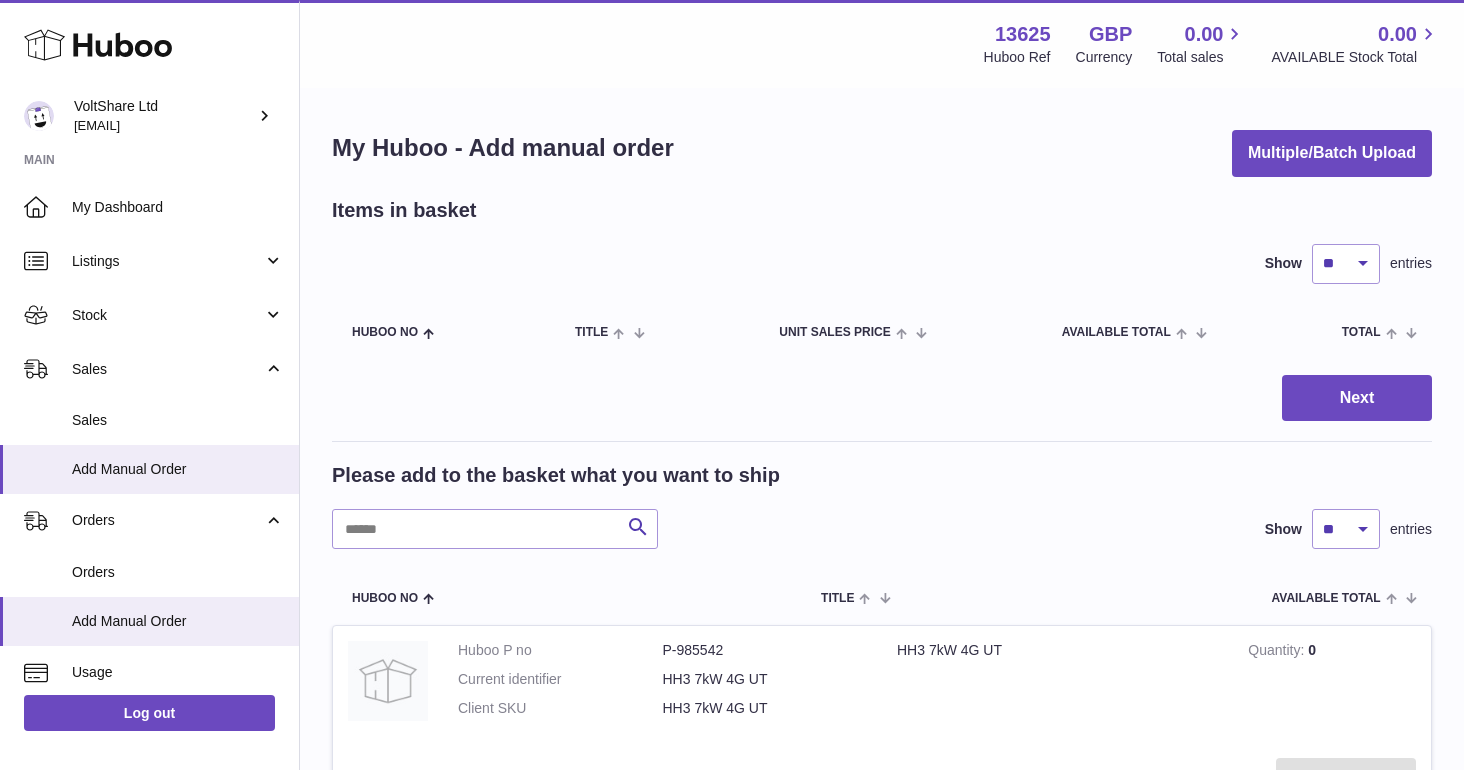 scroll, scrollTop: 0, scrollLeft: 0, axis: both 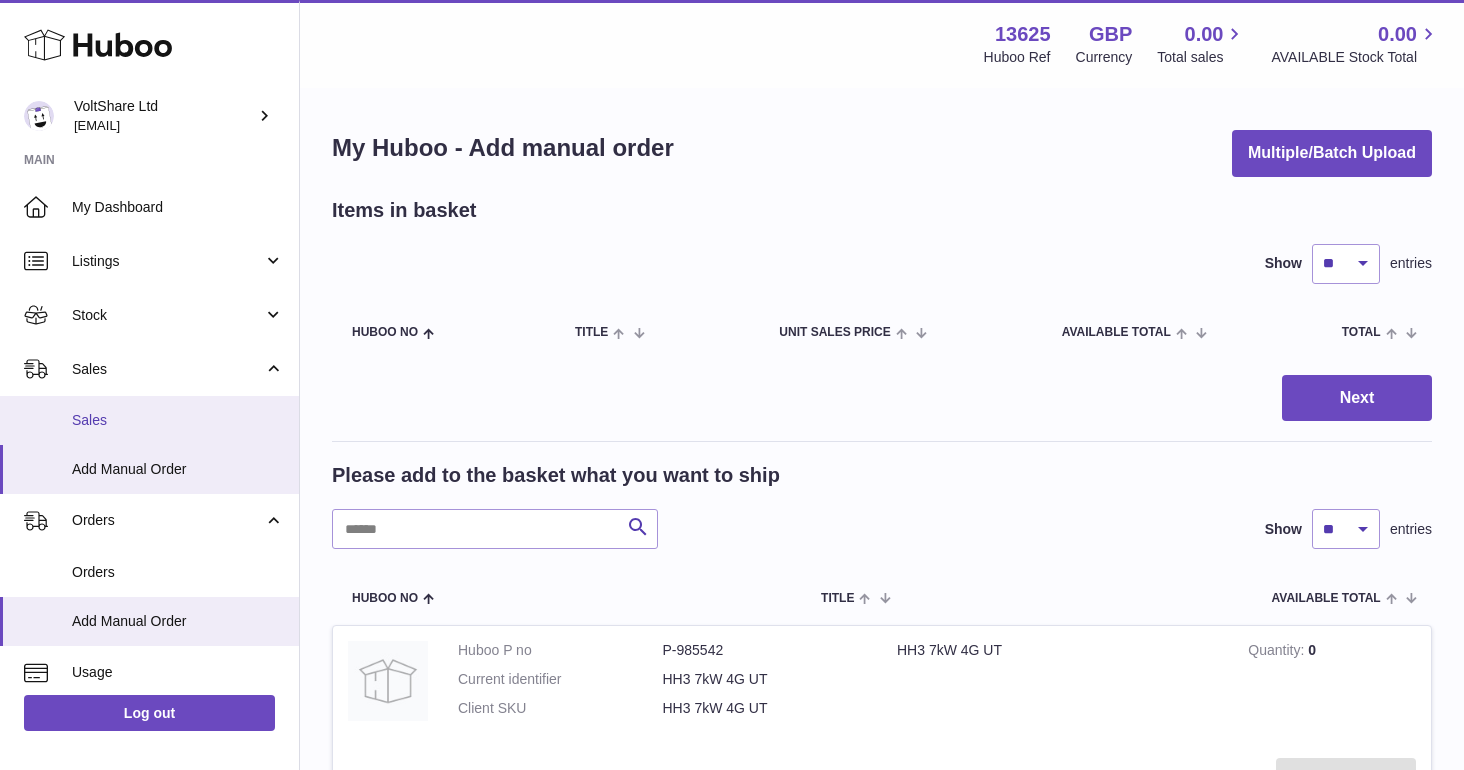 click on "Sales" at bounding box center [178, 420] 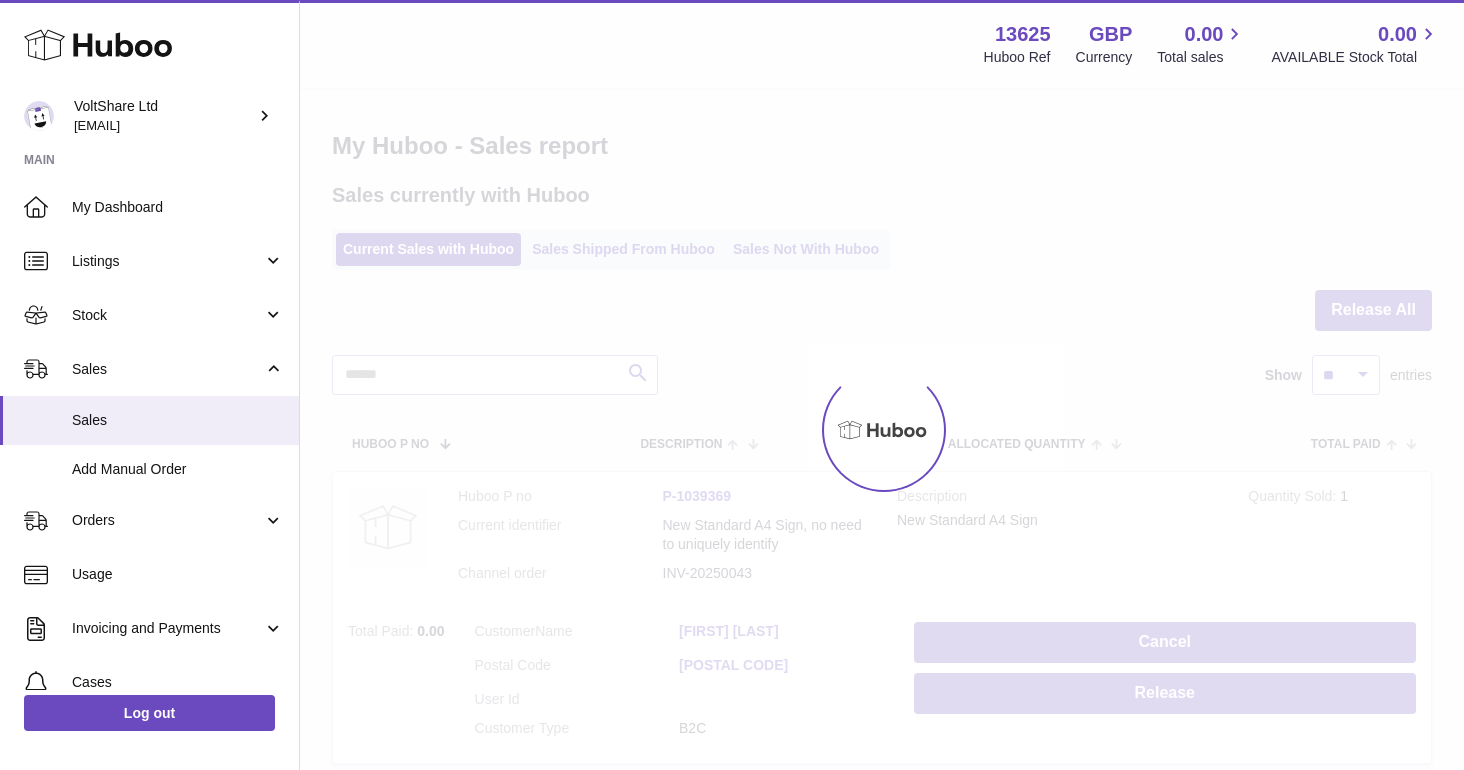 scroll, scrollTop: 0, scrollLeft: 0, axis: both 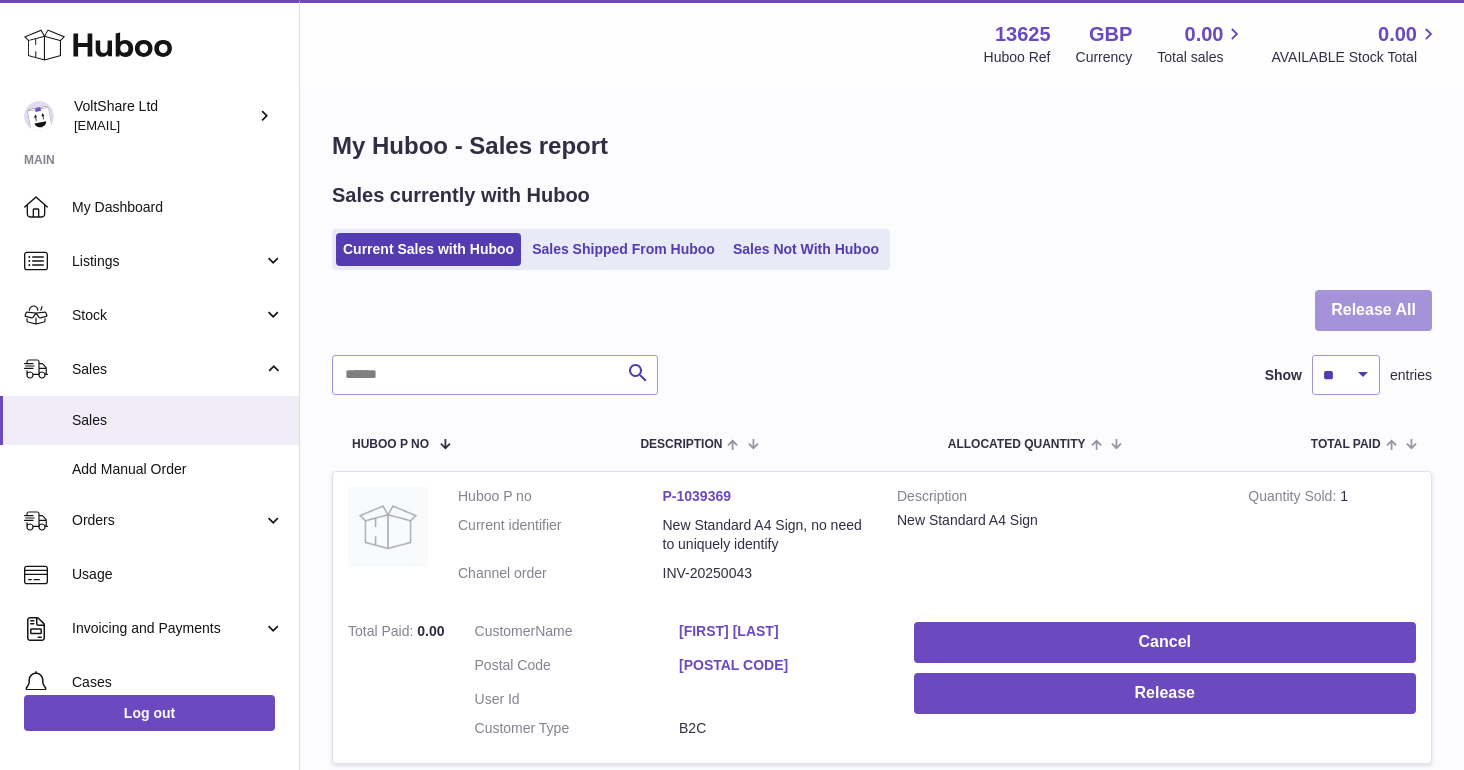 click on "Release All" at bounding box center (1373, 310) 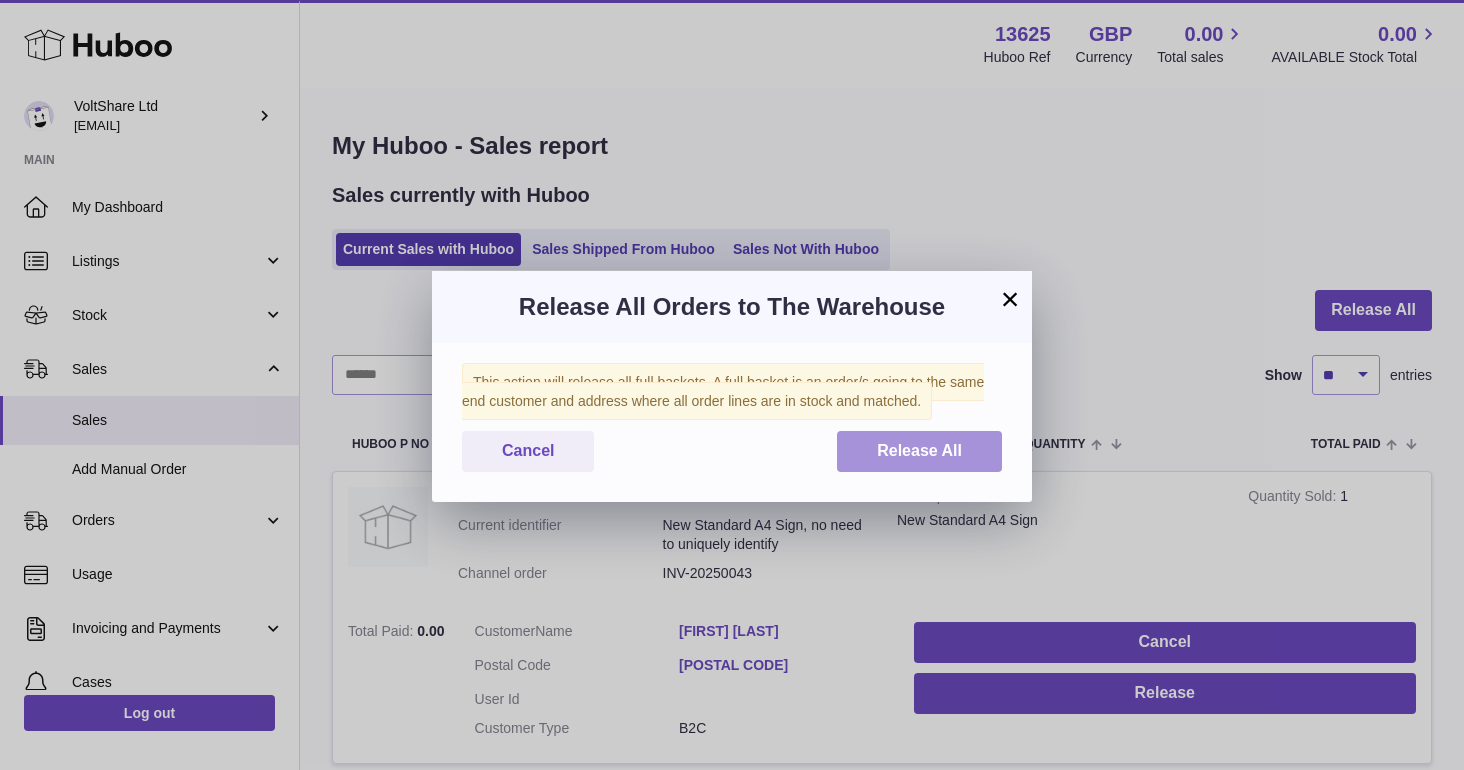 click on "Release All" at bounding box center (919, 450) 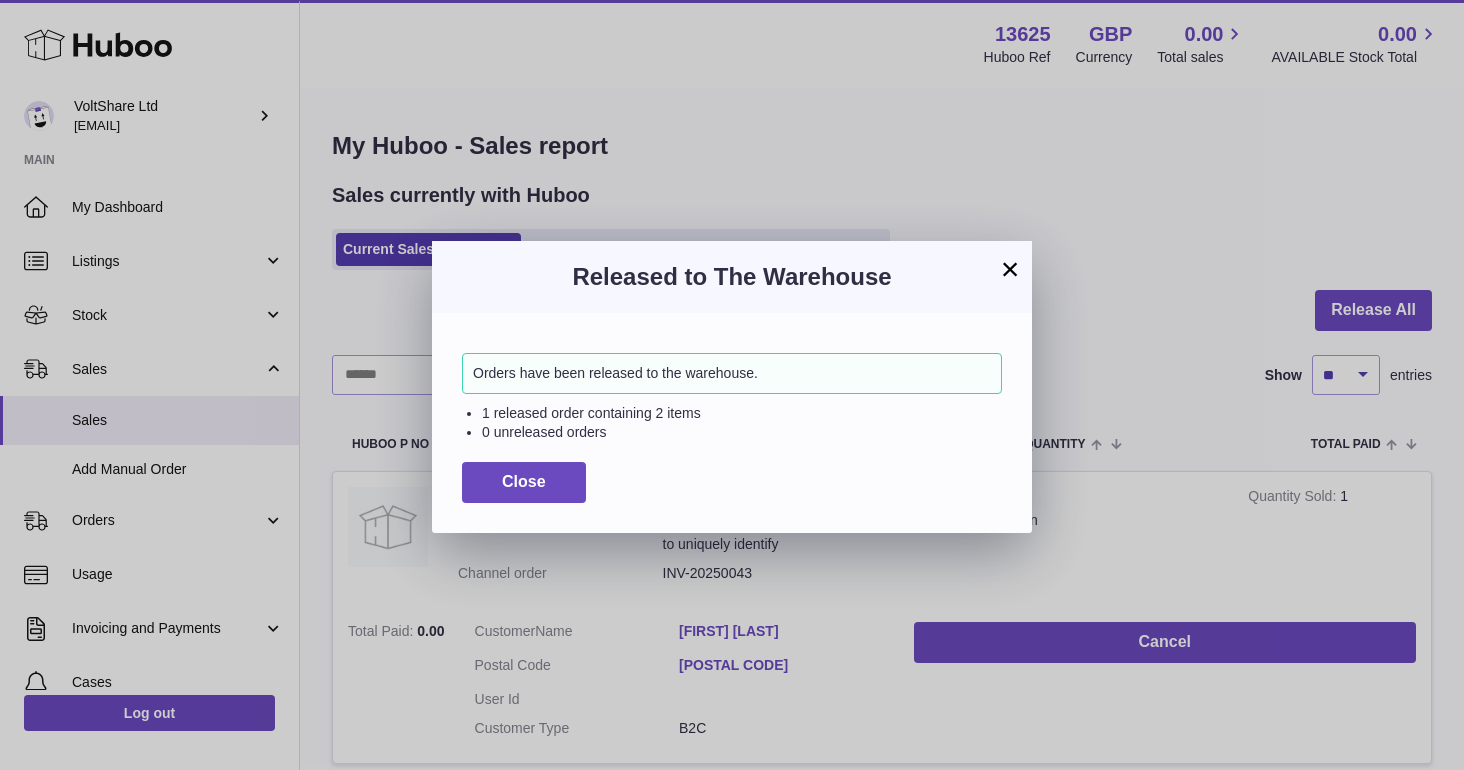 click on "×" at bounding box center (1010, 269) 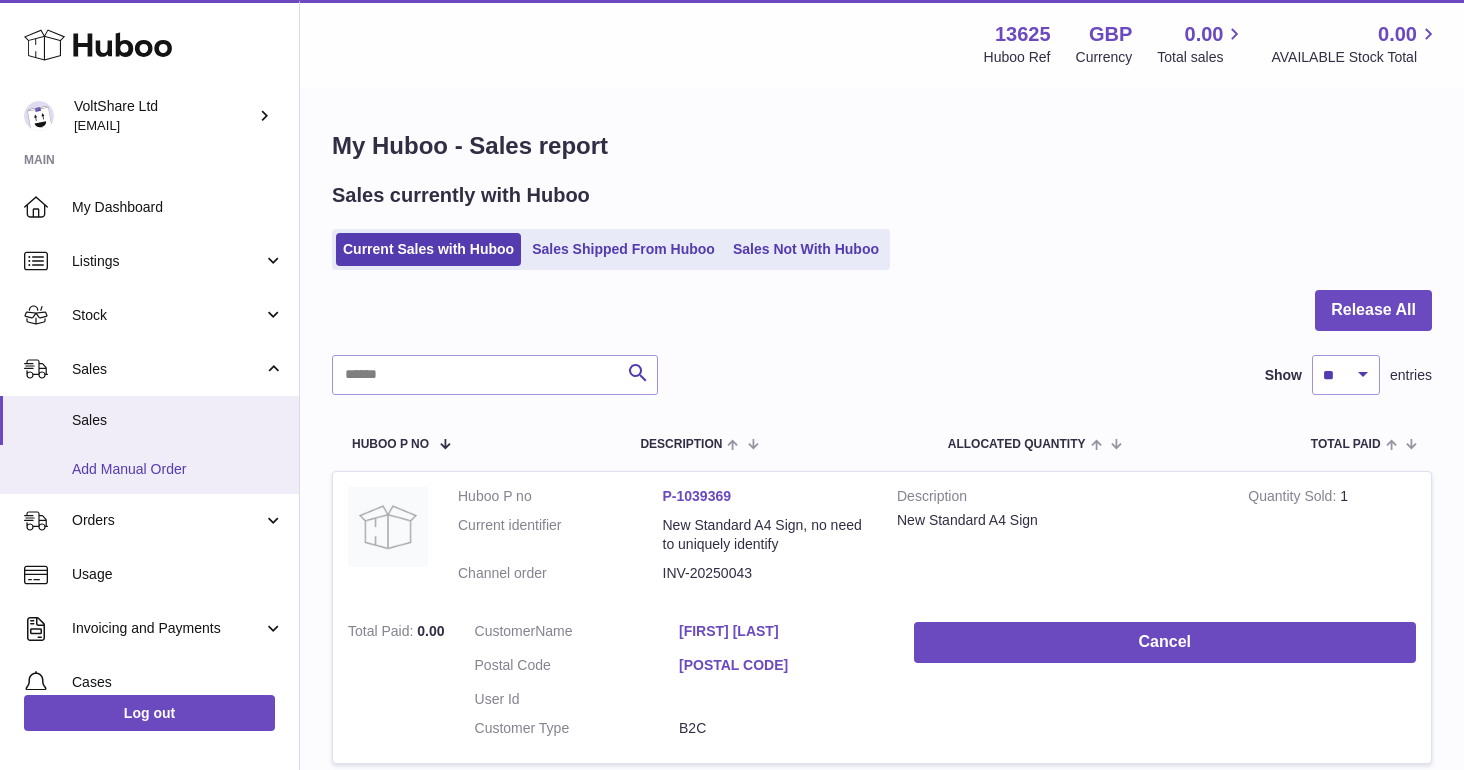 click on "Add Manual Order" at bounding box center (178, 469) 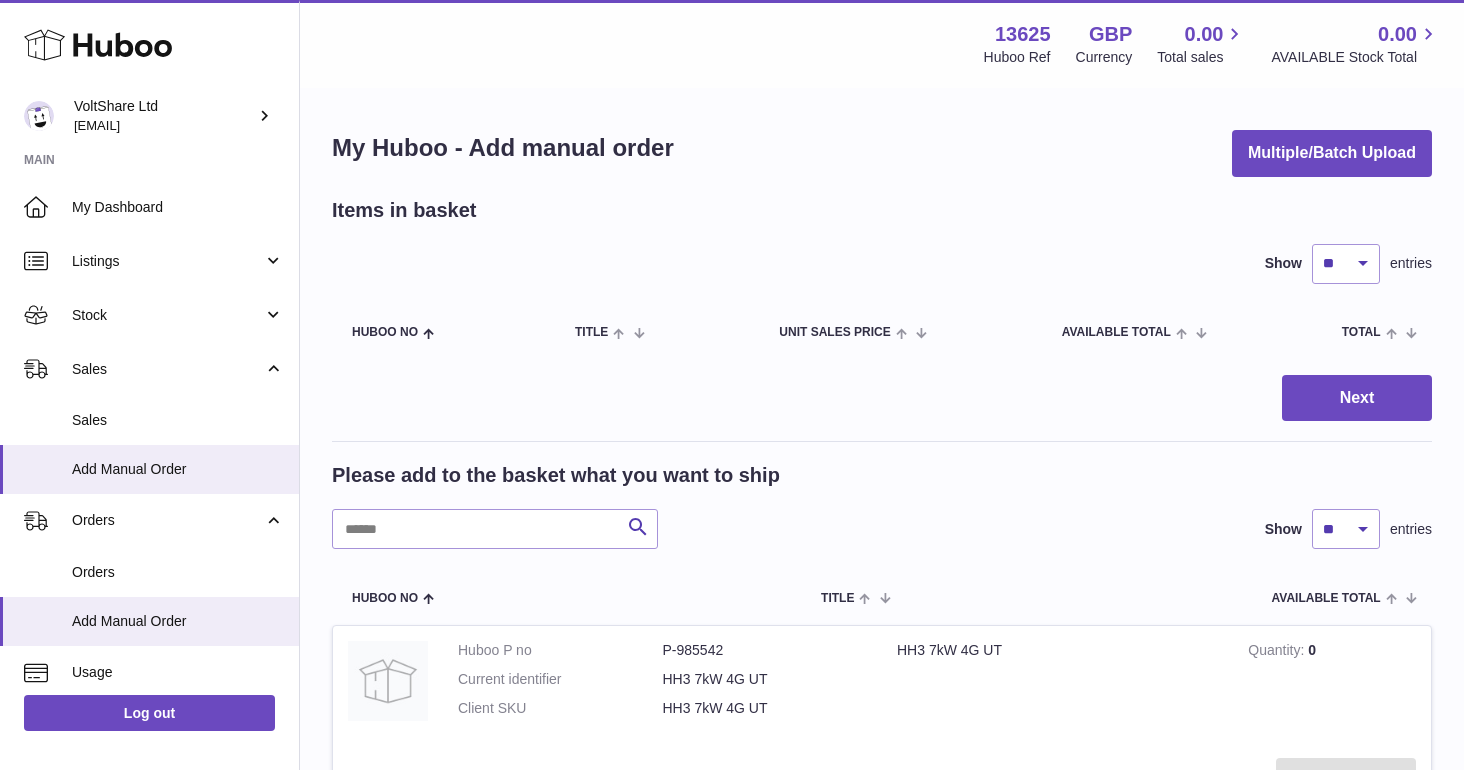scroll, scrollTop: 0, scrollLeft: 0, axis: both 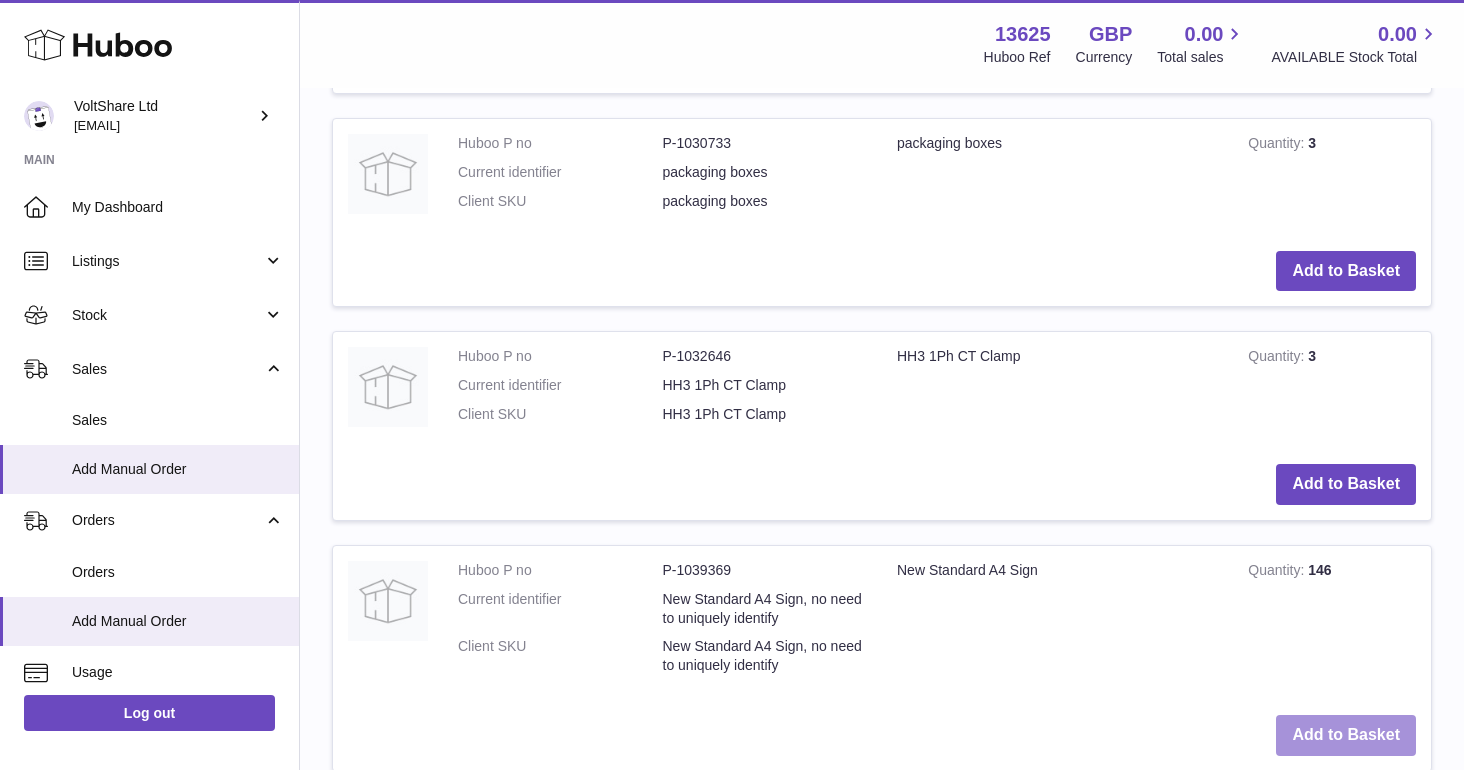 click on "Add to Basket" at bounding box center [1346, 735] 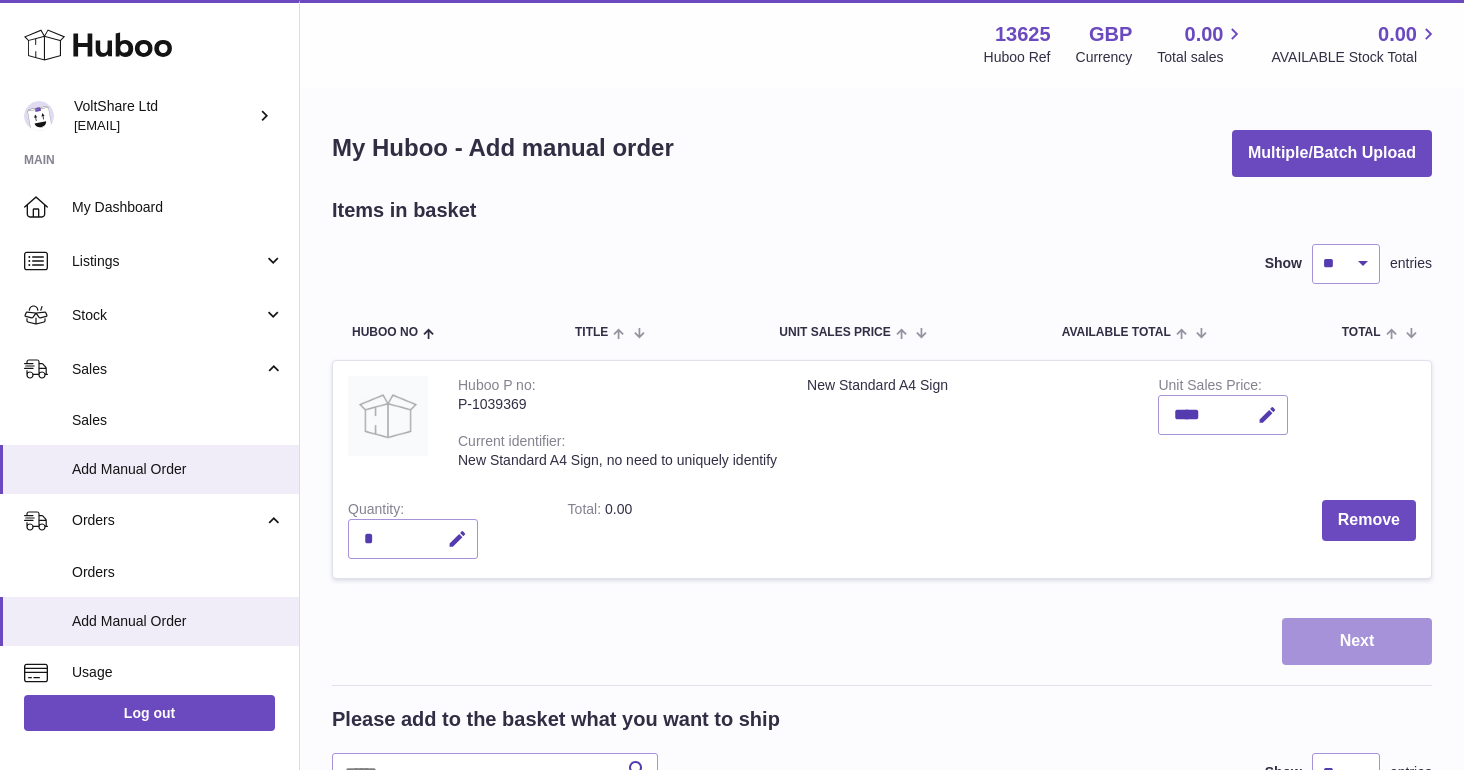 scroll, scrollTop: 0, scrollLeft: 0, axis: both 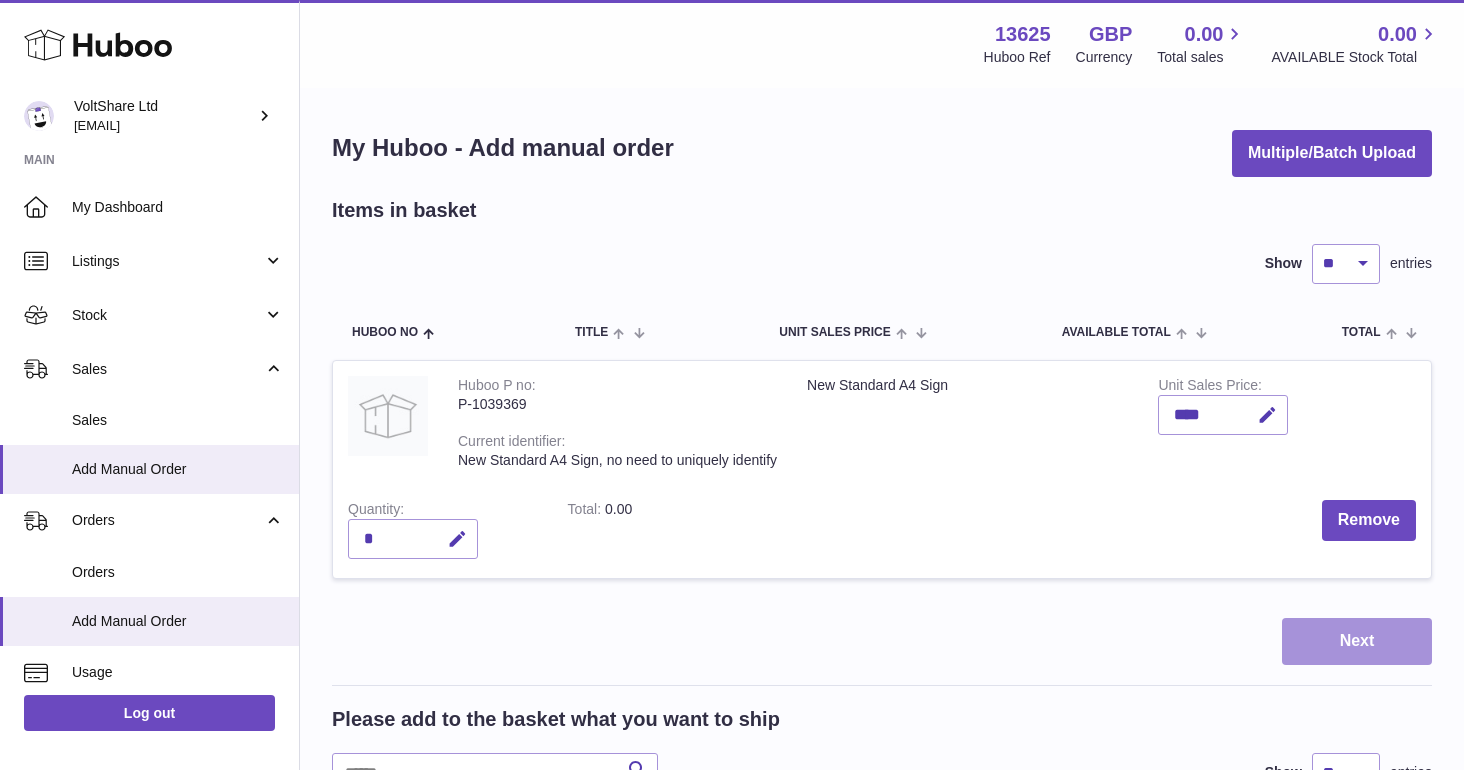 click on "Next" at bounding box center (1357, 641) 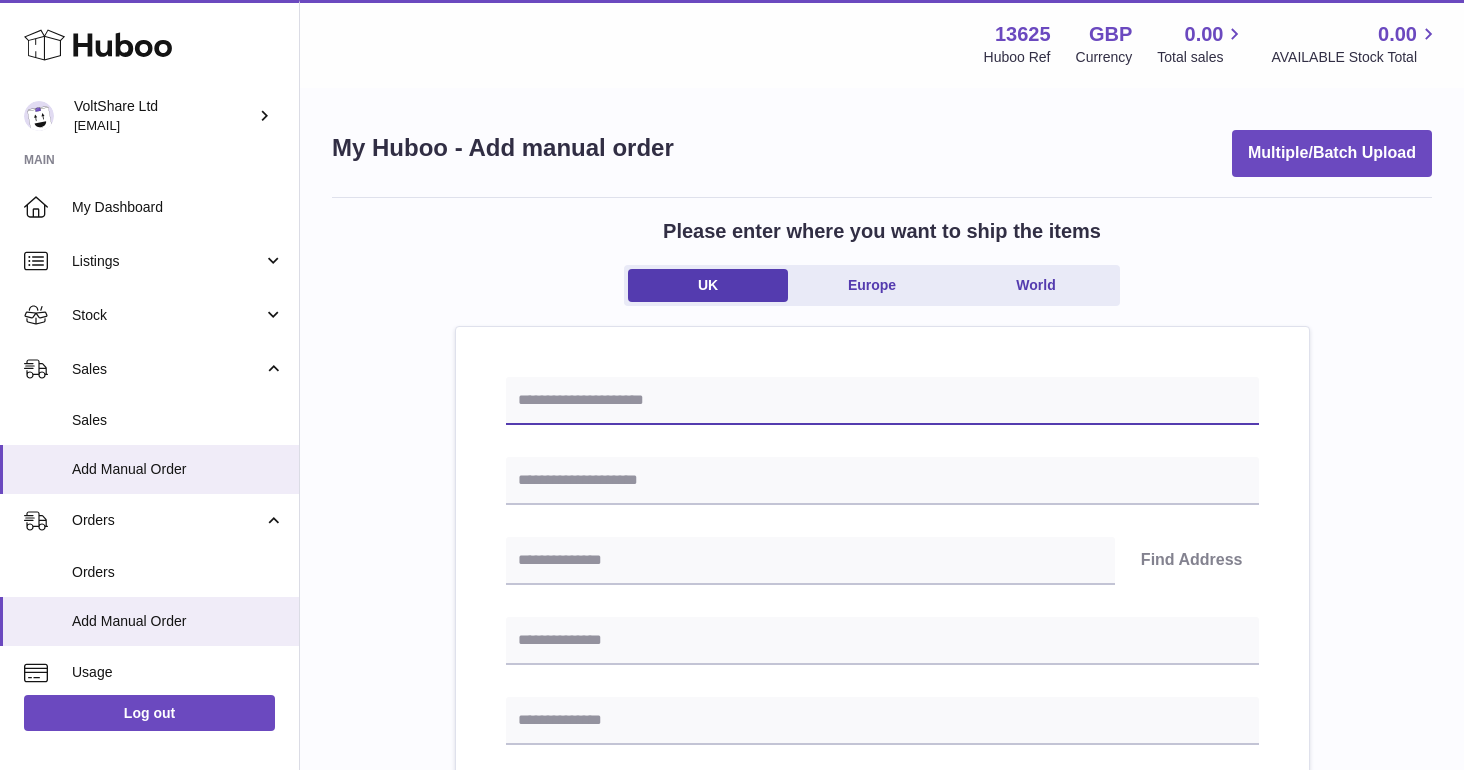 click at bounding box center [882, 401] 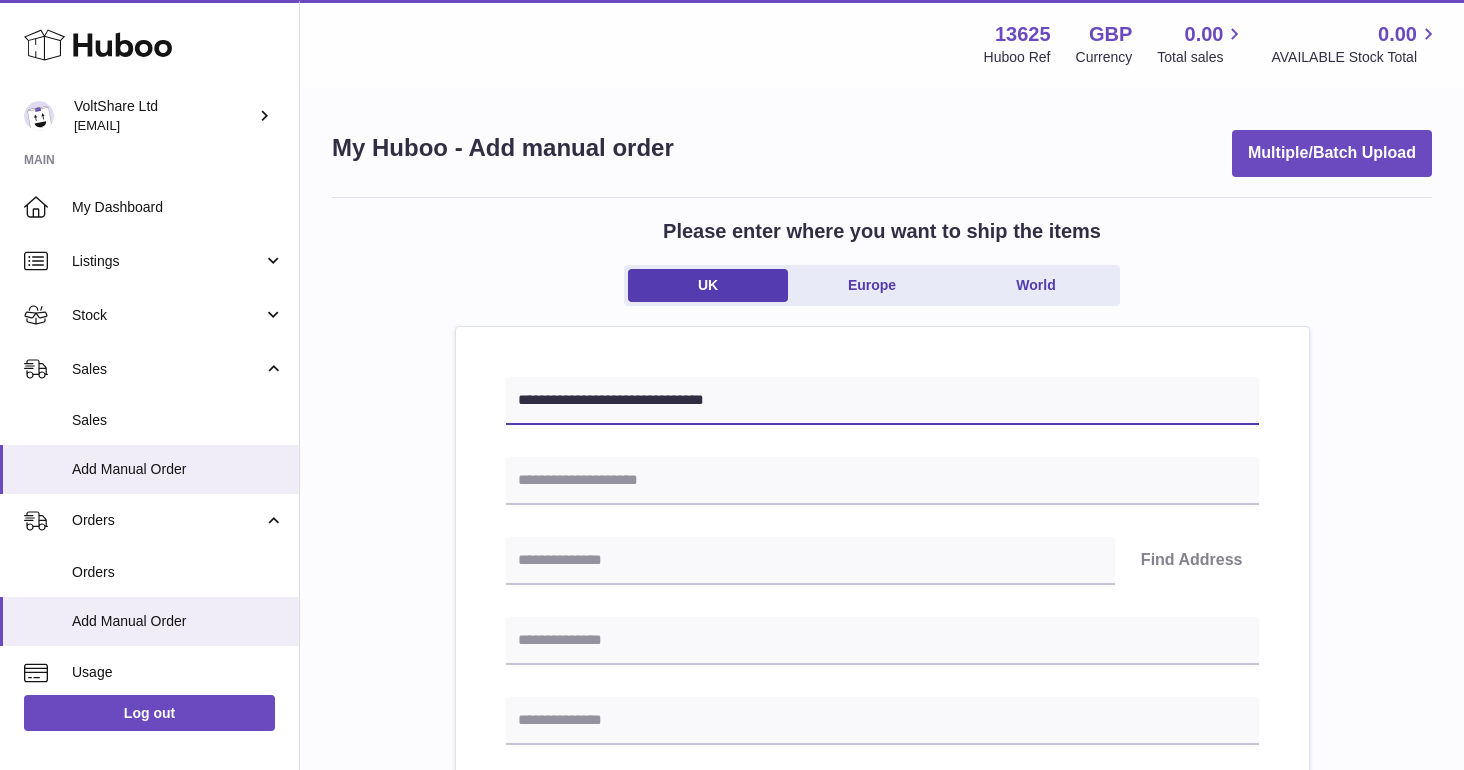 type on "**********" 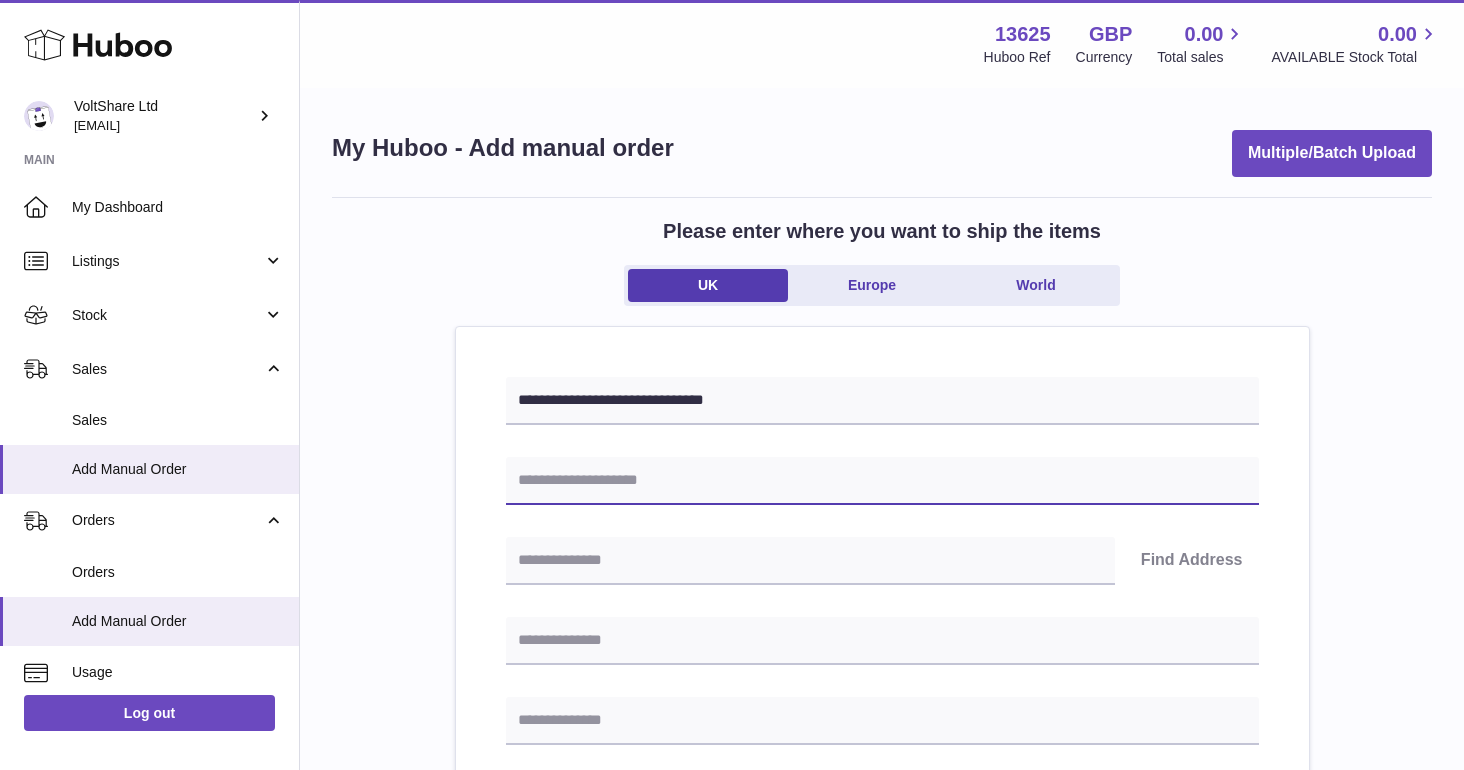 paste on "*******" 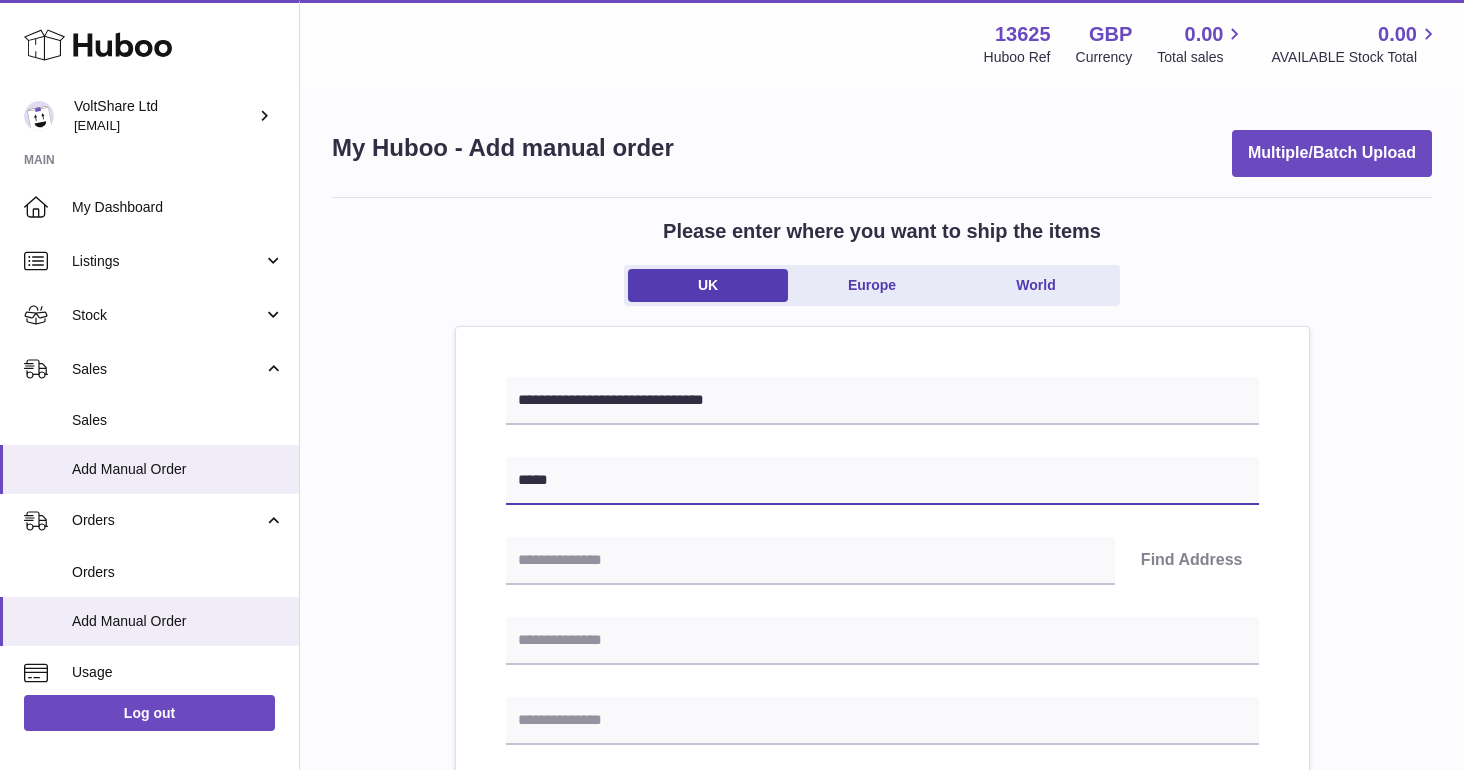 type on "*****" 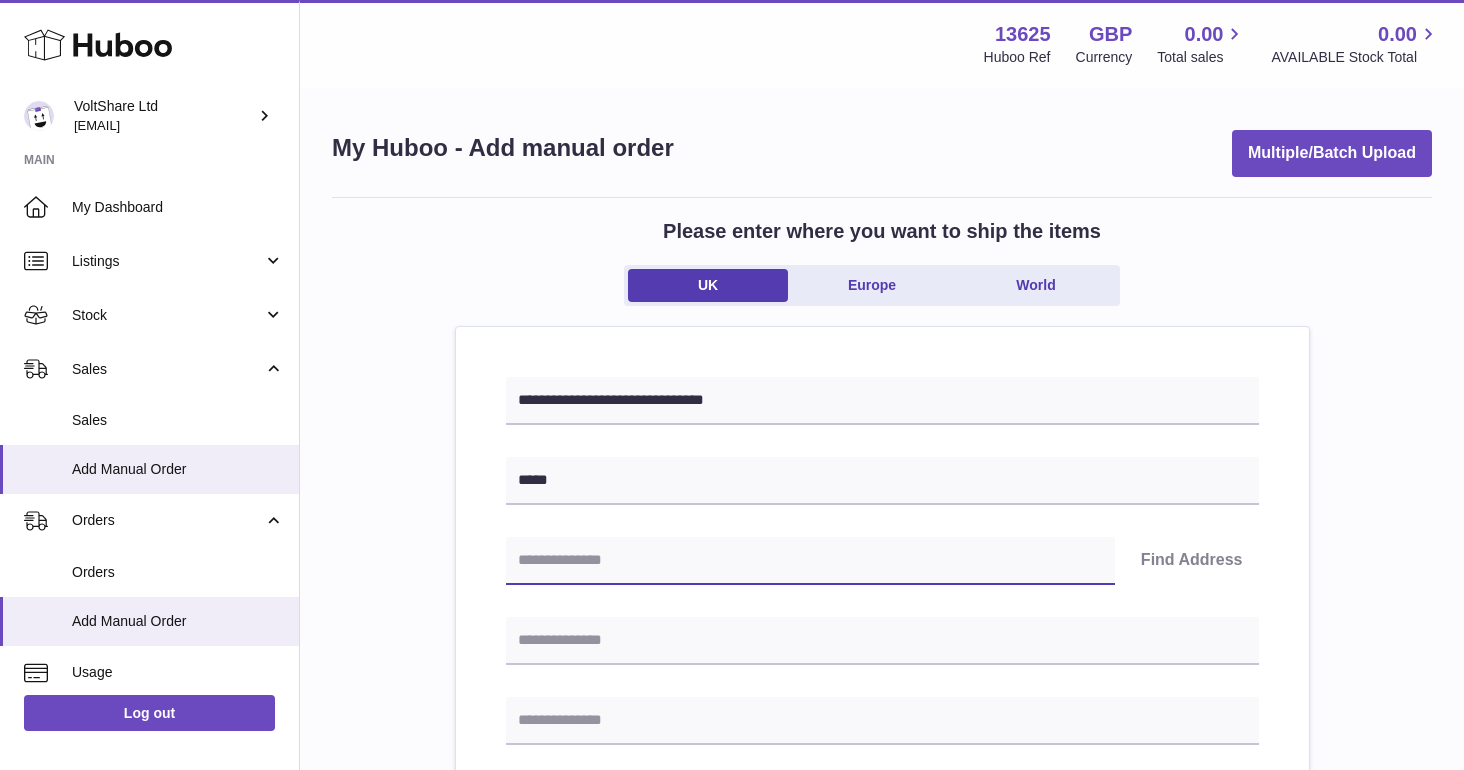 paste on "*******" 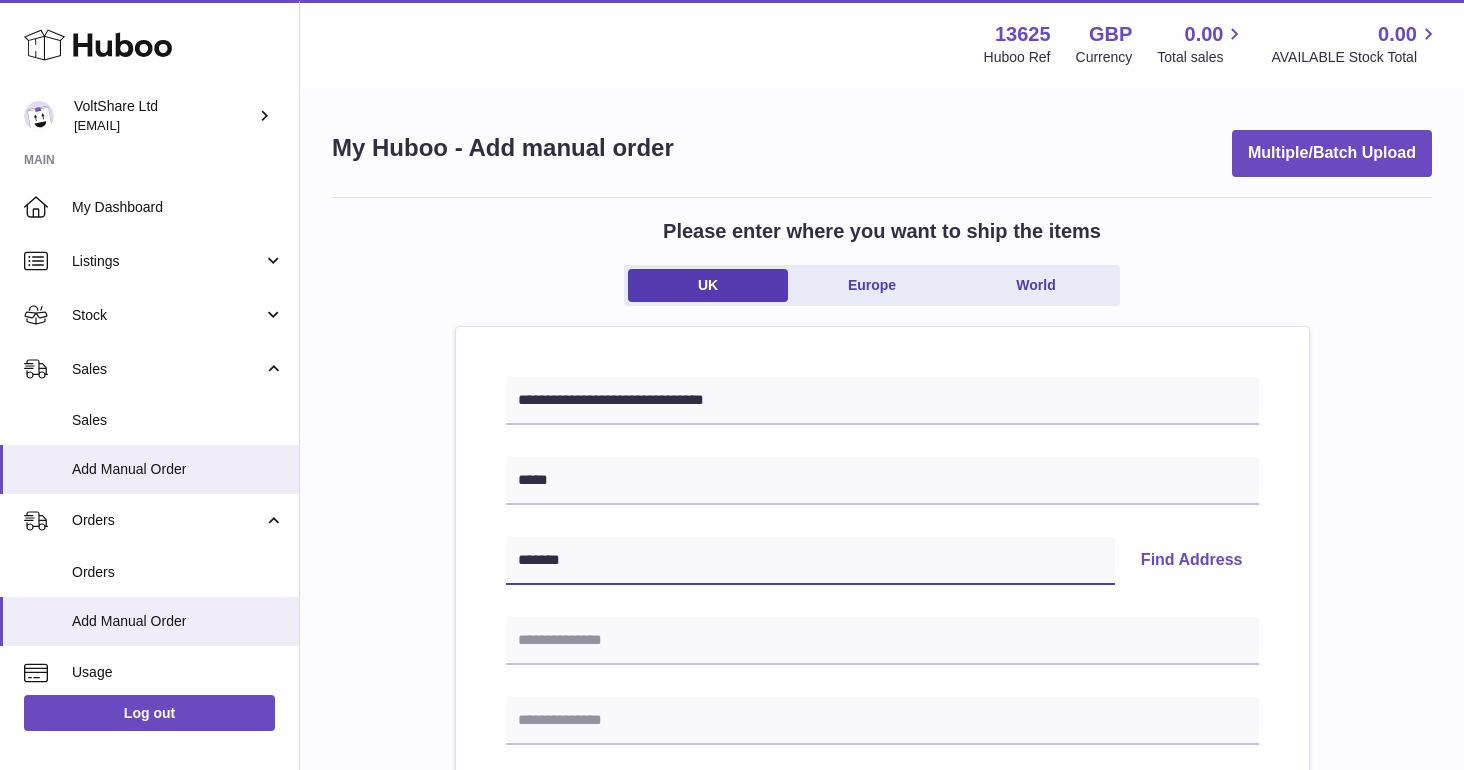 type on "*******" 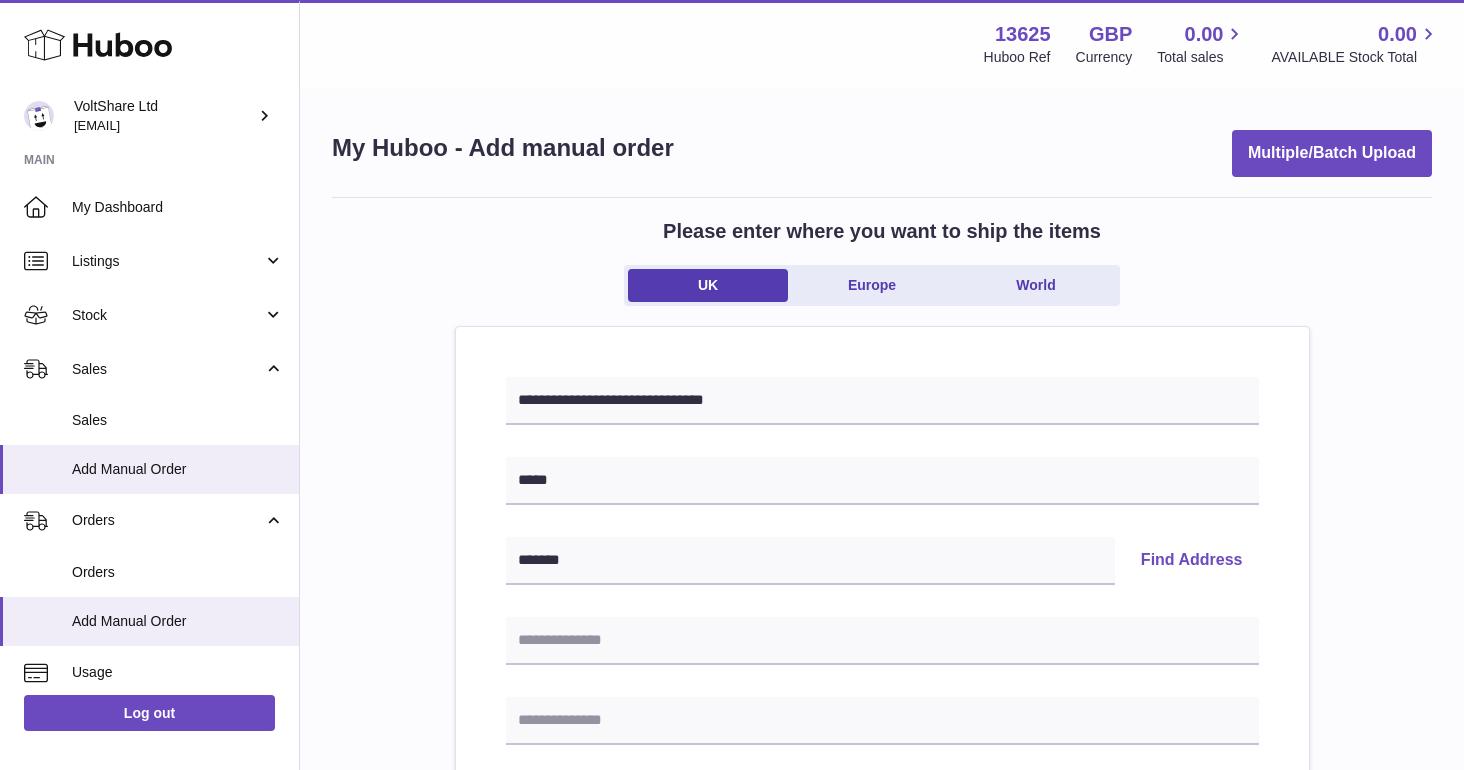 click on "Find Address" at bounding box center (1192, 561) 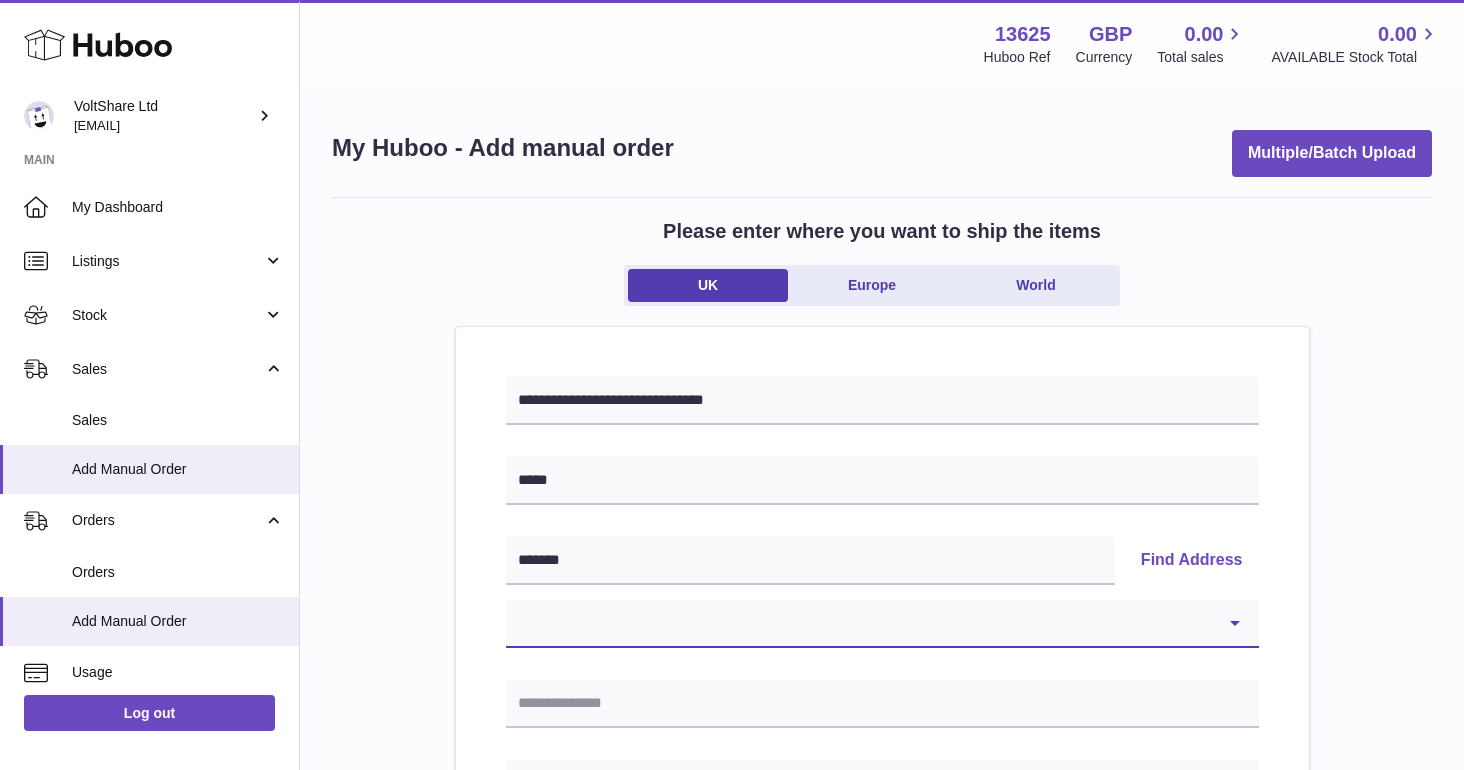 select on "*" 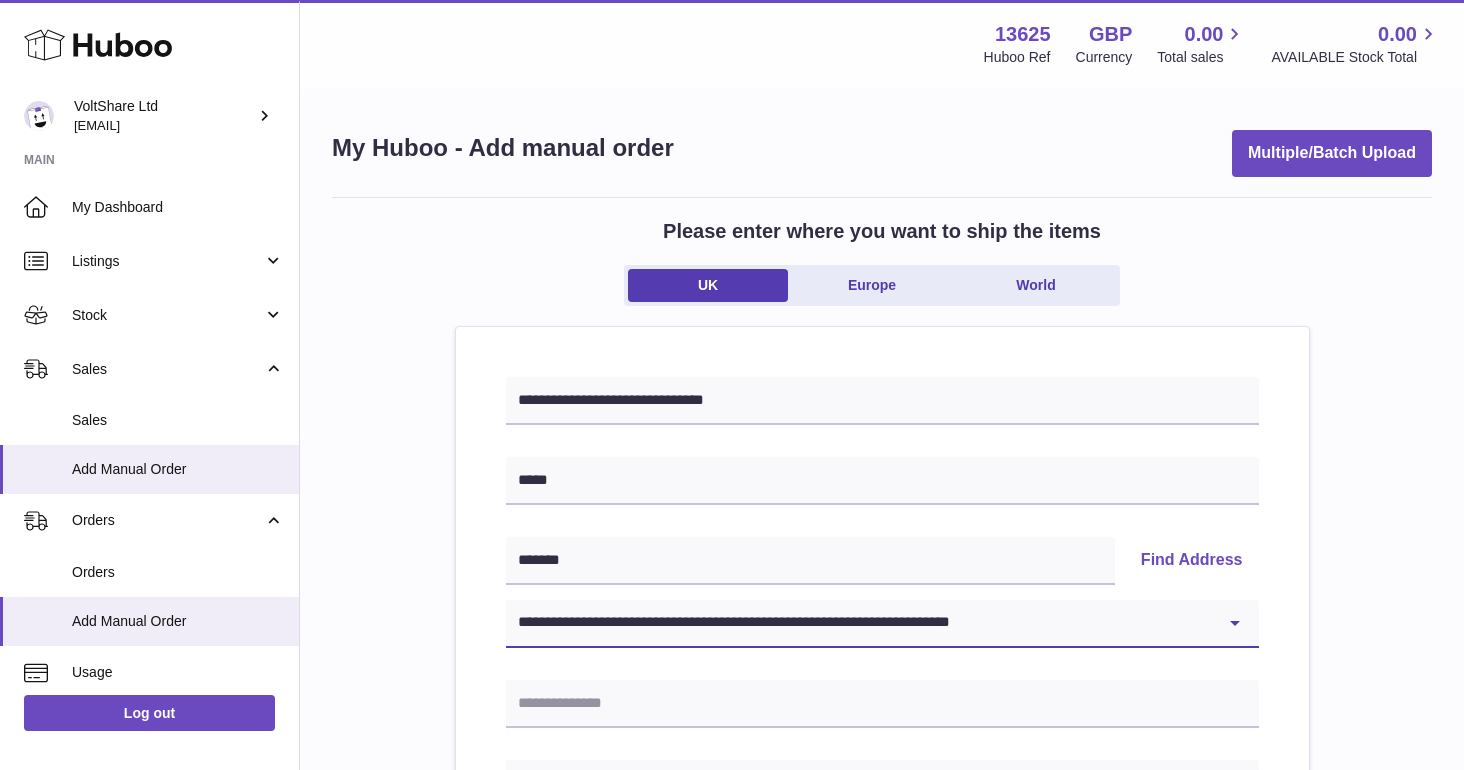 type on "**********" 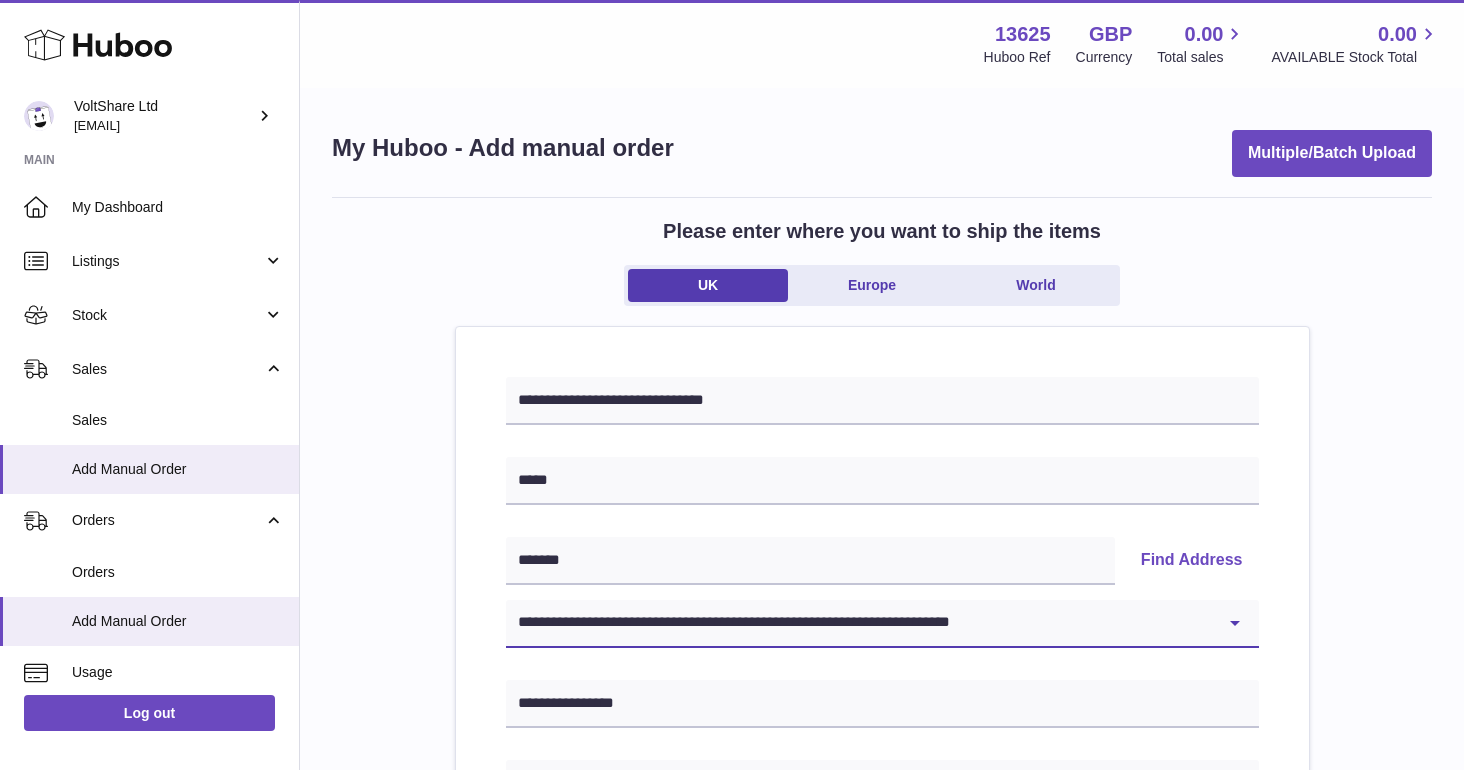 select on "*" 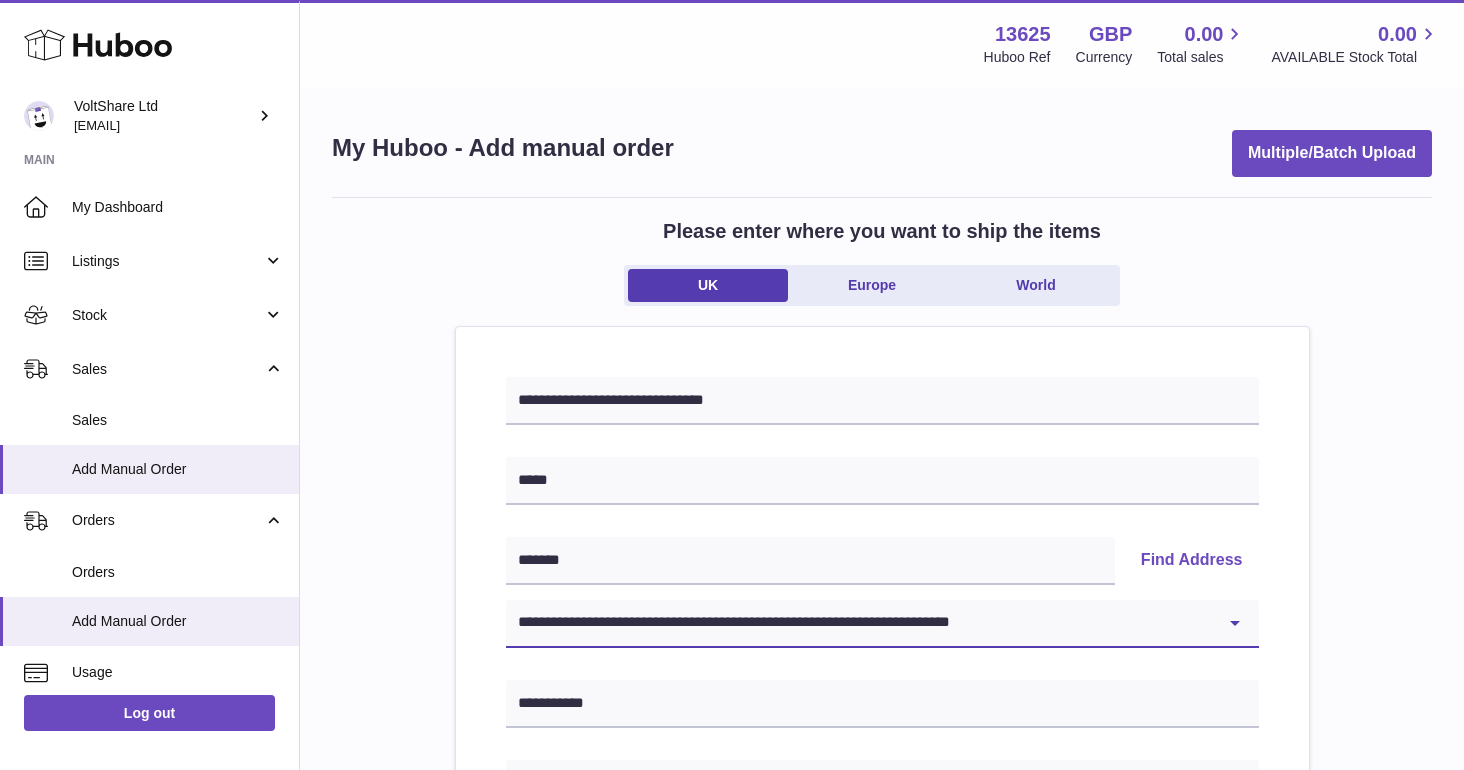 scroll, scrollTop: 226, scrollLeft: 0, axis: vertical 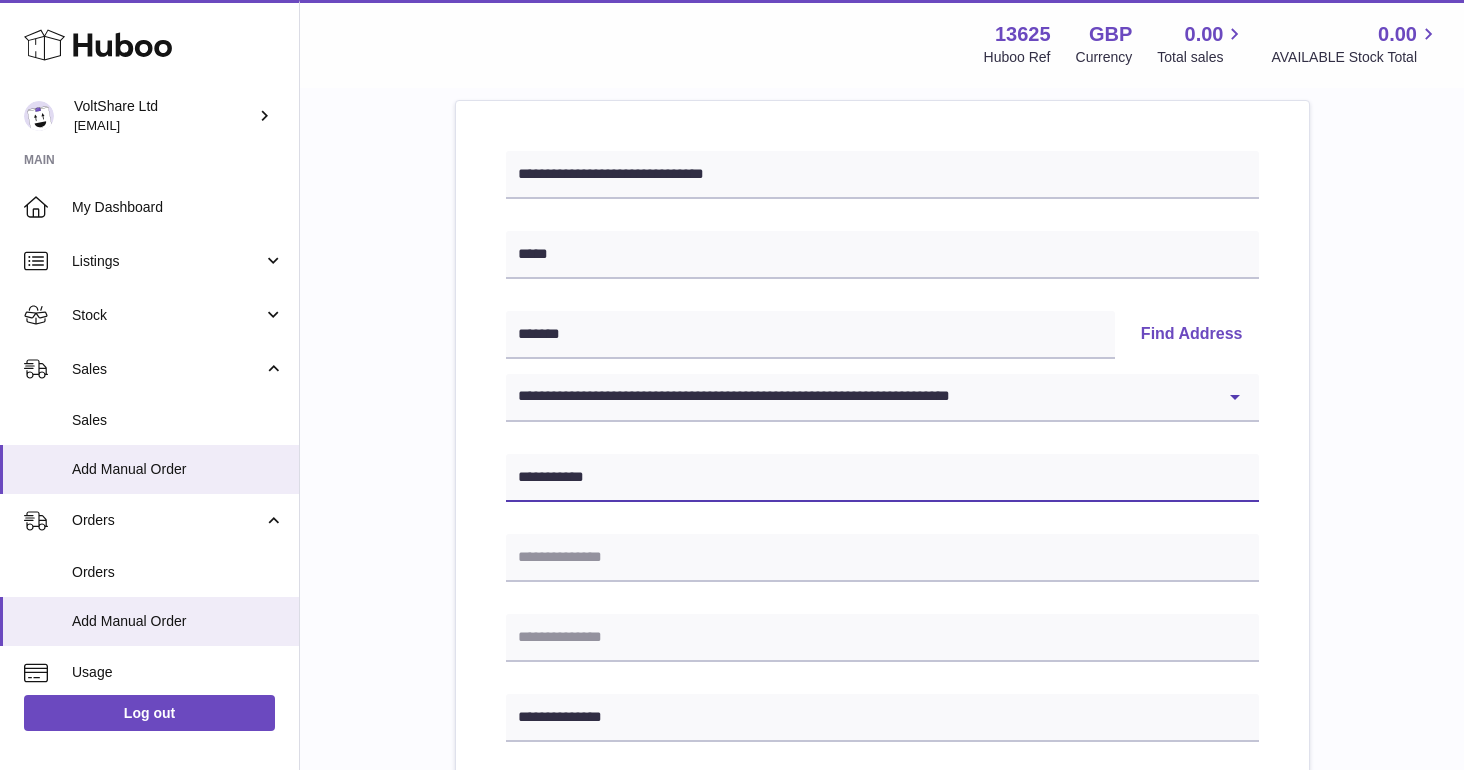 click on "**********" at bounding box center (882, 478) 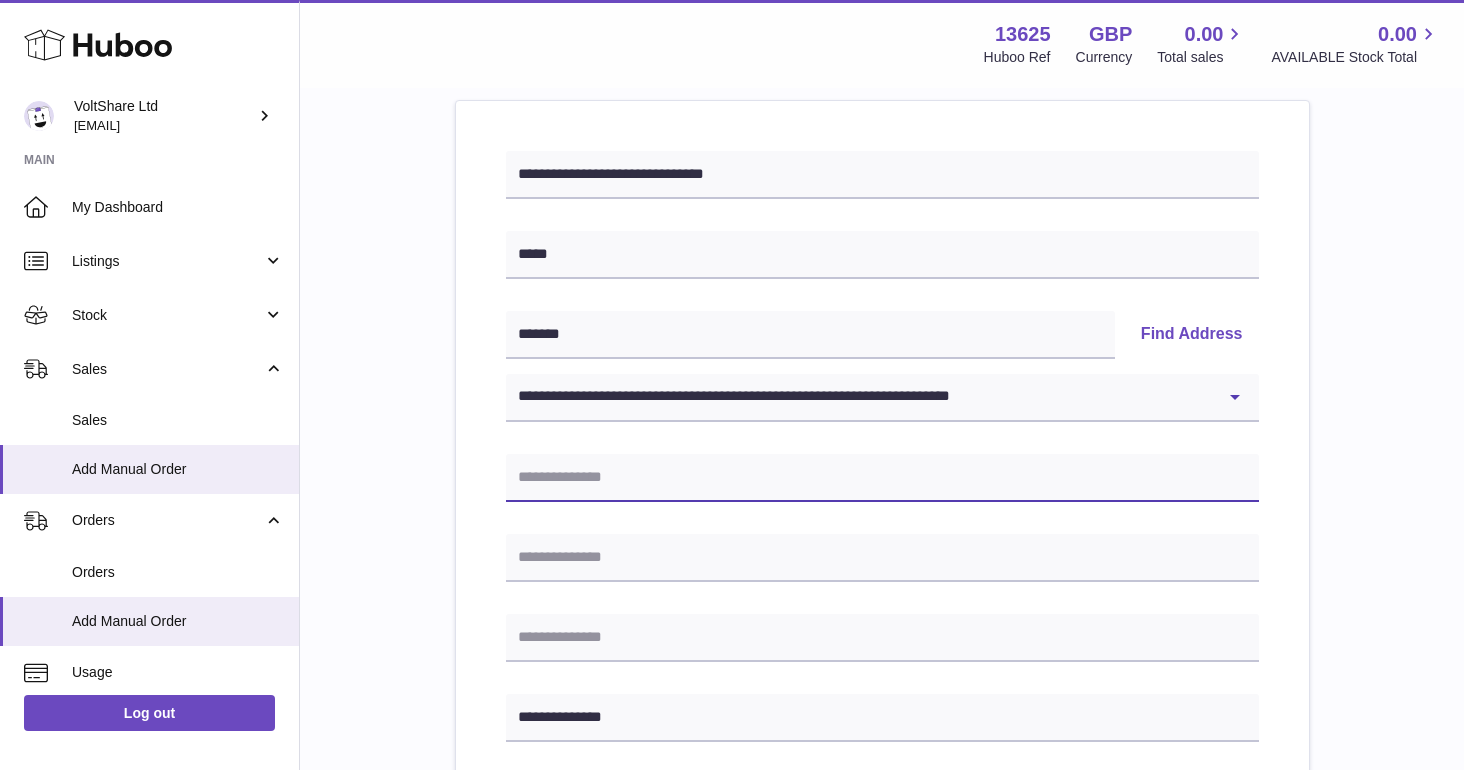 type 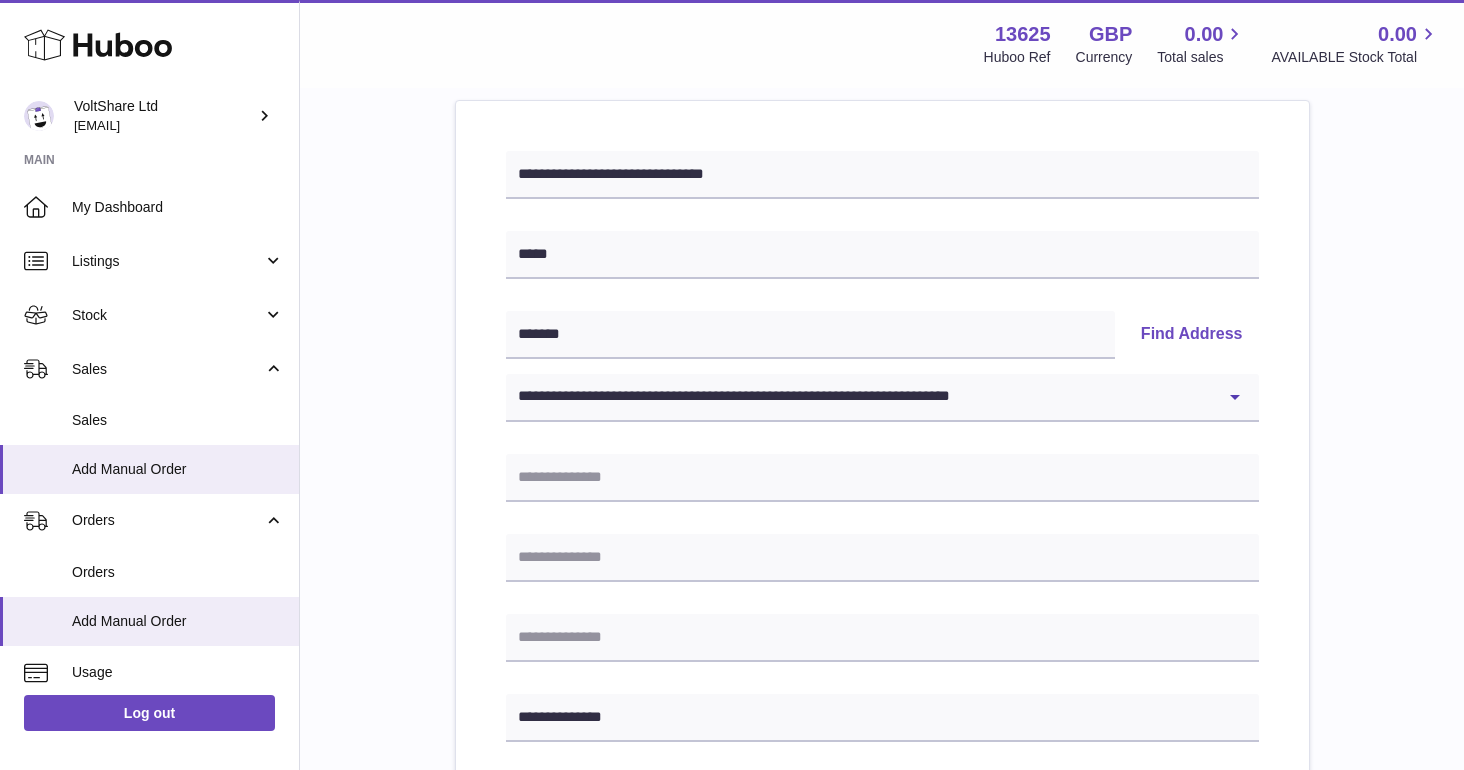 click on "**********" at bounding box center [882, 728] 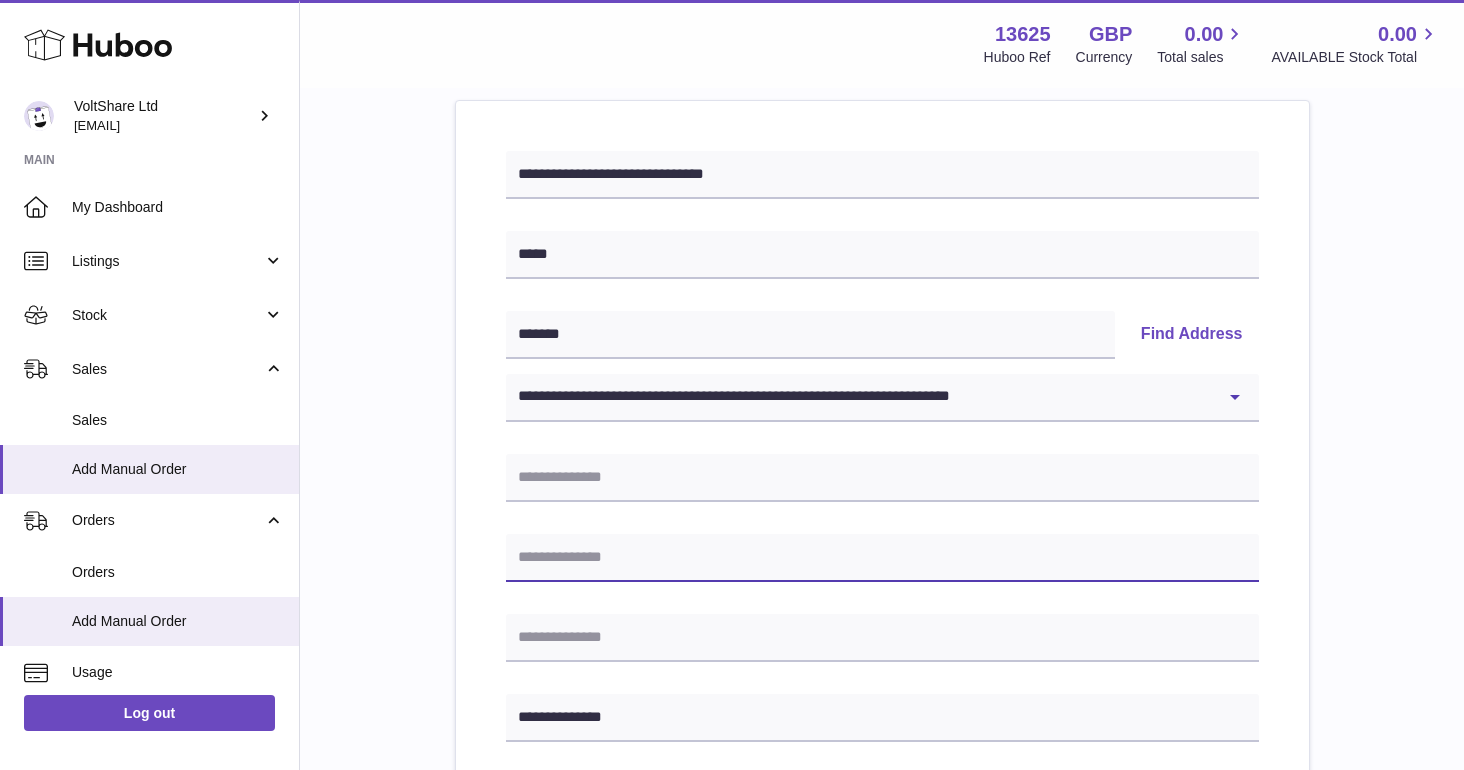 paste on "**********" 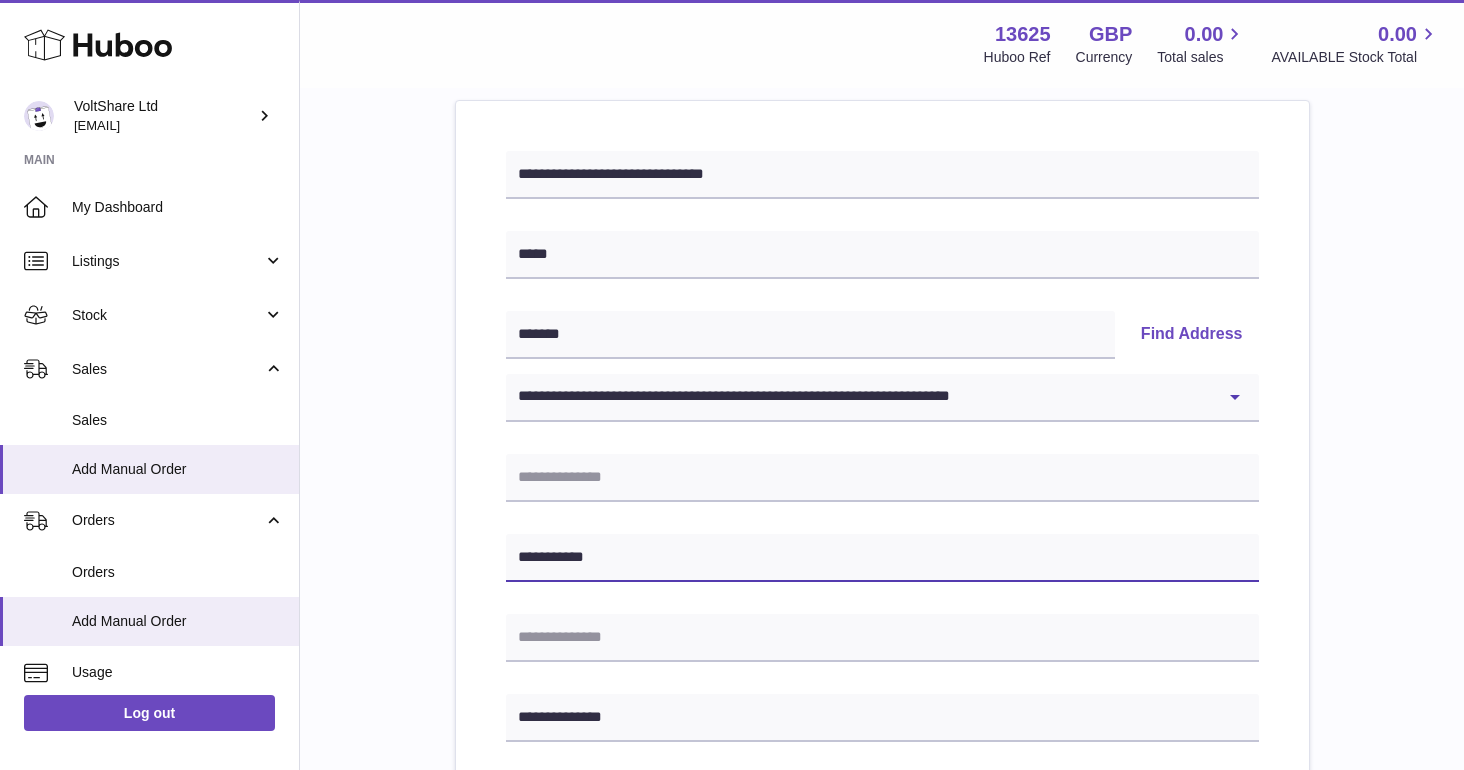 type on "**********" 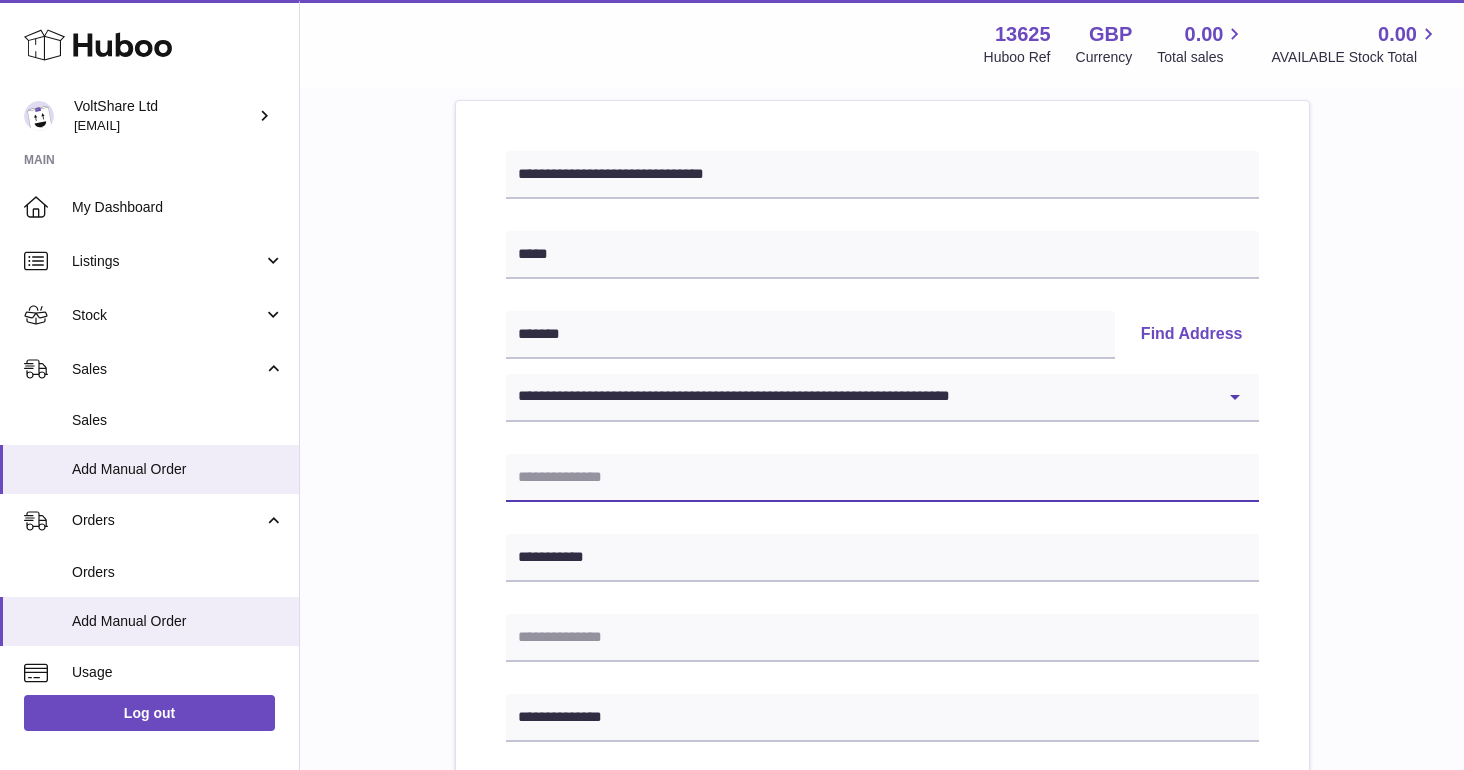 click at bounding box center (882, 478) 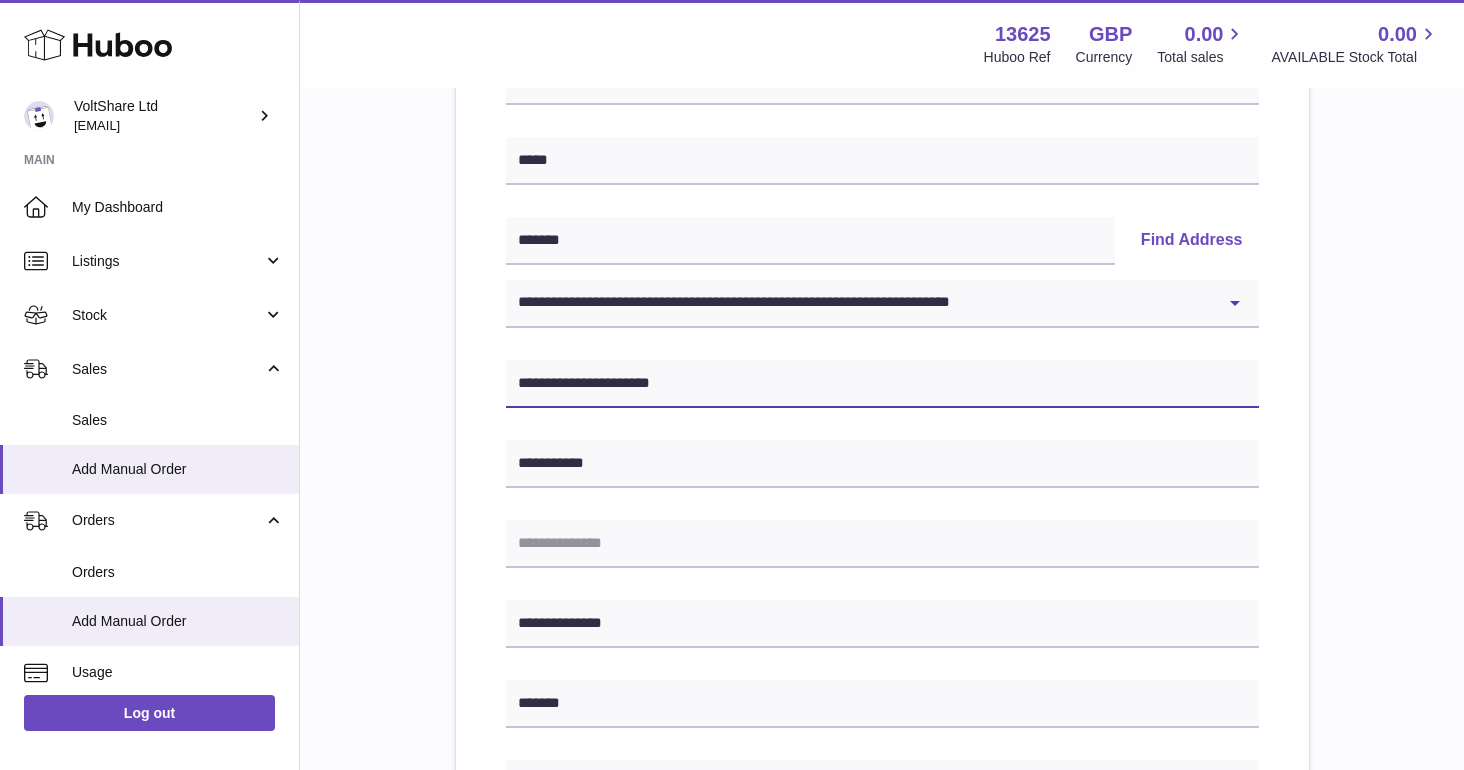 scroll, scrollTop: 457, scrollLeft: 0, axis: vertical 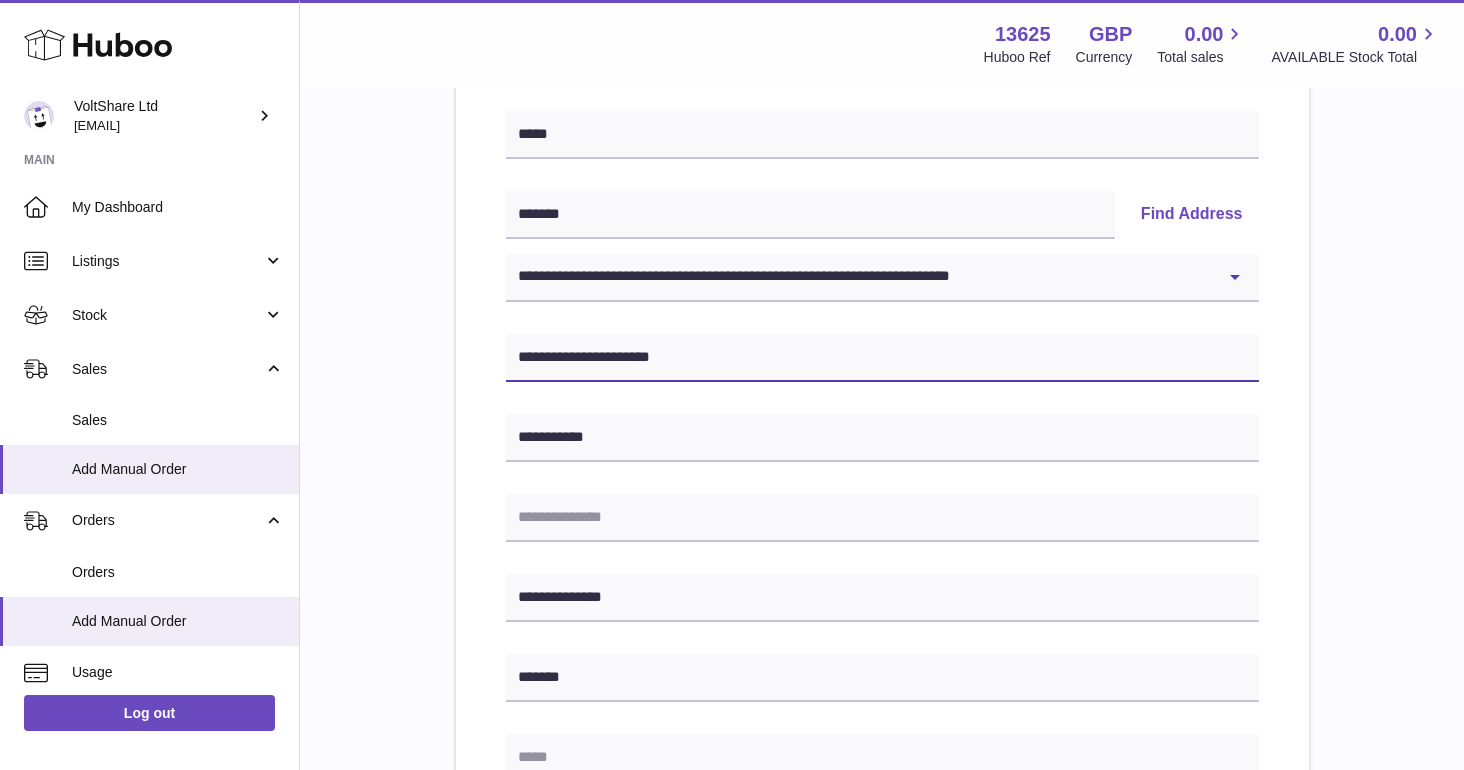 type on "**********" 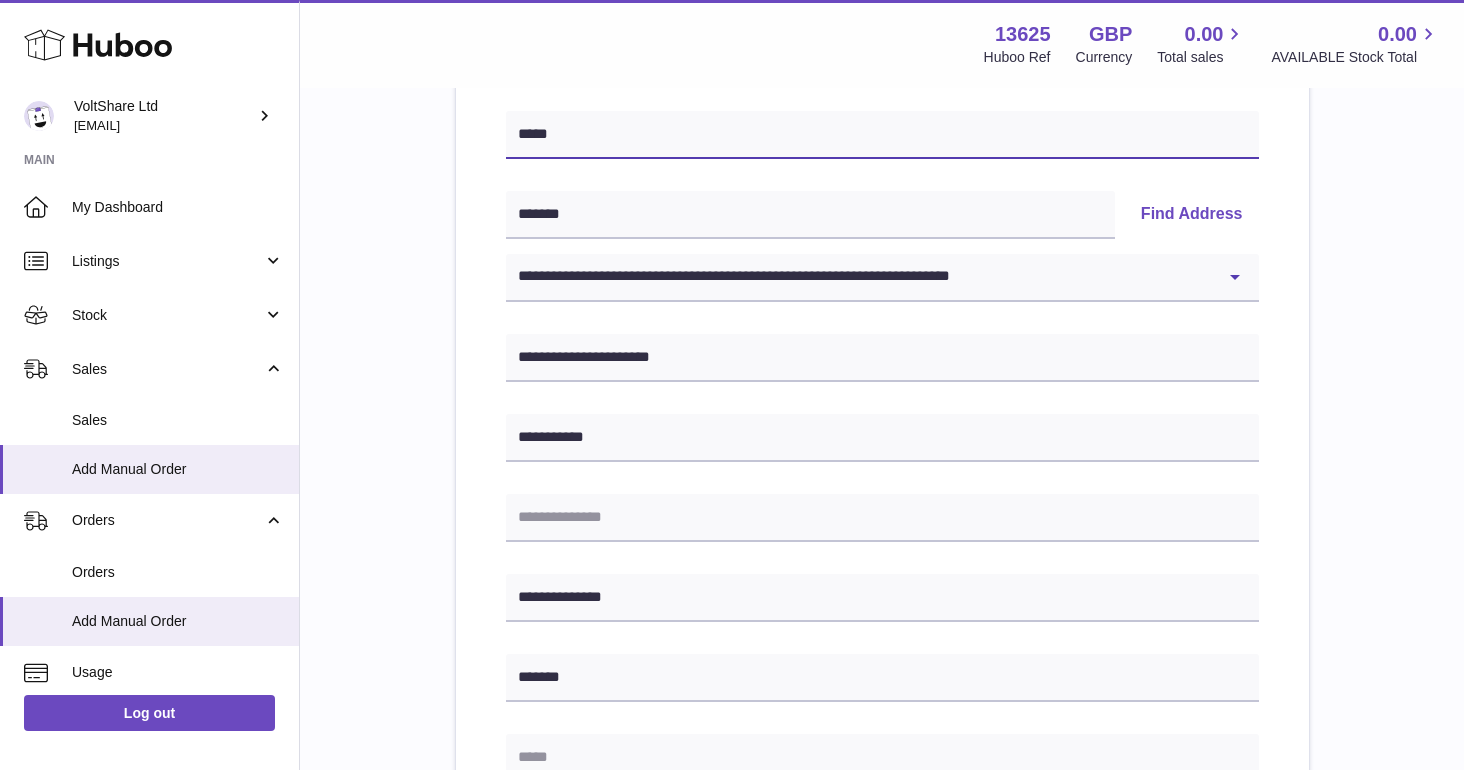 click on "*****" at bounding box center (882, 135) 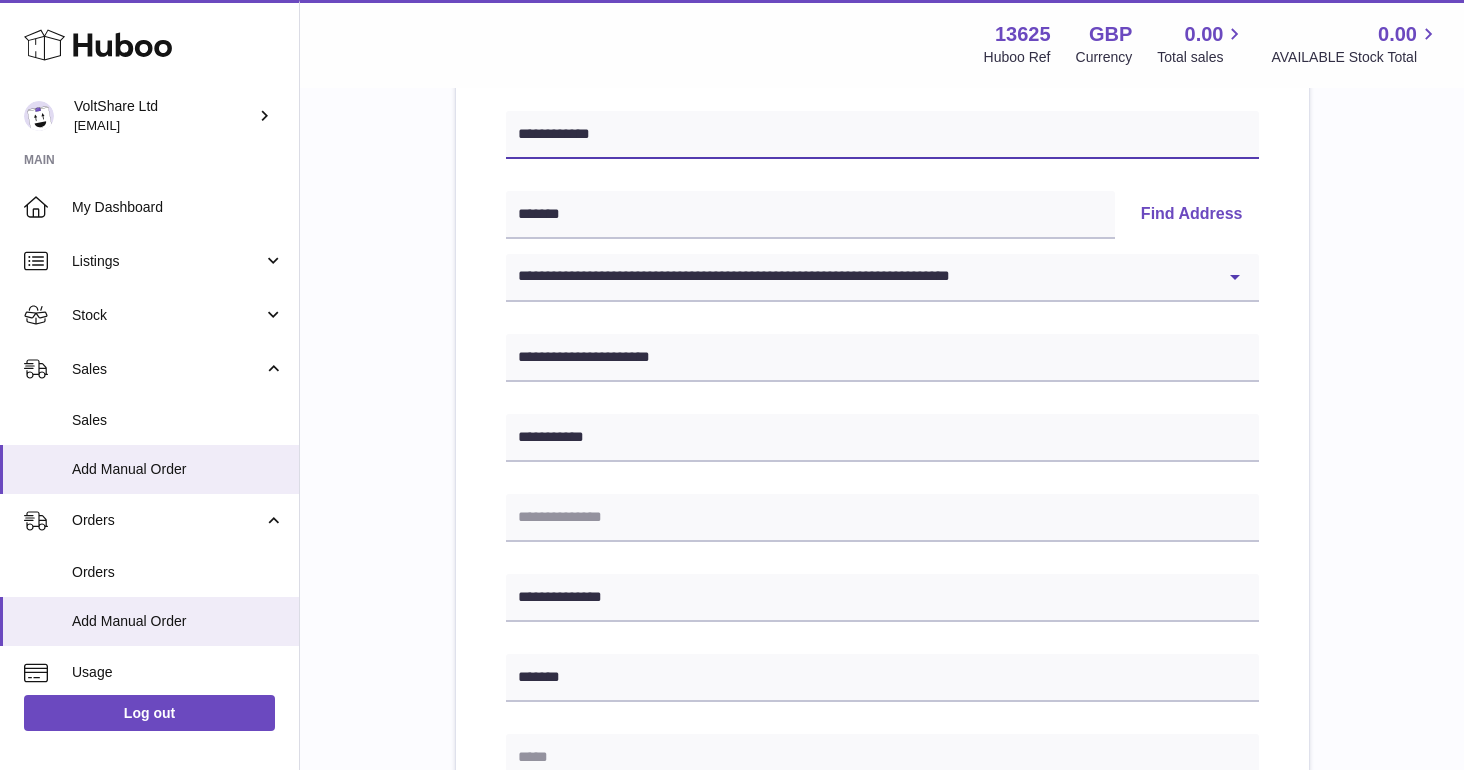 type on "**********" 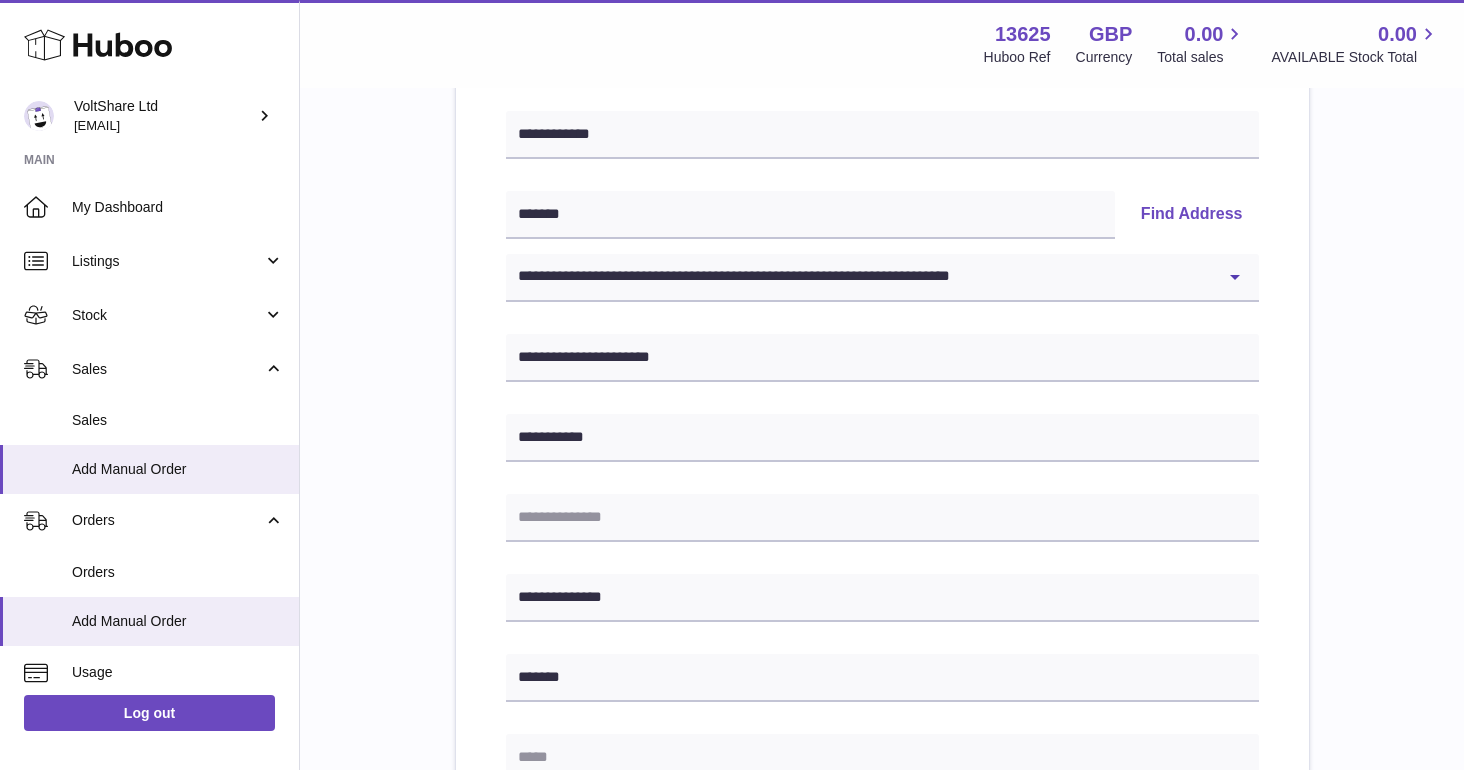 paste on "**********" 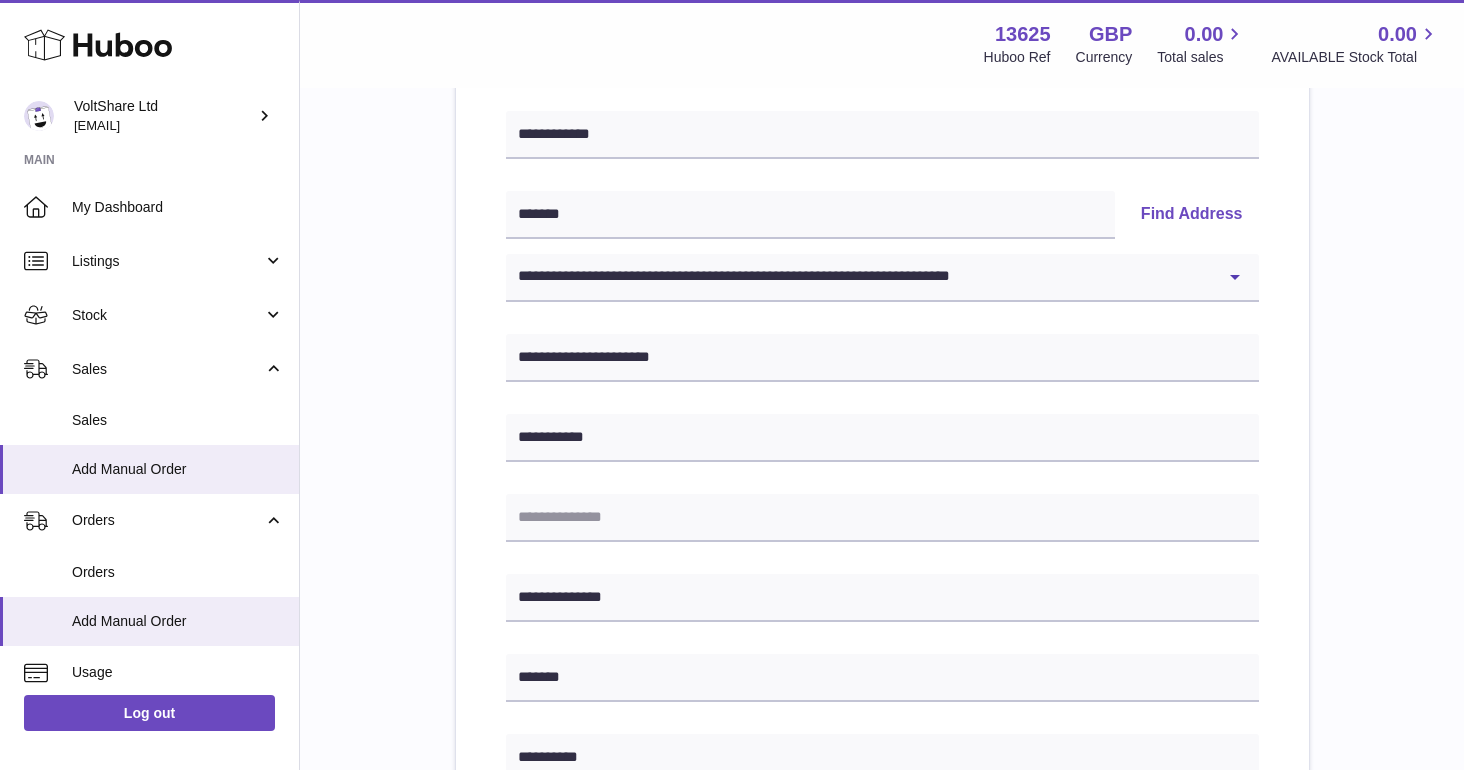 scroll, scrollTop: 354, scrollLeft: 0, axis: vertical 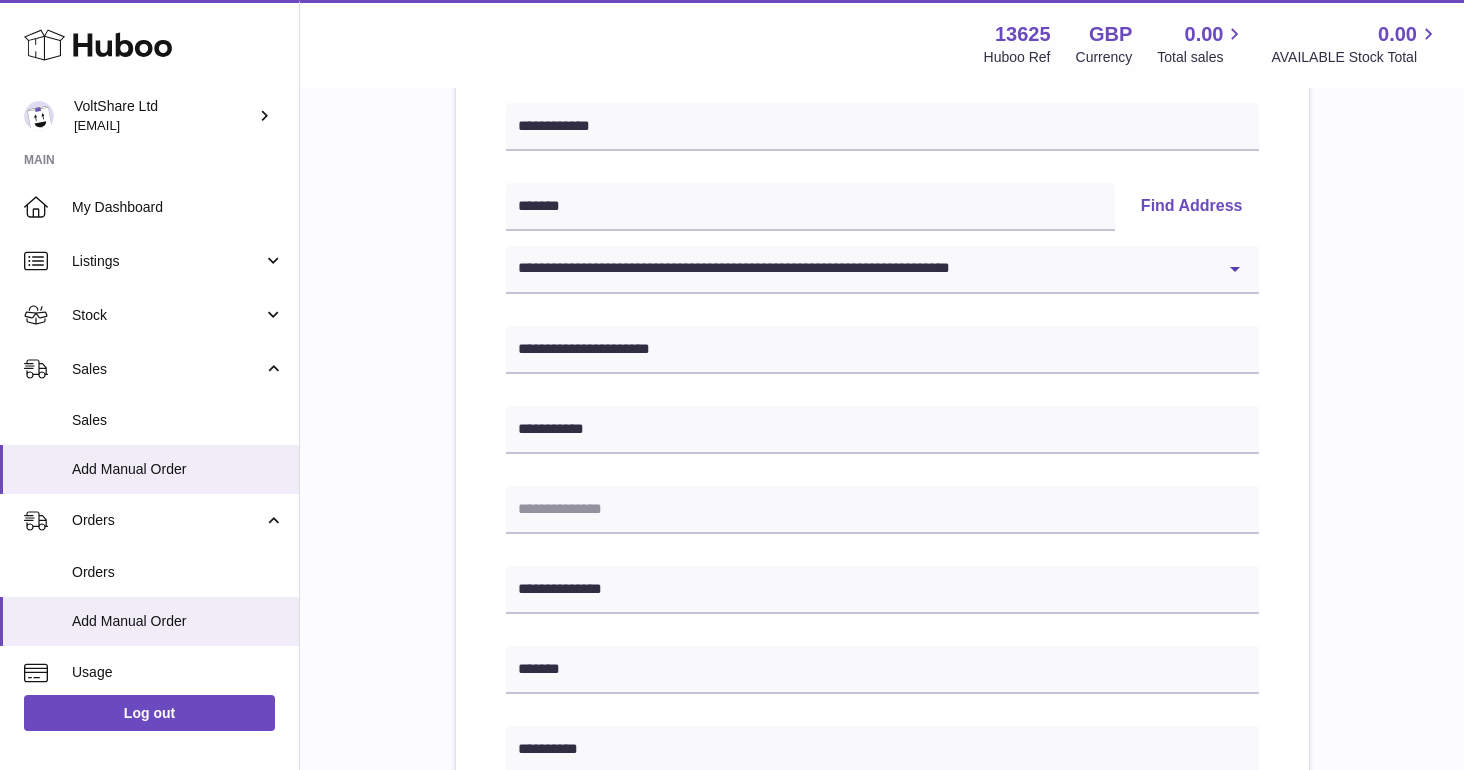 click on "**********" at bounding box center (882, 750) 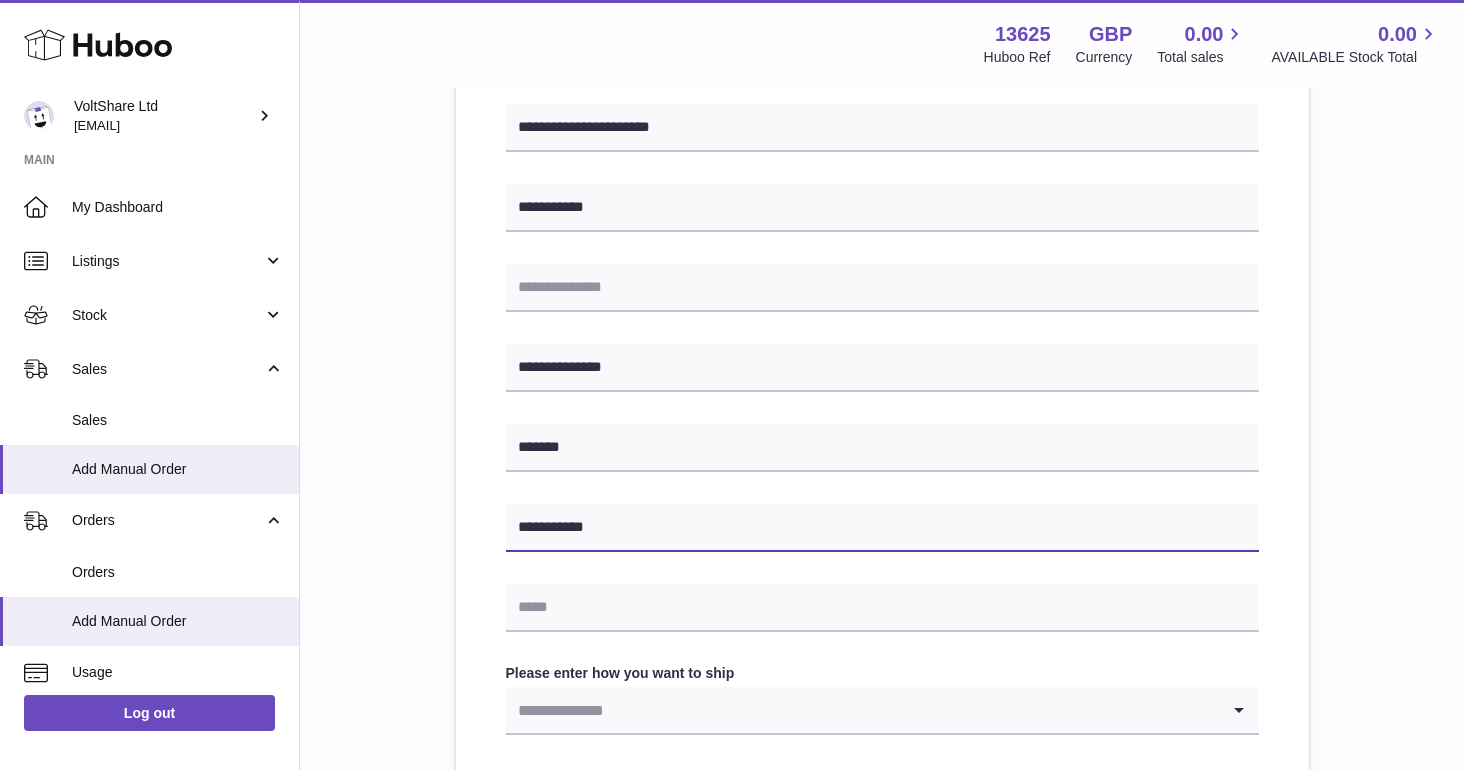 scroll, scrollTop: 603, scrollLeft: 0, axis: vertical 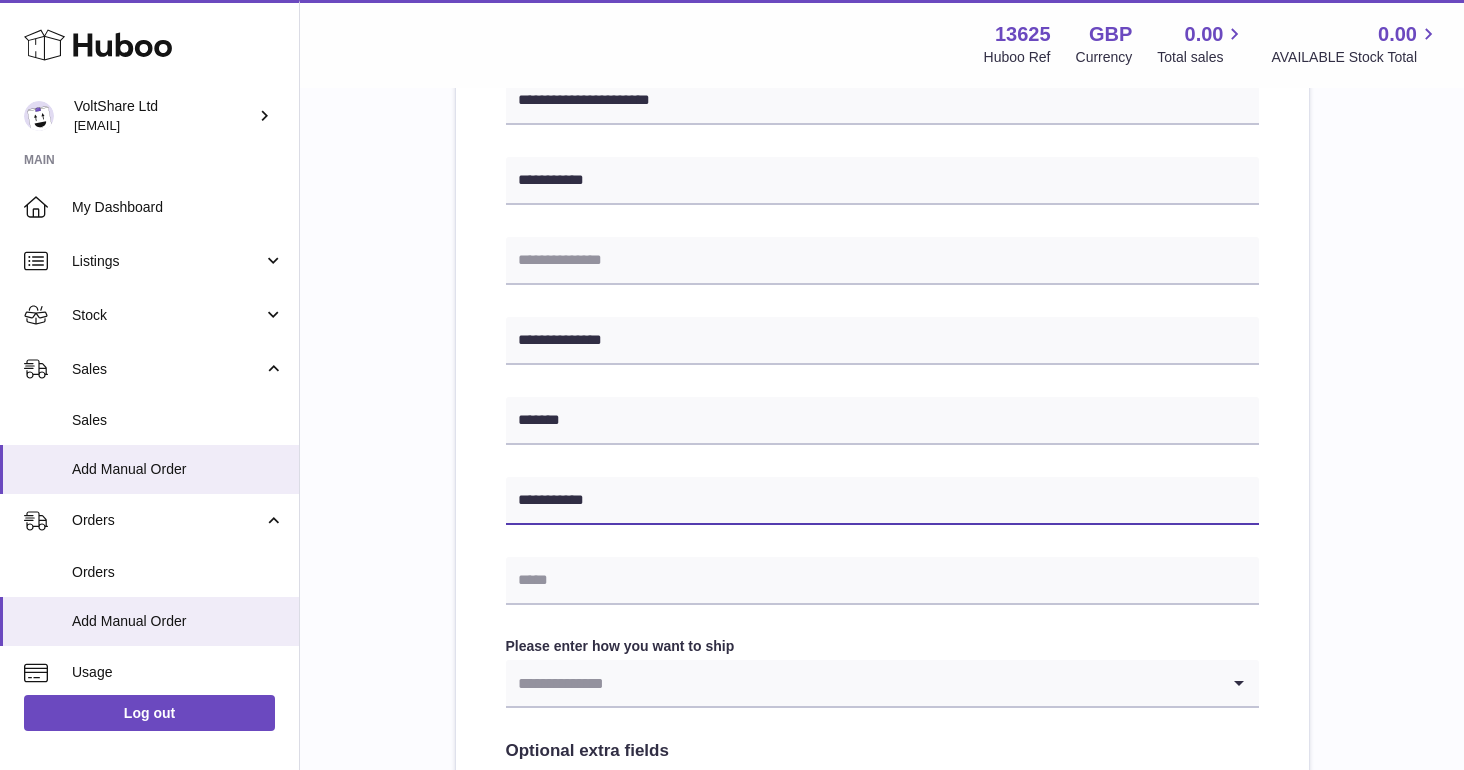 type on "**********" 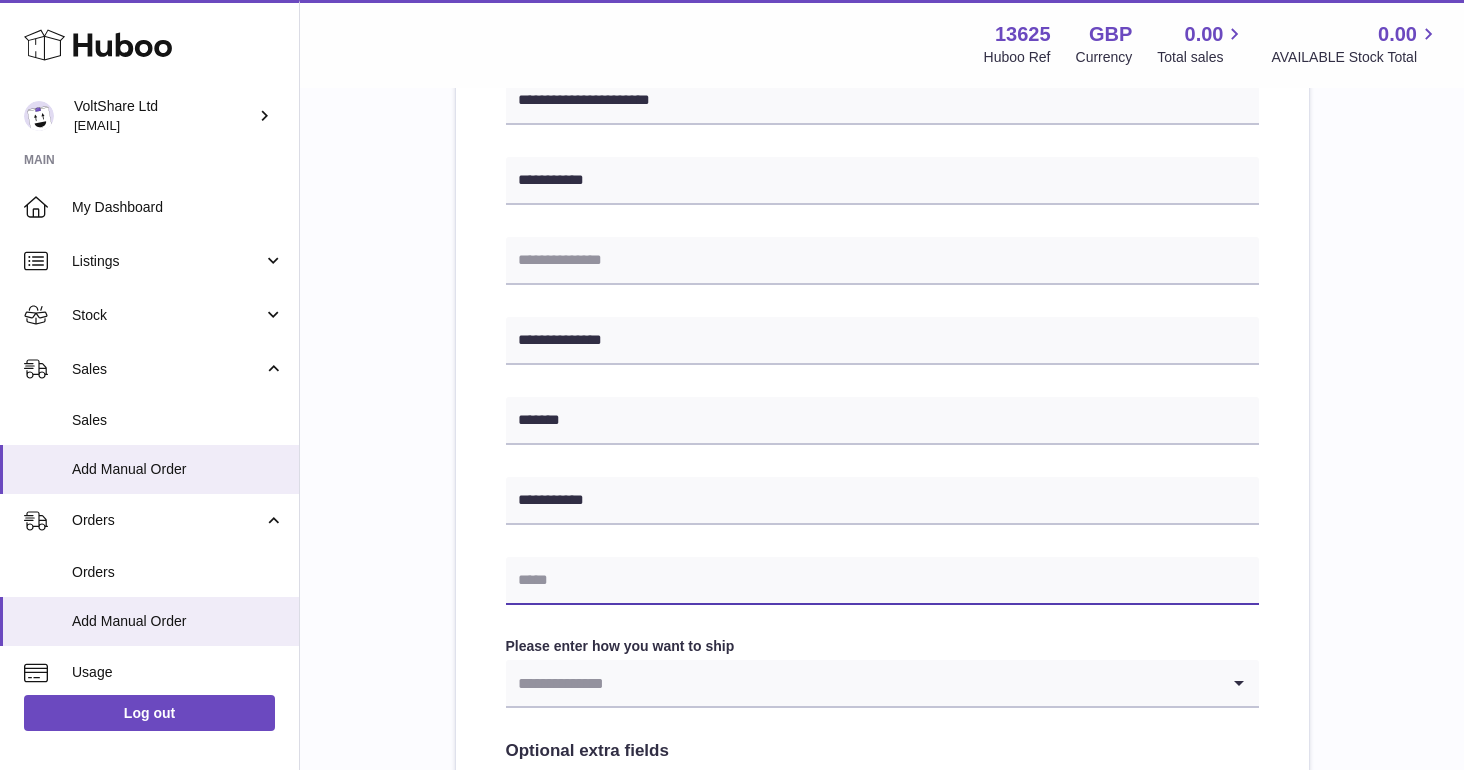 paste on "**********" 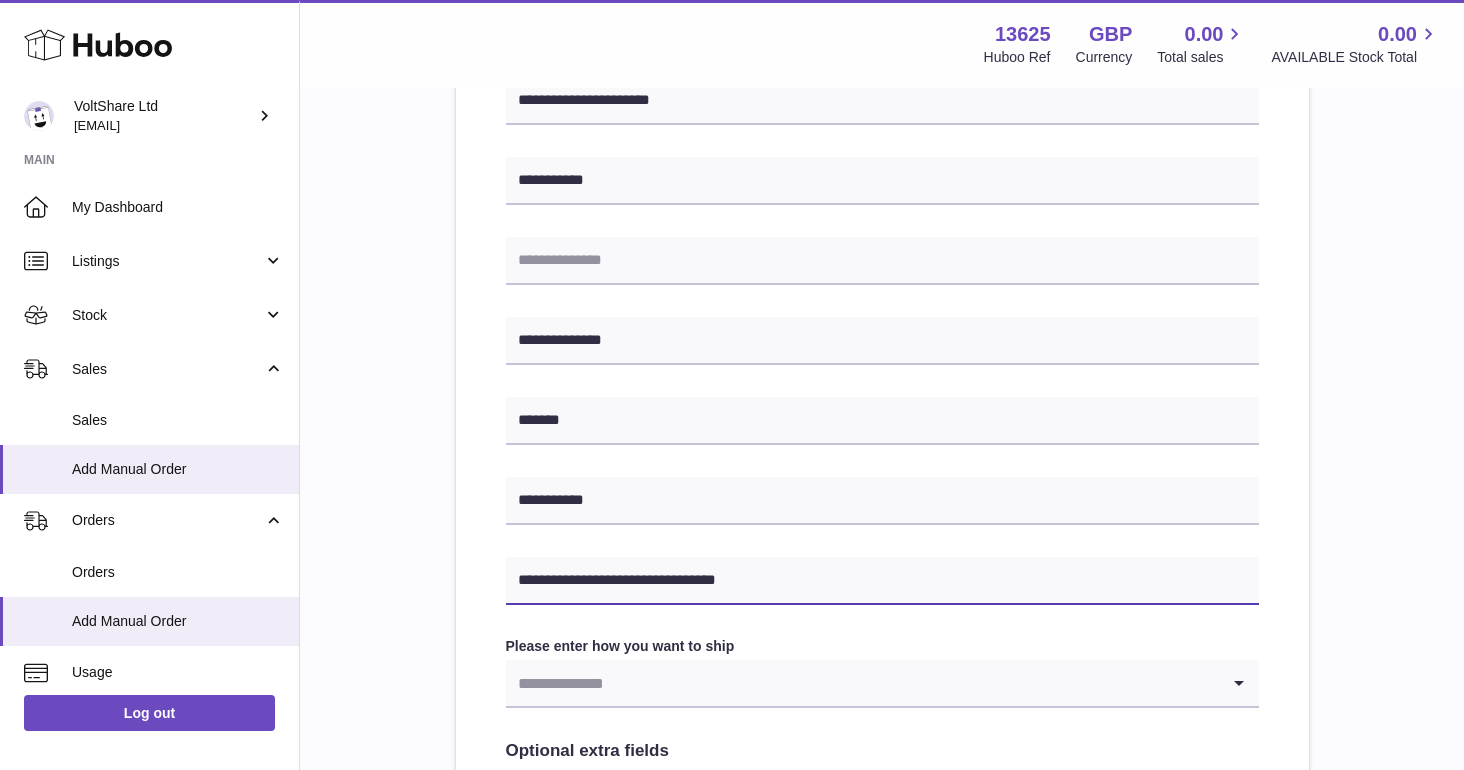type on "**********" 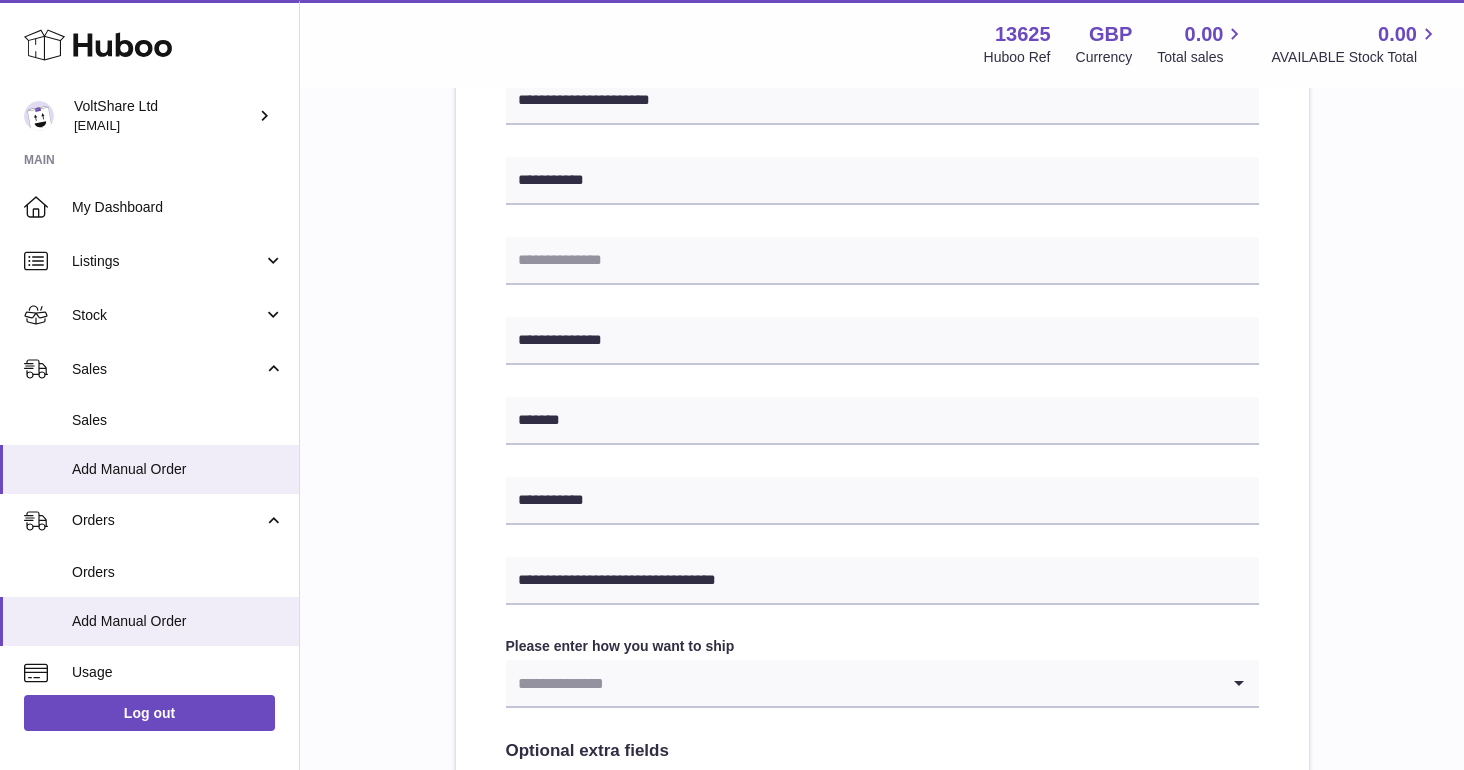 click at bounding box center (862, 683) 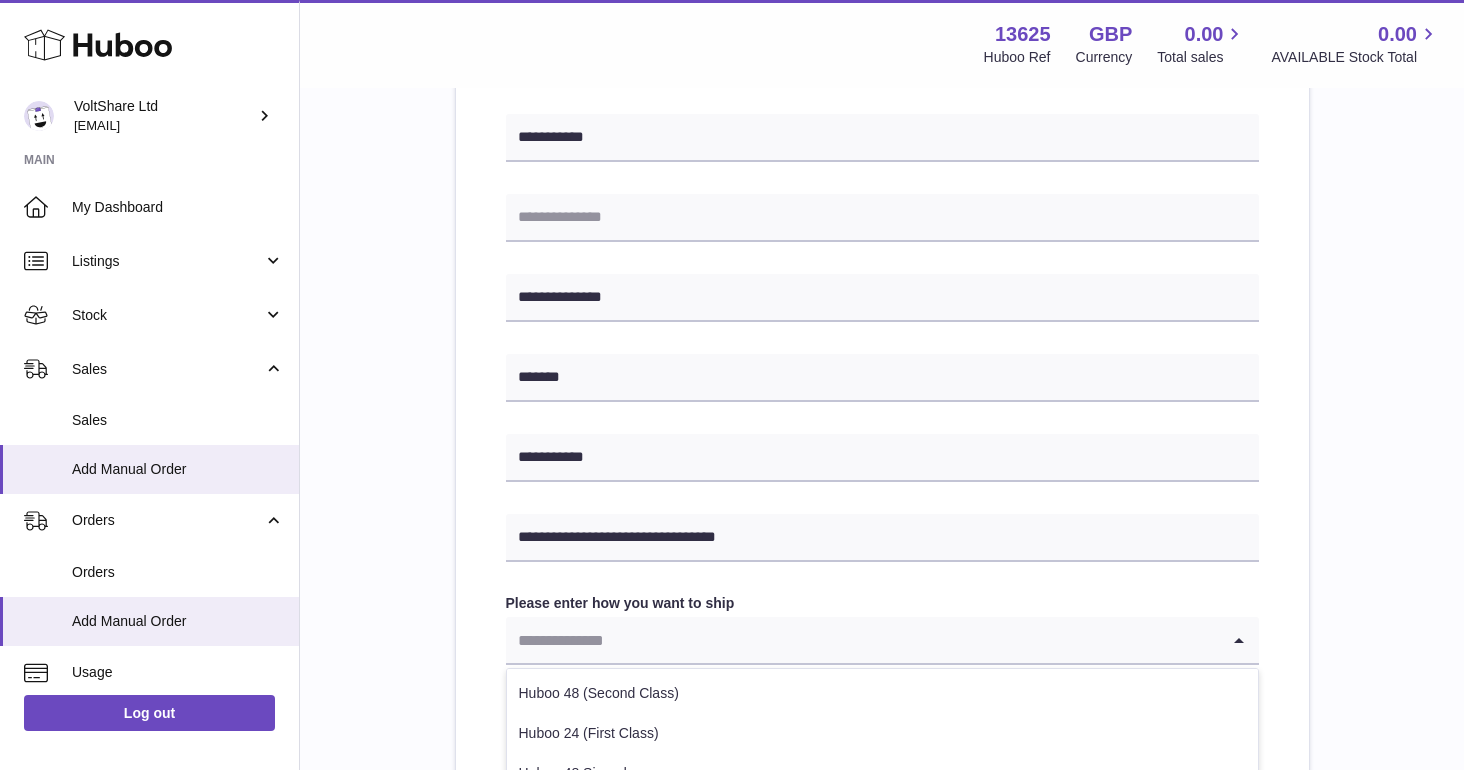 scroll, scrollTop: 688, scrollLeft: 0, axis: vertical 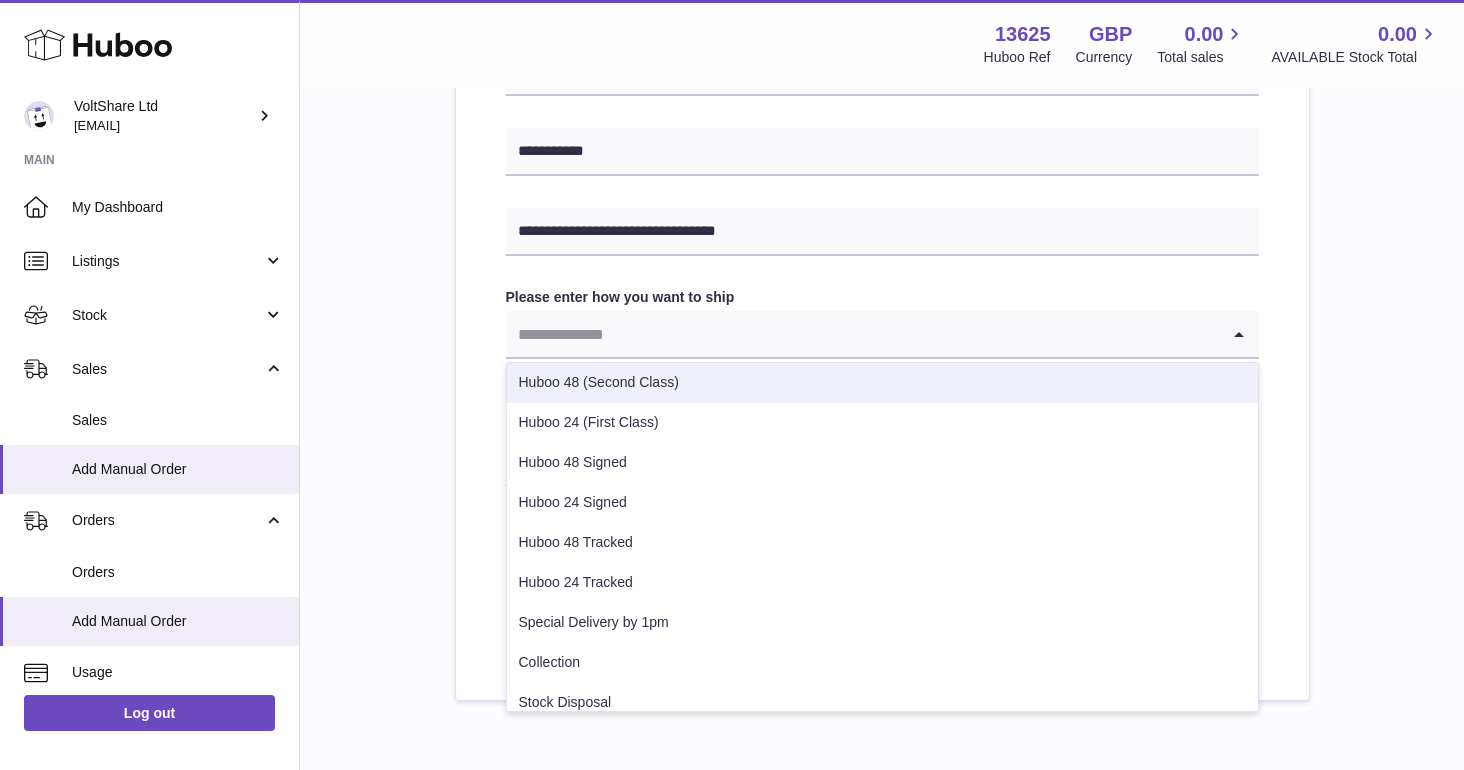 click on "Huboo 48 (Second Class)" at bounding box center [882, 383] 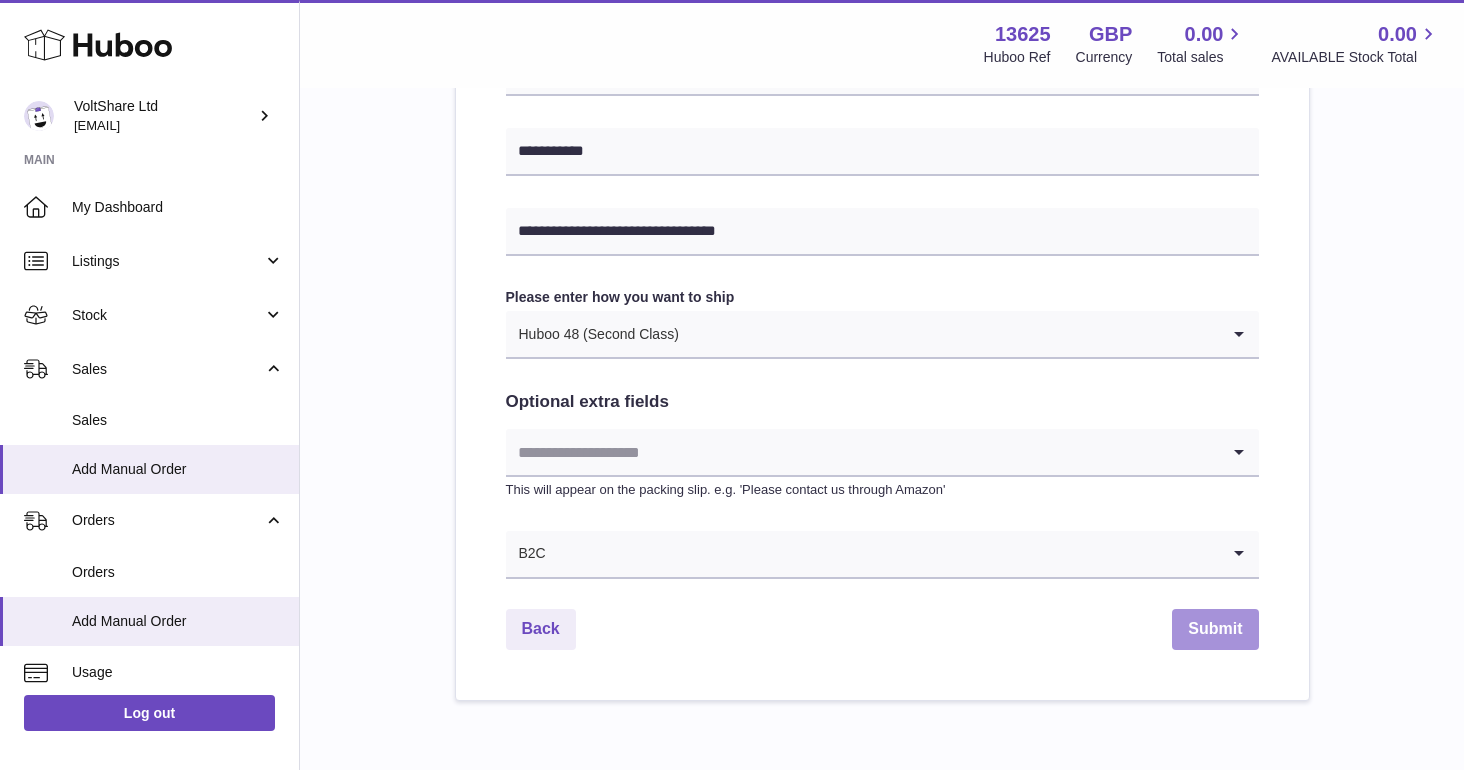 click on "Submit" at bounding box center [1215, 629] 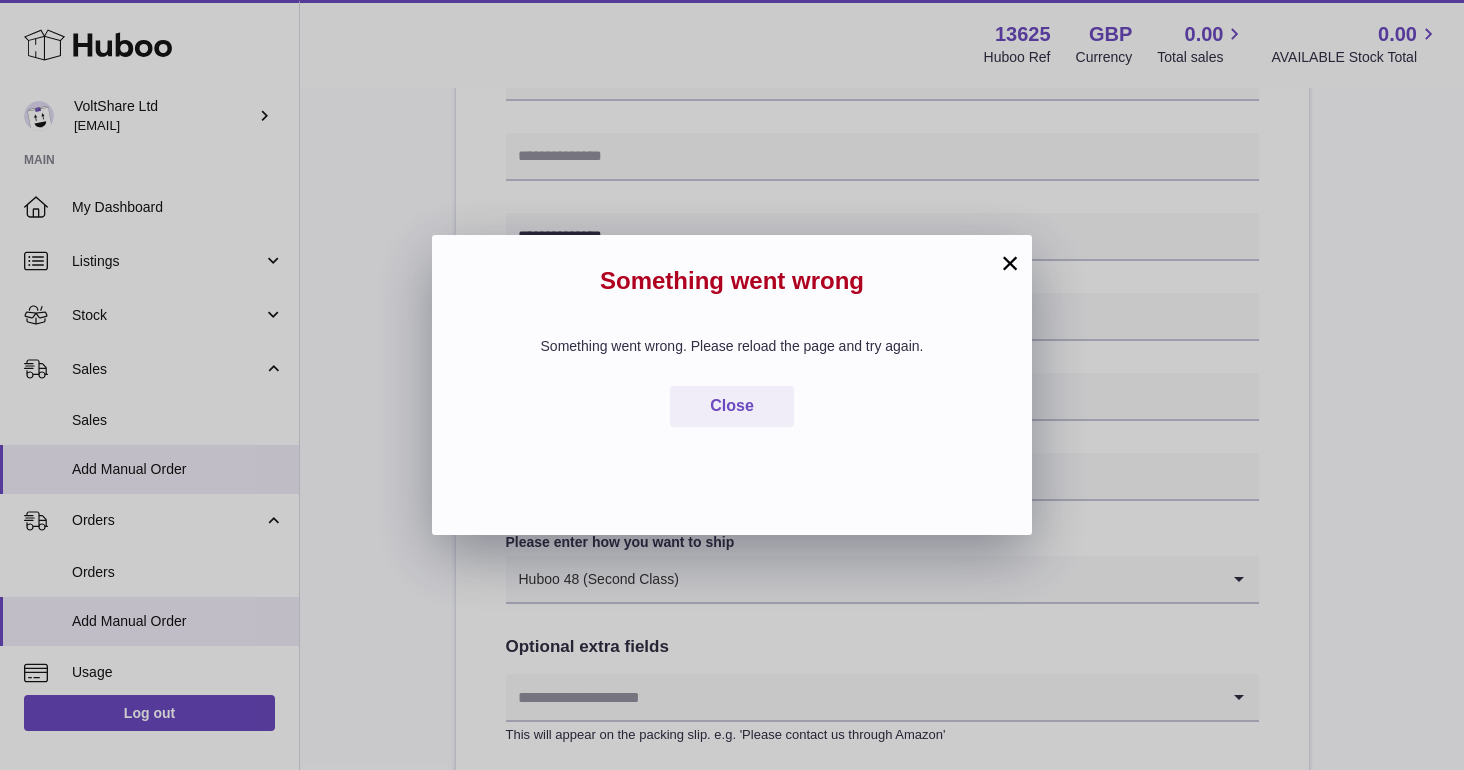 scroll, scrollTop: 476, scrollLeft: 0, axis: vertical 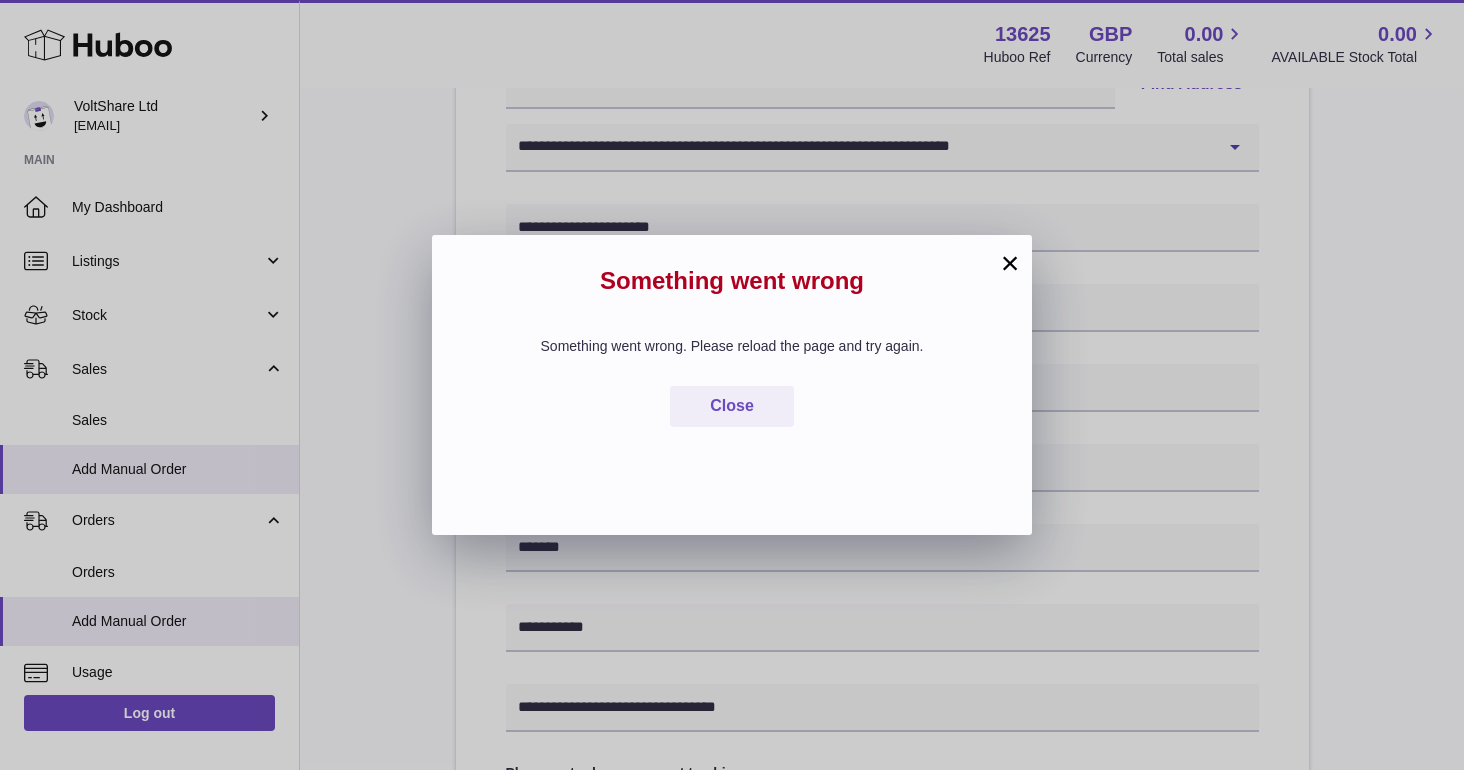 click on "×" at bounding box center (1010, 263) 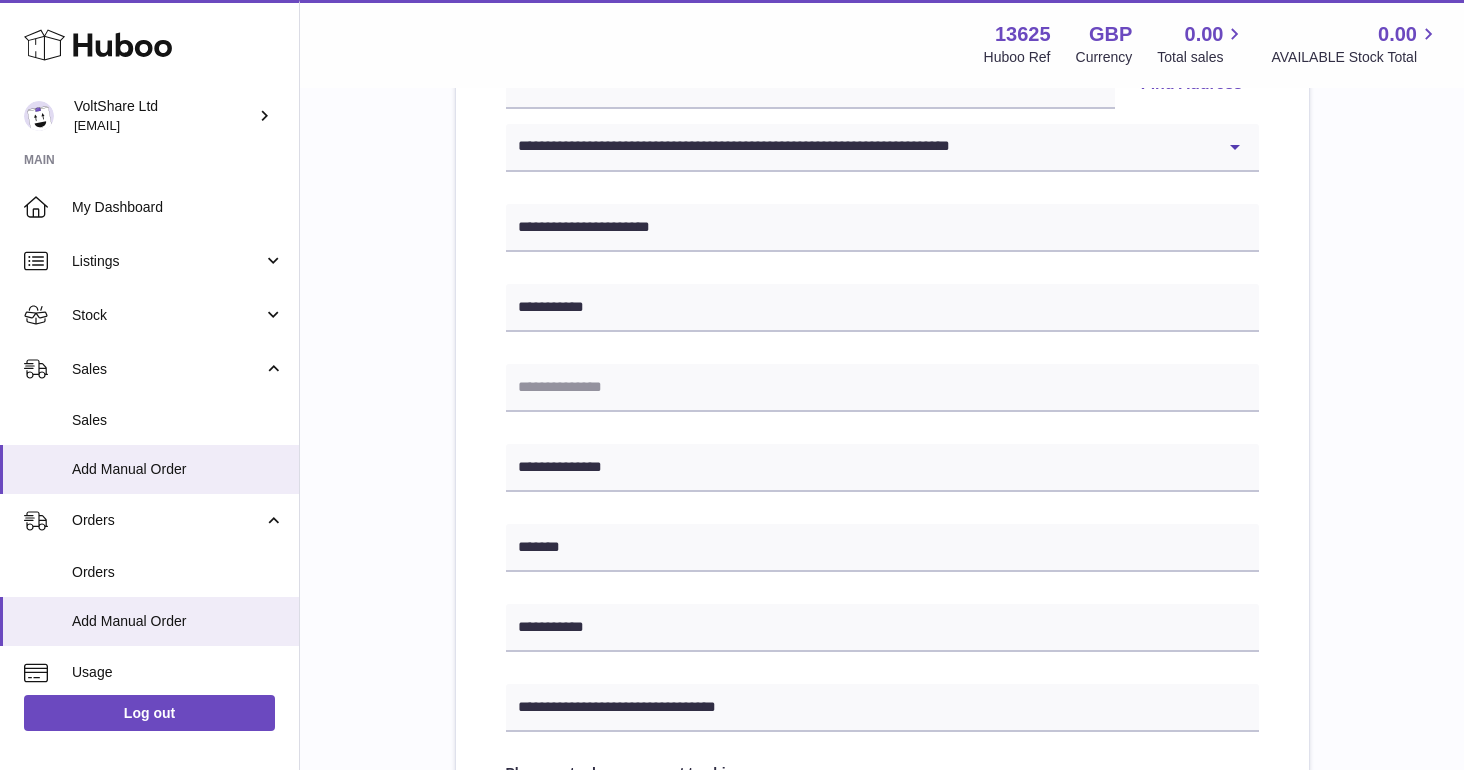 scroll, scrollTop: 840, scrollLeft: 0, axis: vertical 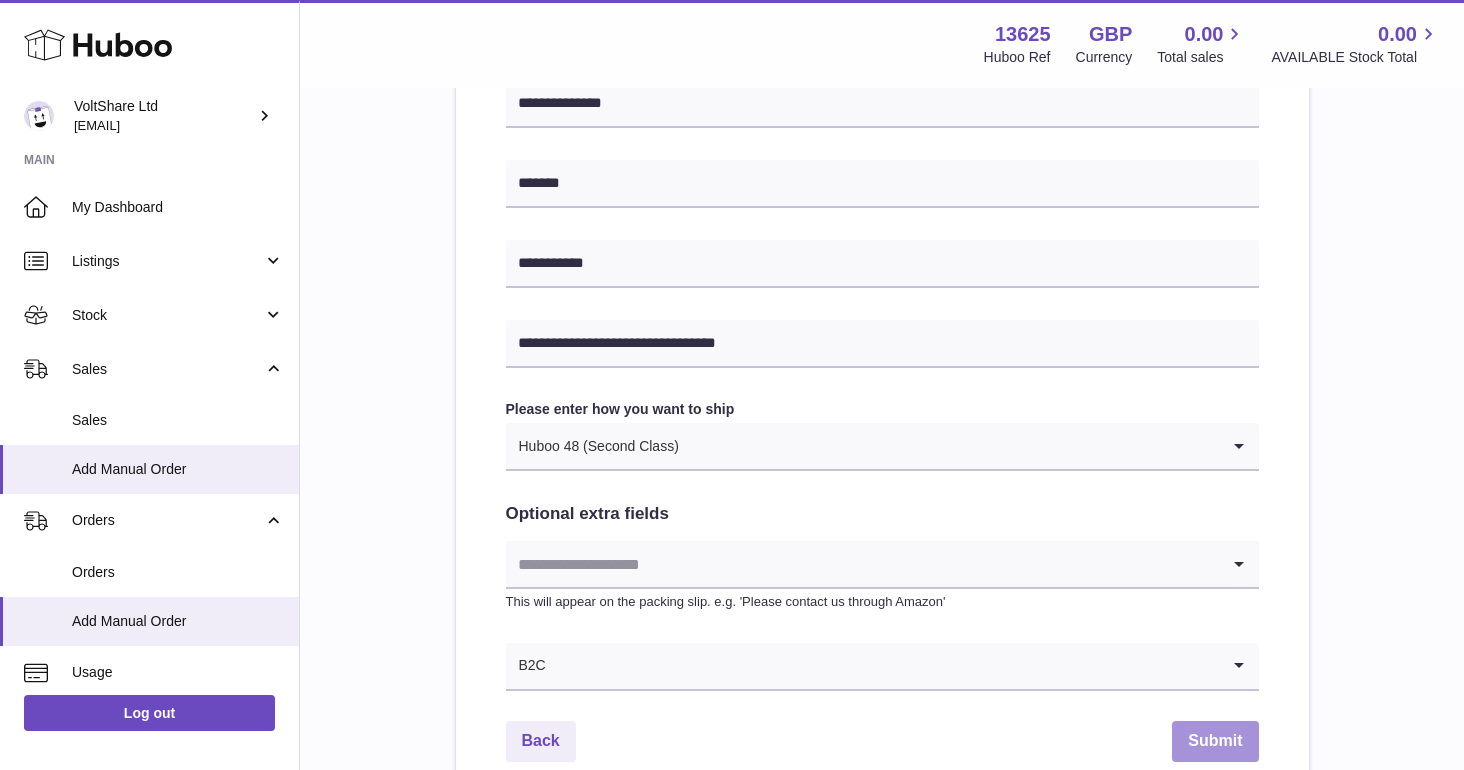 click on "Submit" at bounding box center (1215, 741) 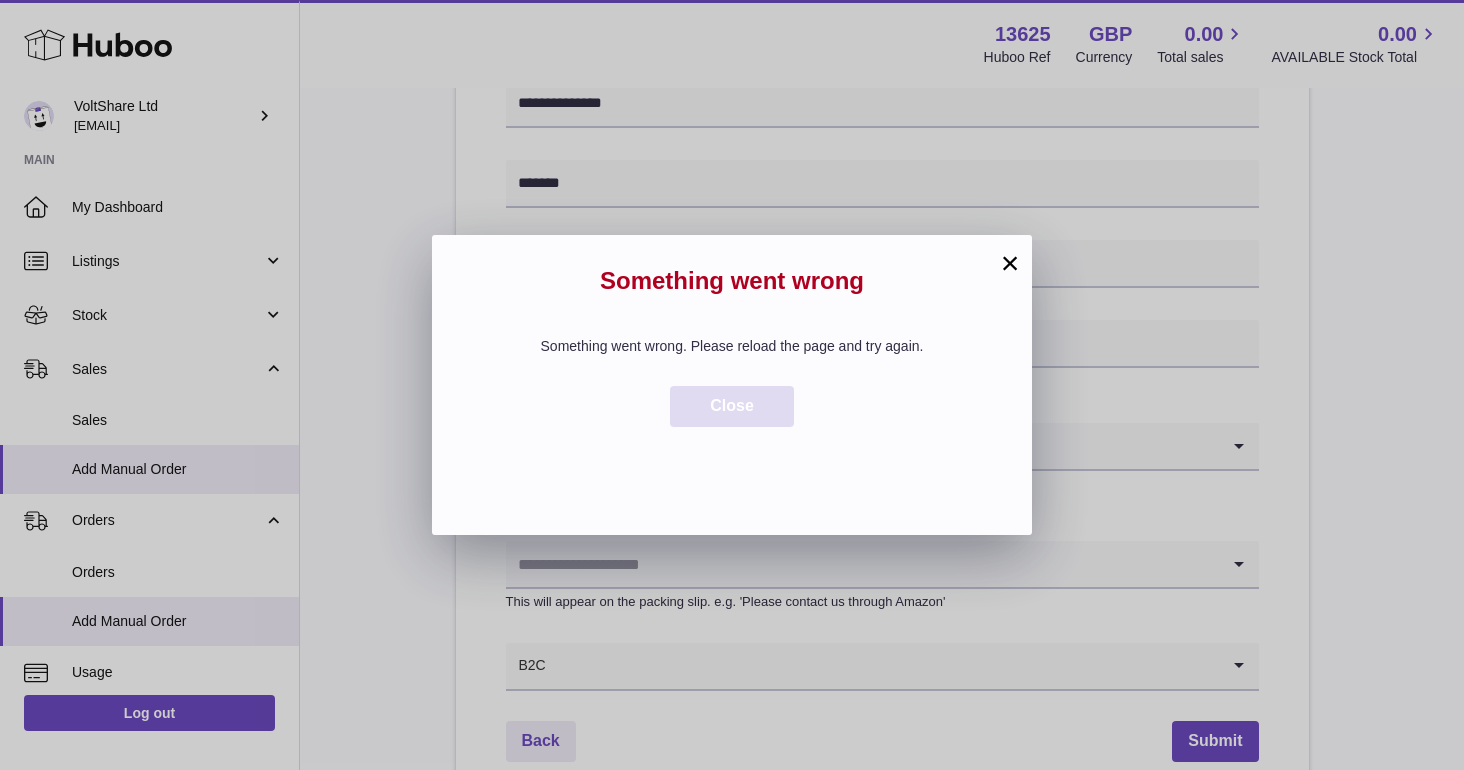 click on "Close" at bounding box center (732, 405) 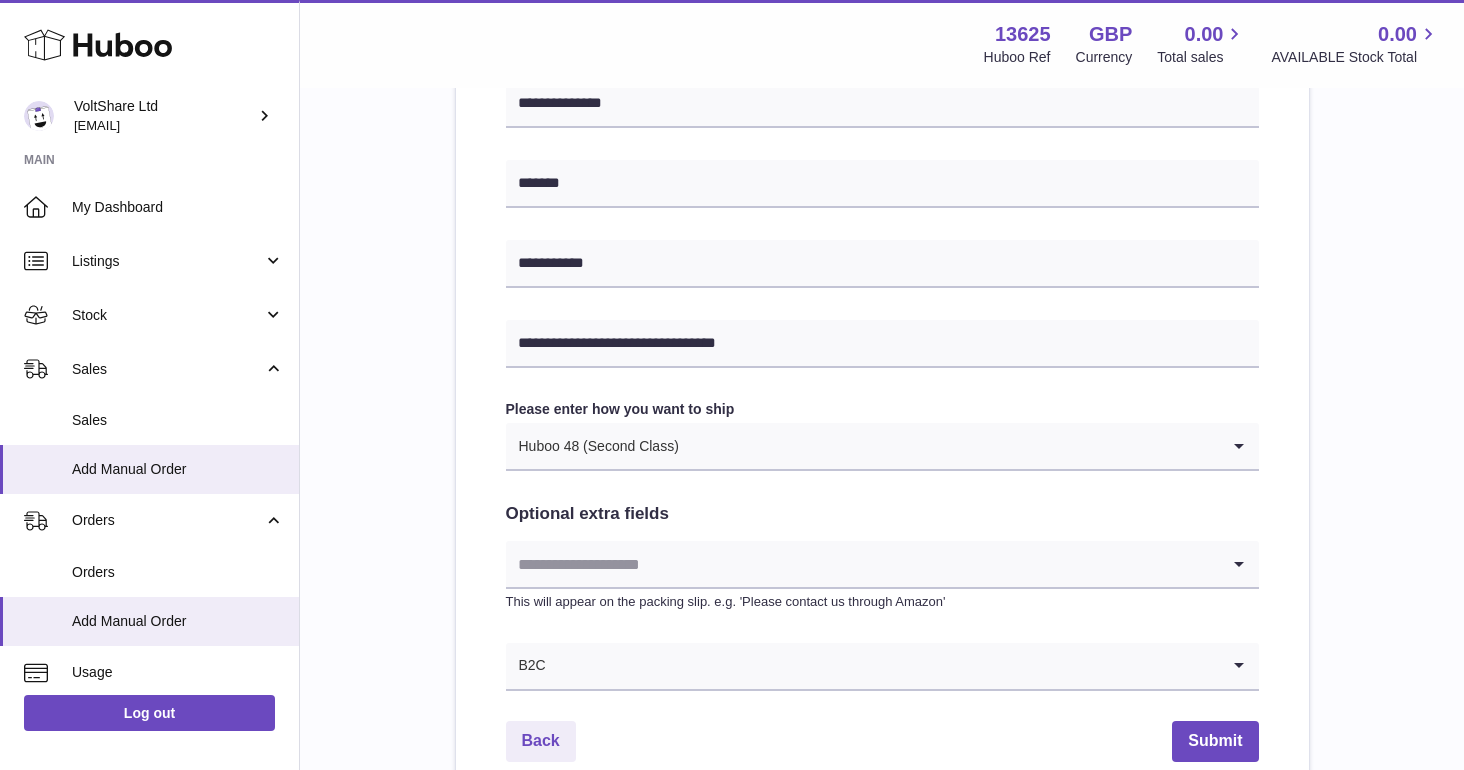 scroll, scrollTop: 190, scrollLeft: 0, axis: vertical 